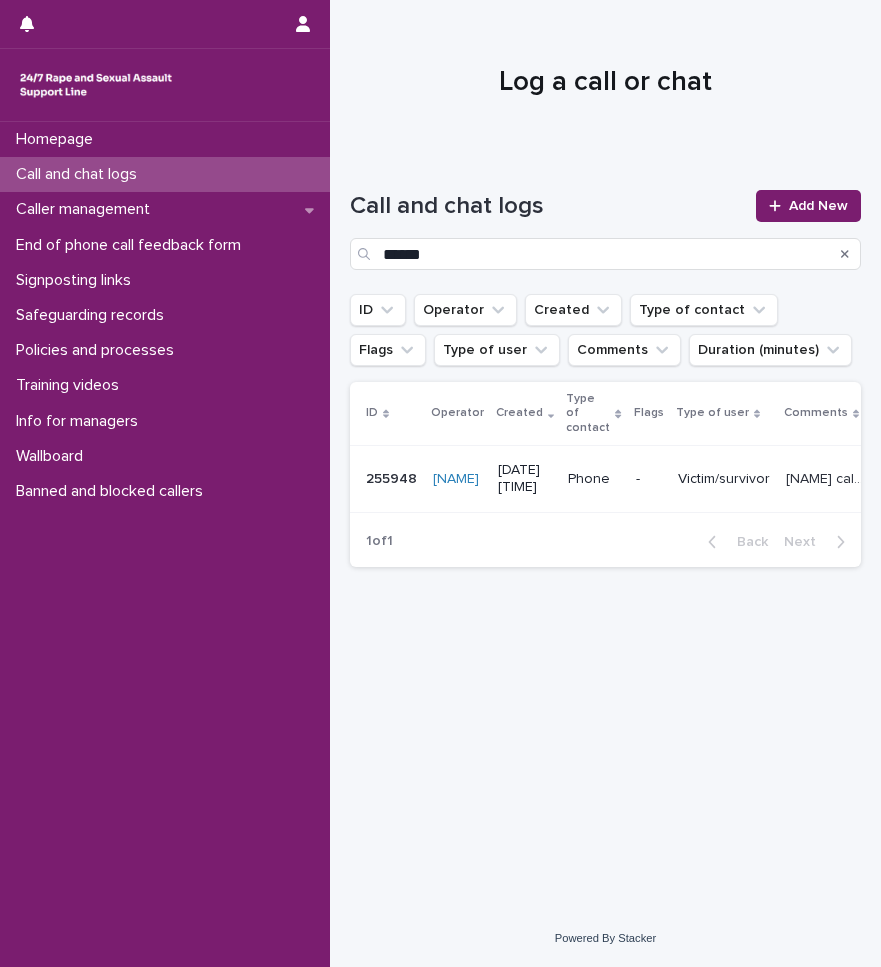 scroll, scrollTop: 0, scrollLeft: 0, axis: both 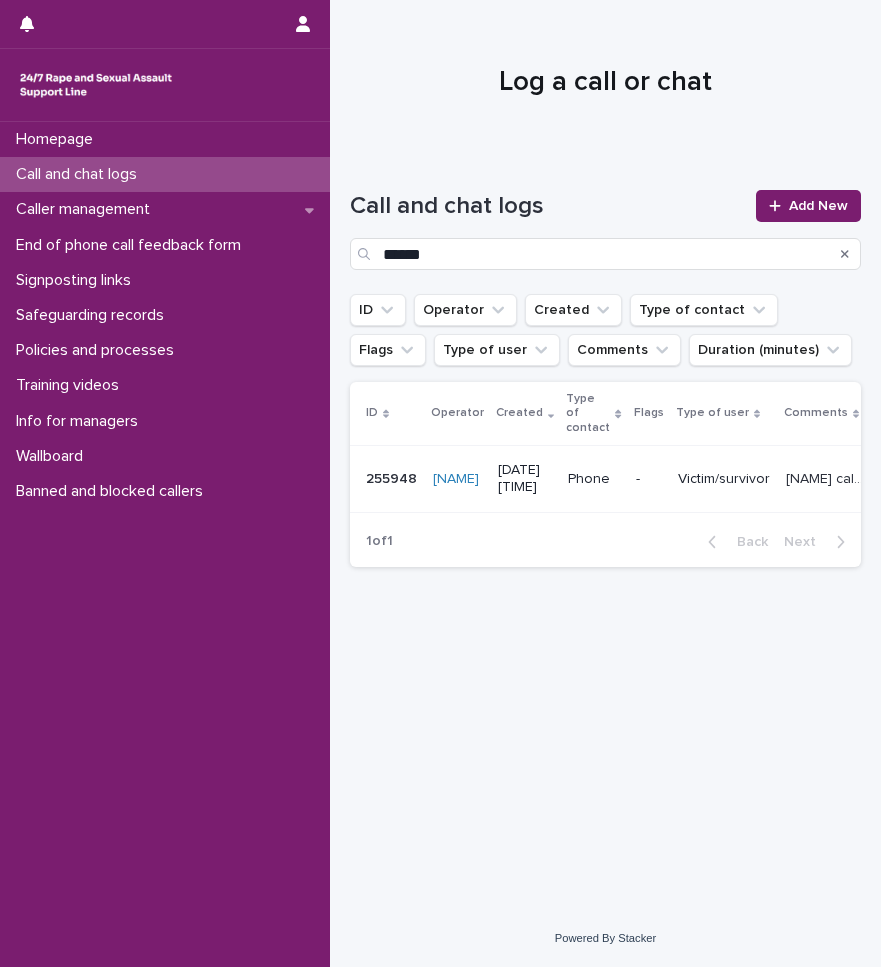 drag, startPoint x: 0, startPoint y: 0, endPoint x: 240, endPoint y: 167, distance: 292.385 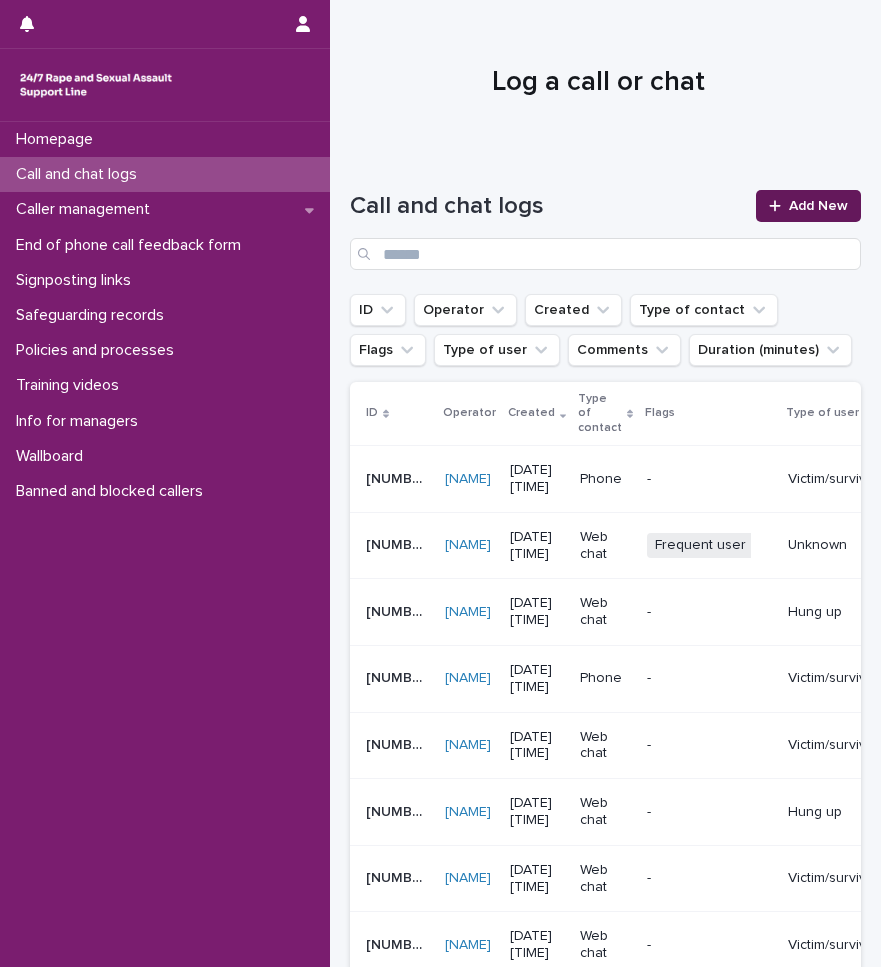 click on "Add New" at bounding box center (808, 206) 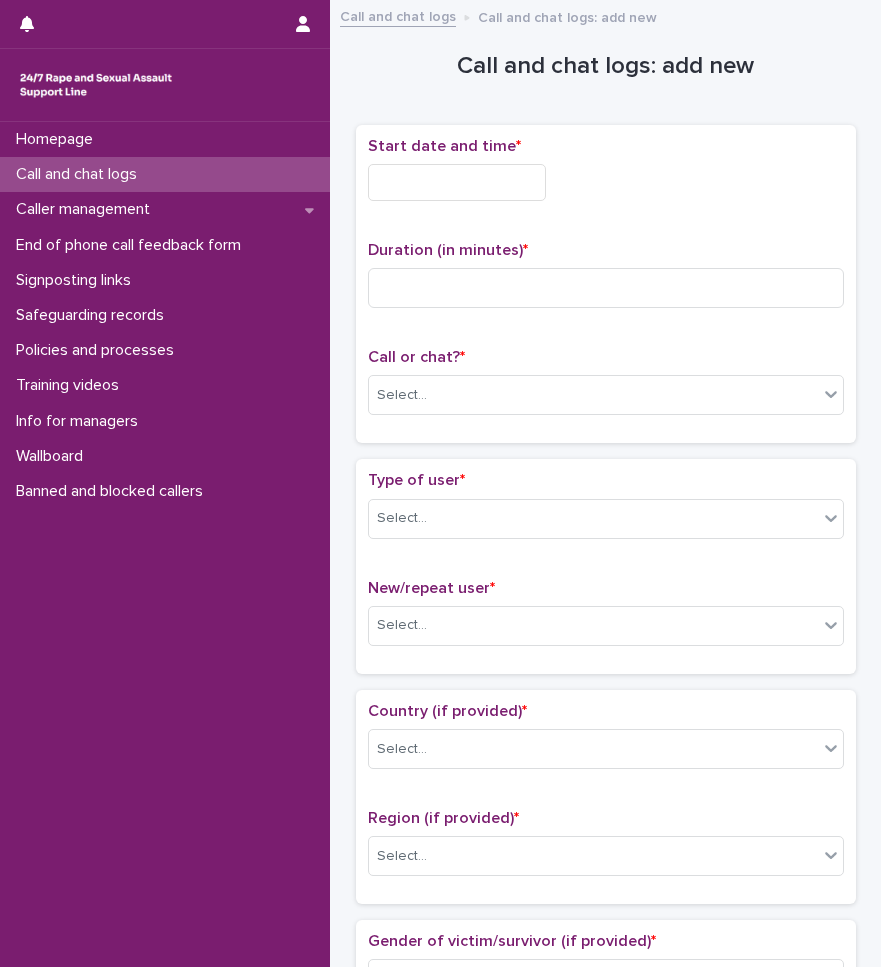 click at bounding box center [457, 182] 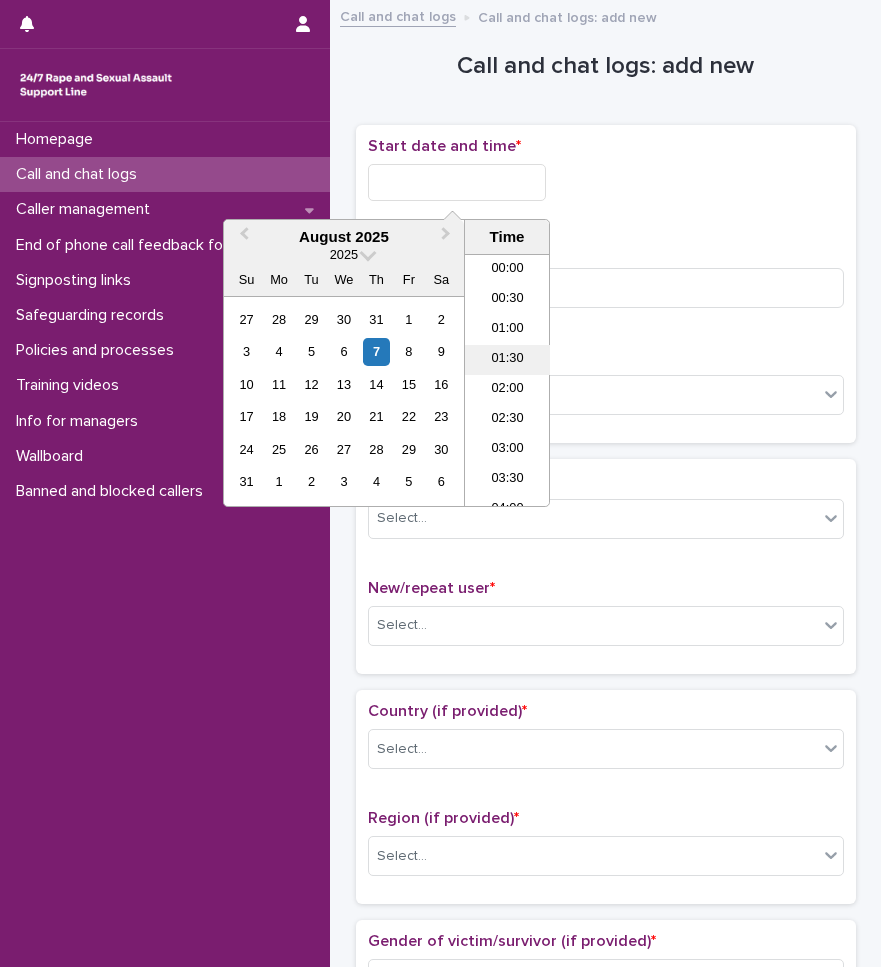 scroll, scrollTop: 100, scrollLeft: 0, axis: vertical 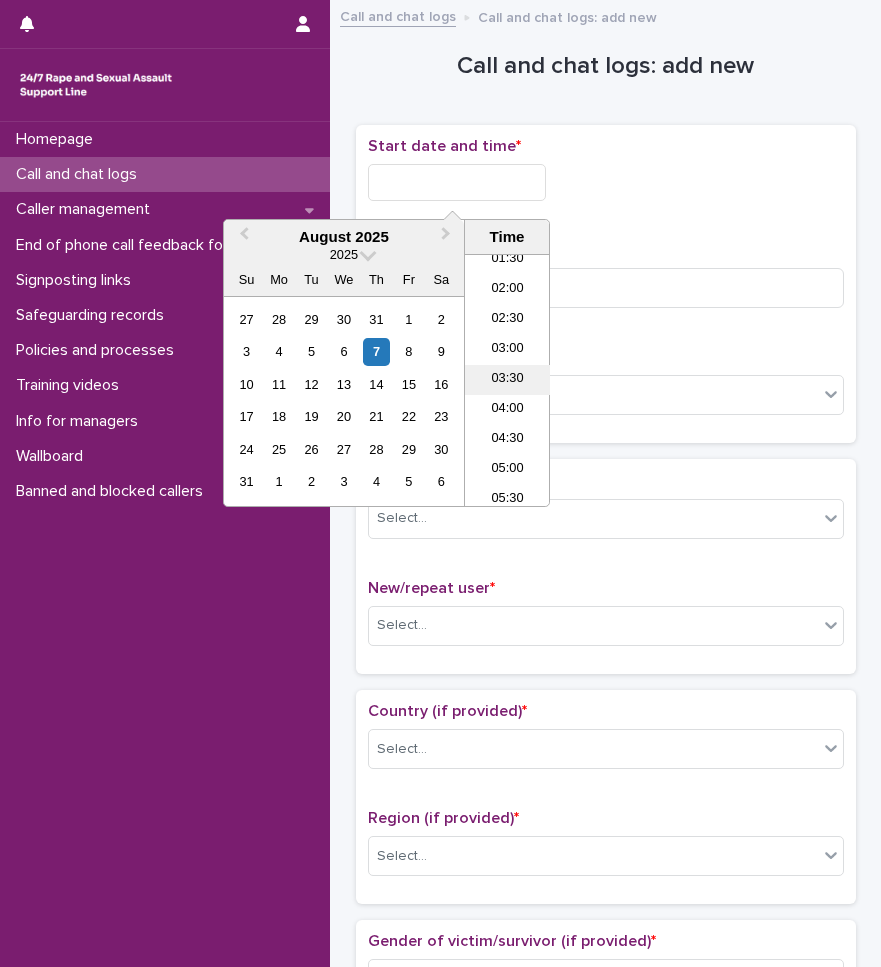 click on "03:30" at bounding box center (507, 380) 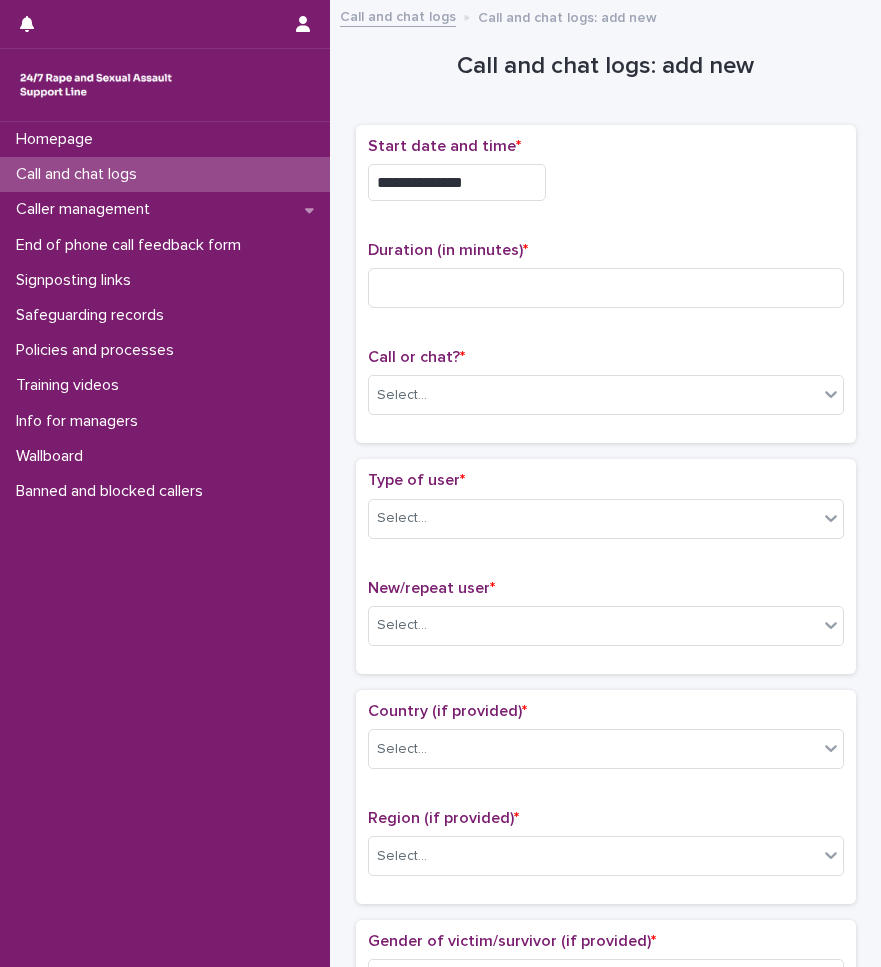 click on "**********" at bounding box center (457, 182) 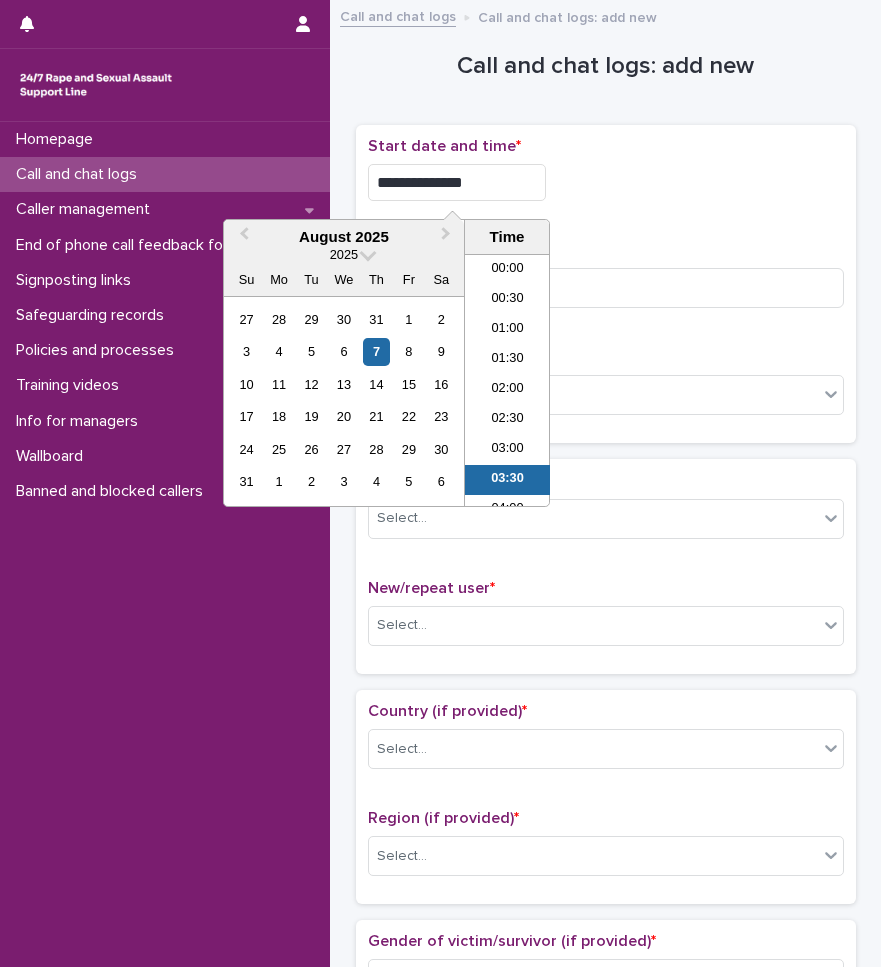 scroll, scrollTop: 100, scrollLeft: 0, axis: vertical 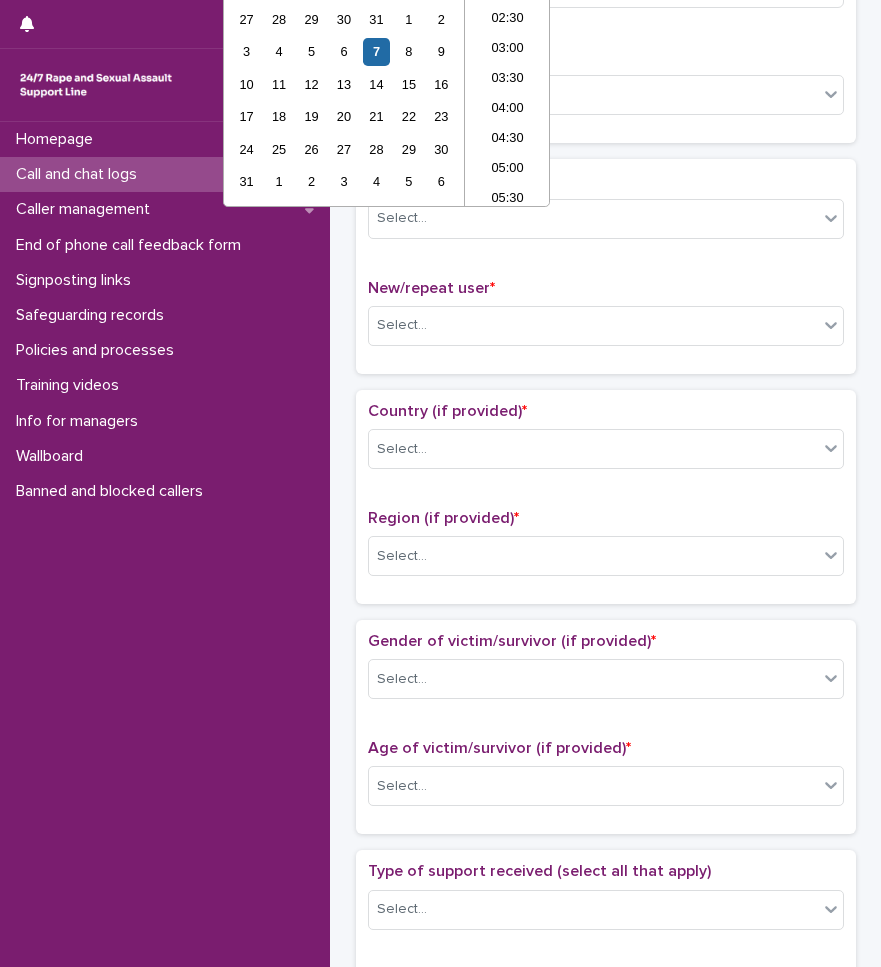 type on "**********" 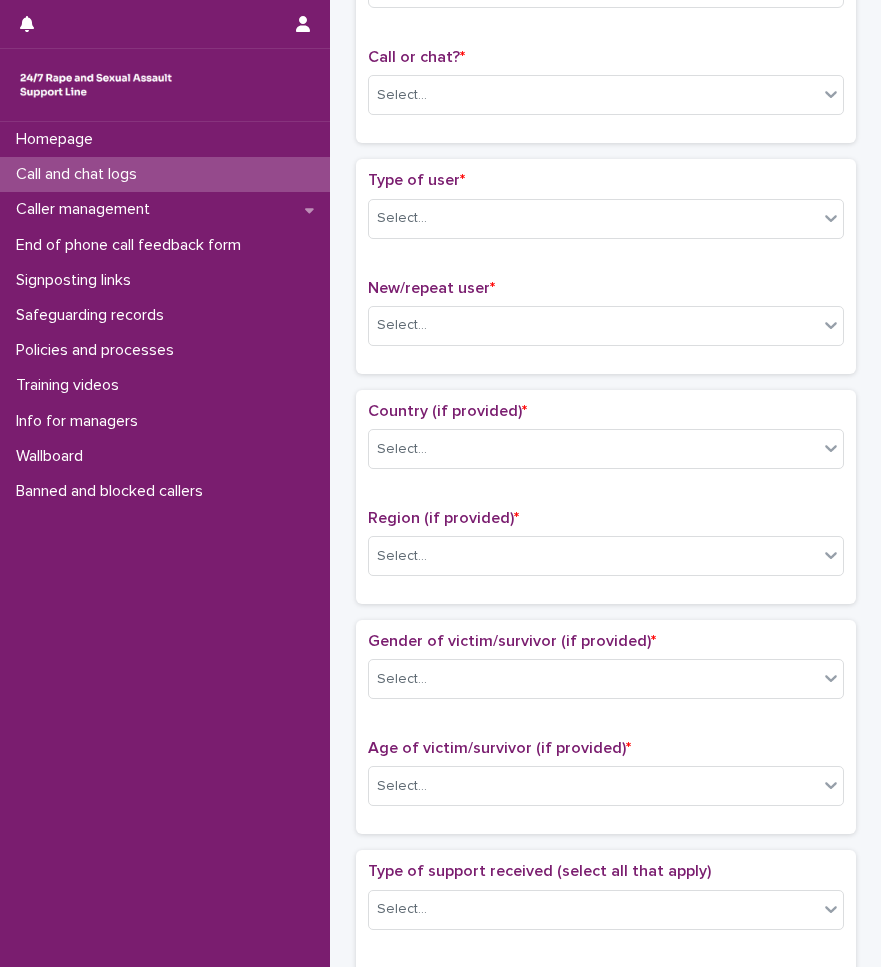 click on "Homepage Call and chat logs Caller management End of phone call feedback form Signposting links Safeguarding records Policies and processes Training videos Info for managers Wallboard Banned and blocked callers" at bounding box center [165, 544] 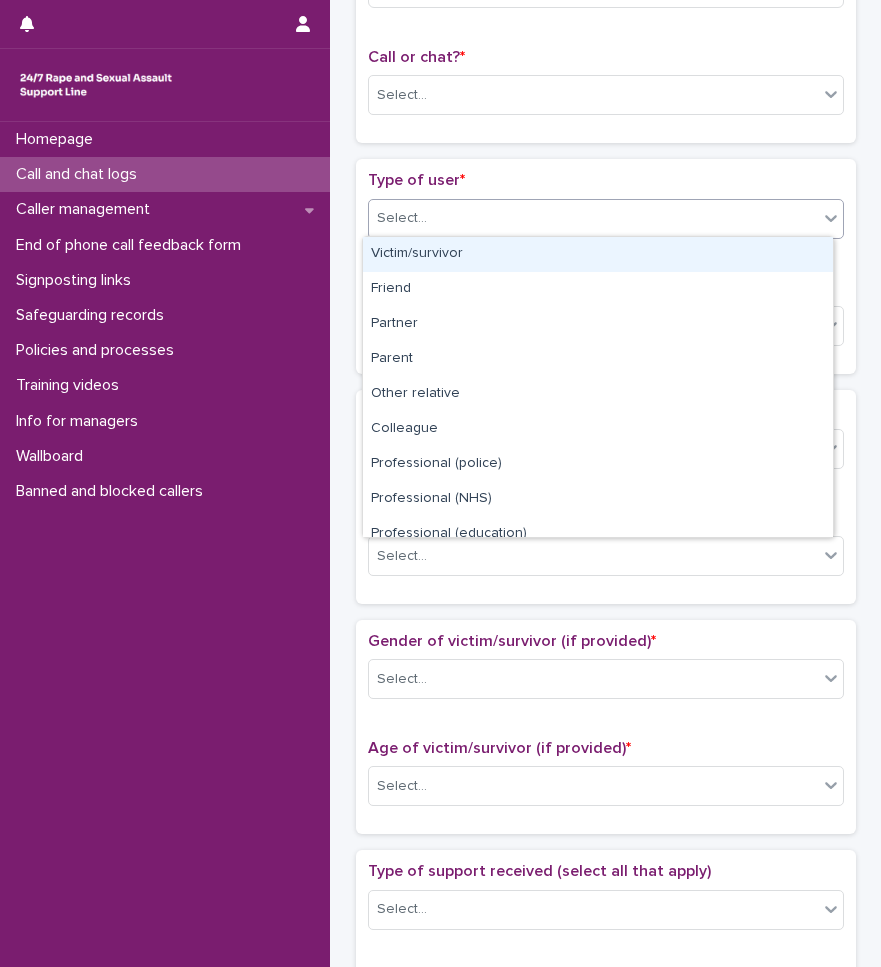 click on "Select..." at bounding box center (593, 218) 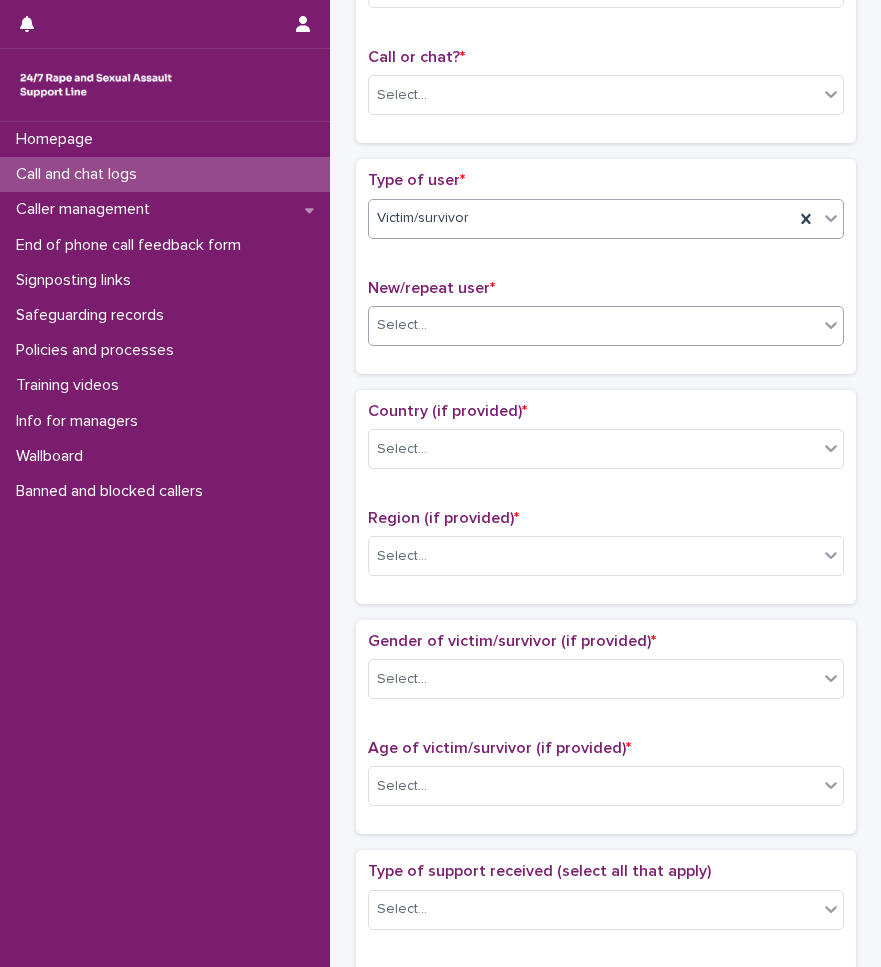 click on "Select..." at bounding box center [402, 325] 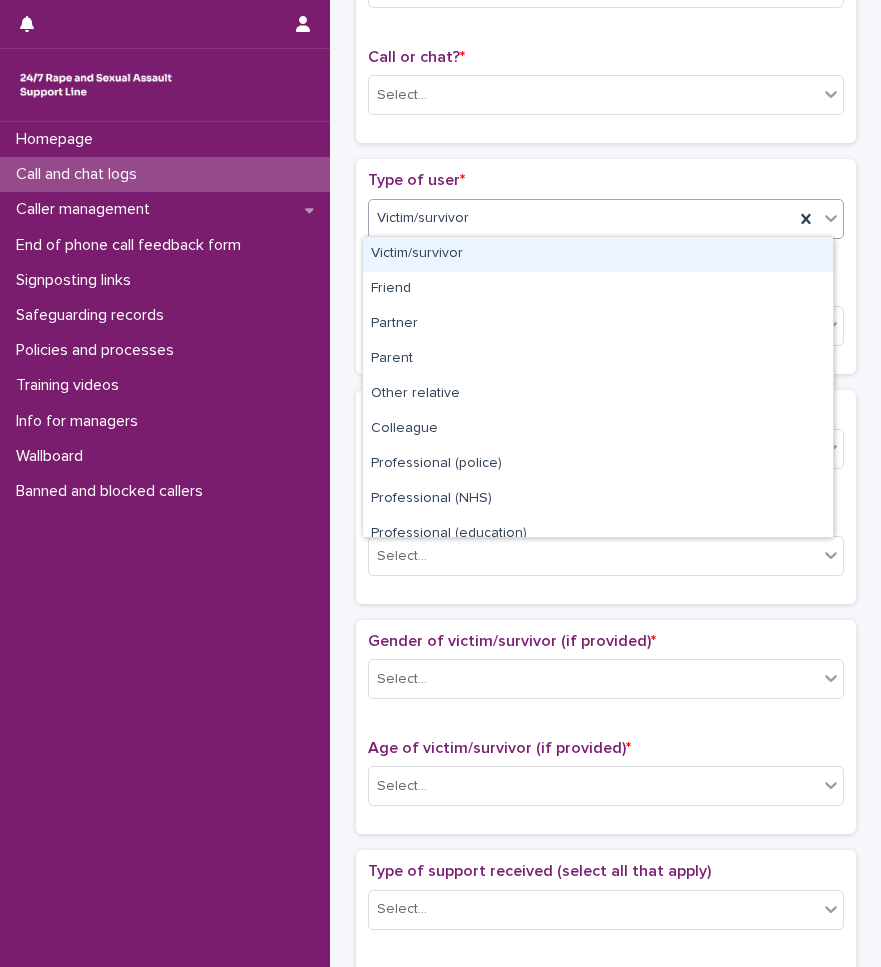 click on "Victim/survivor" at bounding box center [581, 218] 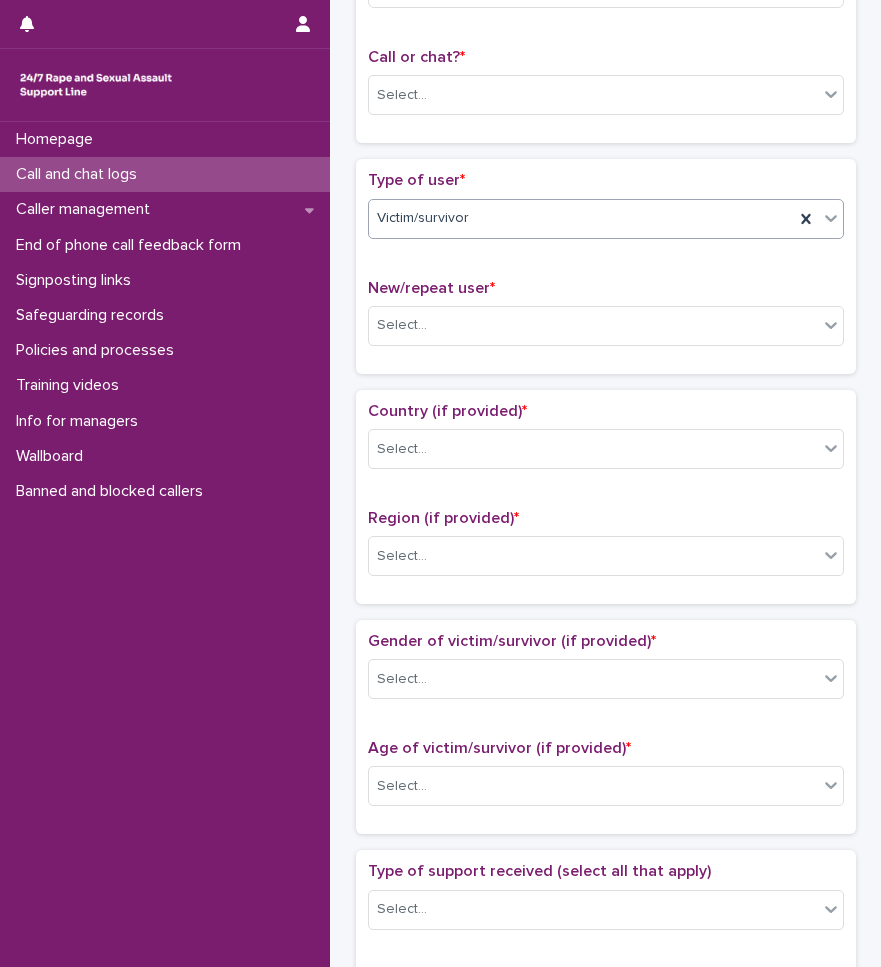 click on "Victim/survivor" at bounding box center [581, 218] 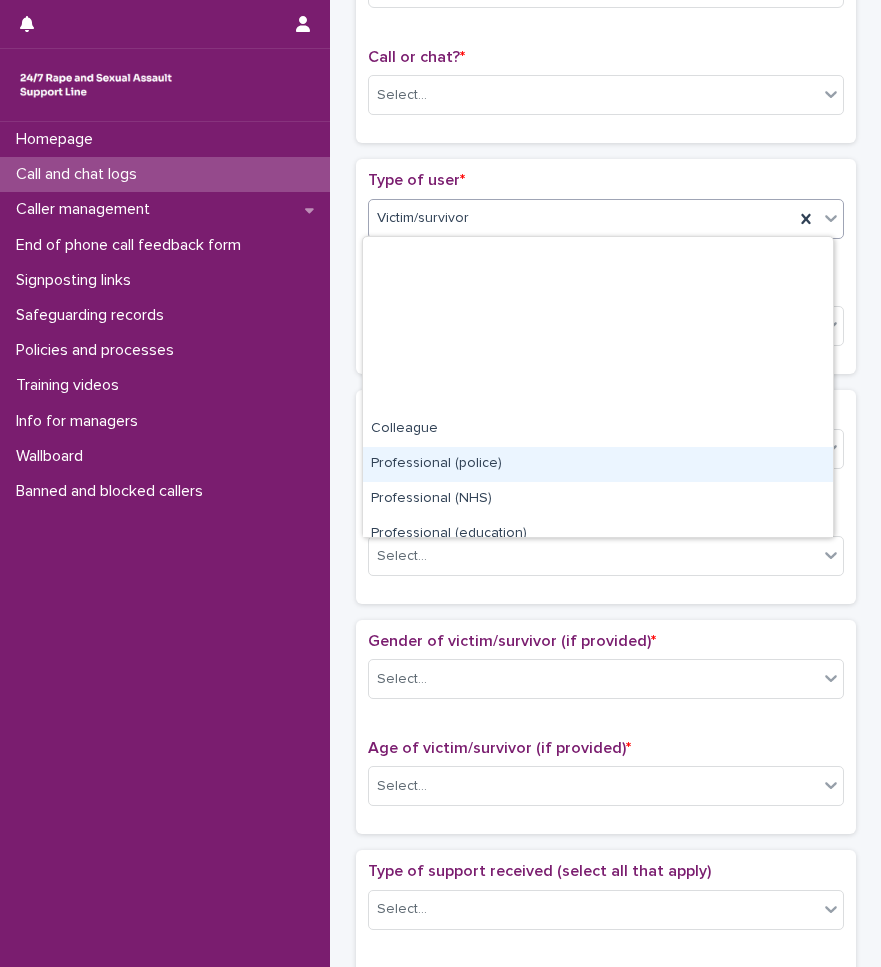scroll, scrollTop: 225, scrollLeft: 0, axis: vertical 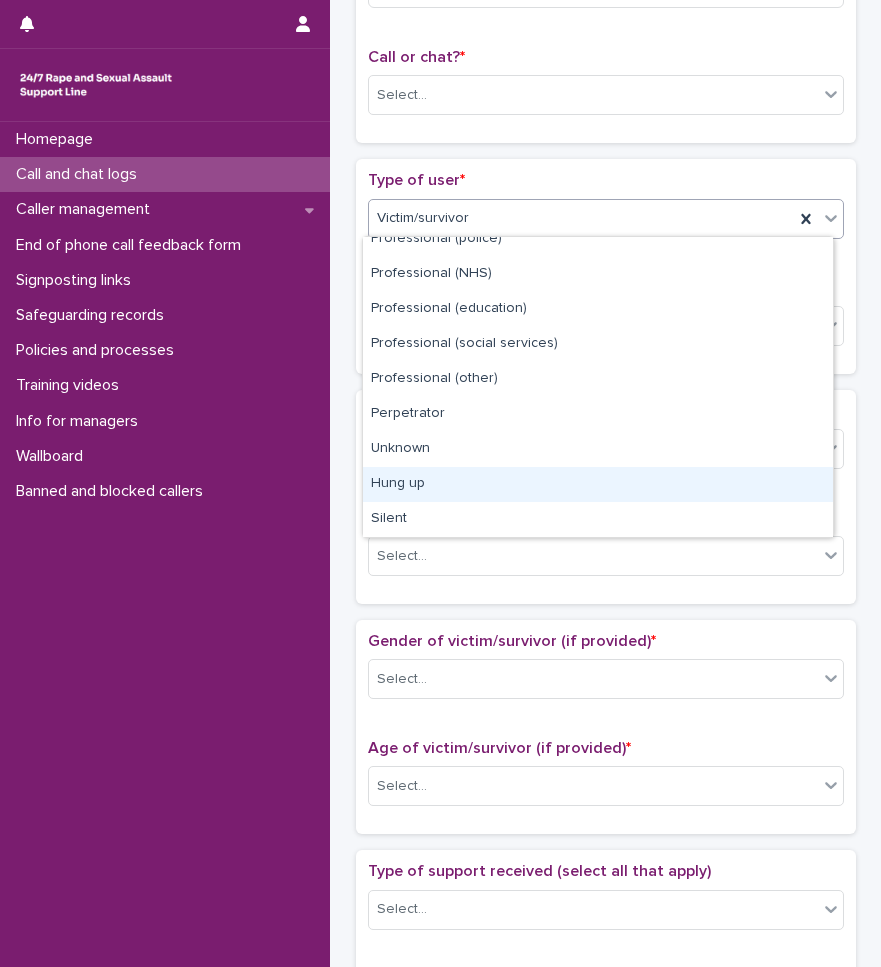click on "Hung up" at bounding box center (598, 484) 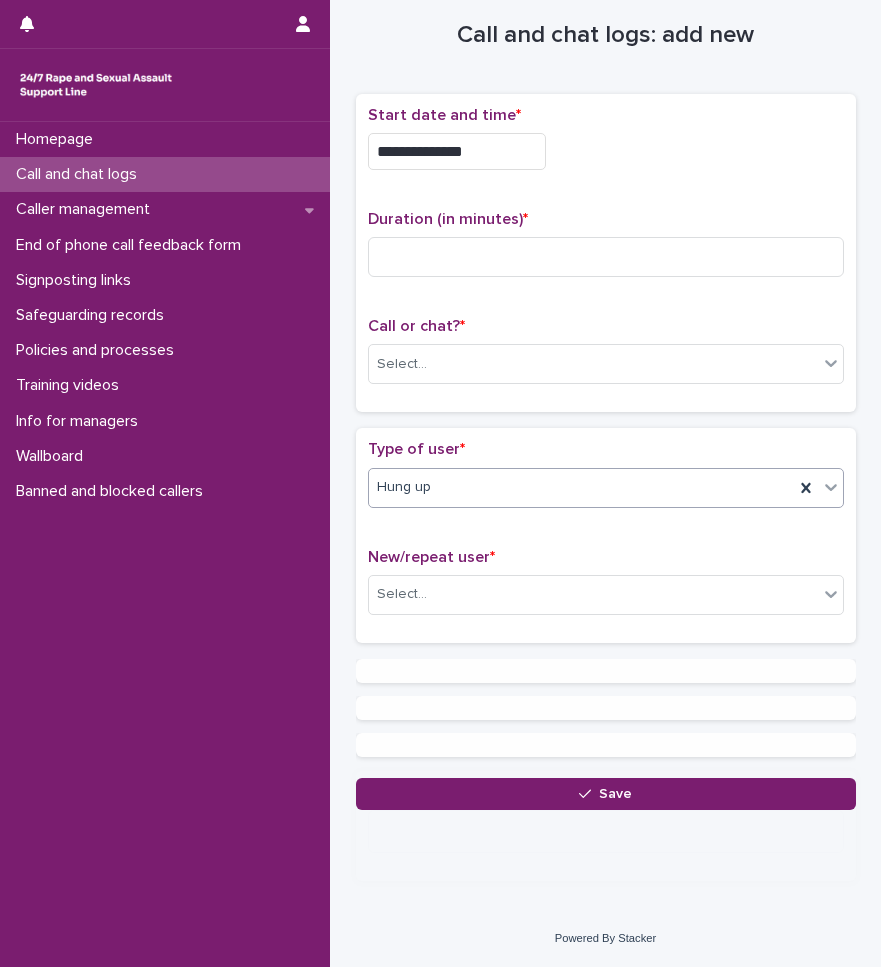 scroll, scrollTop: 0, scrollLeft: 0, axis: both 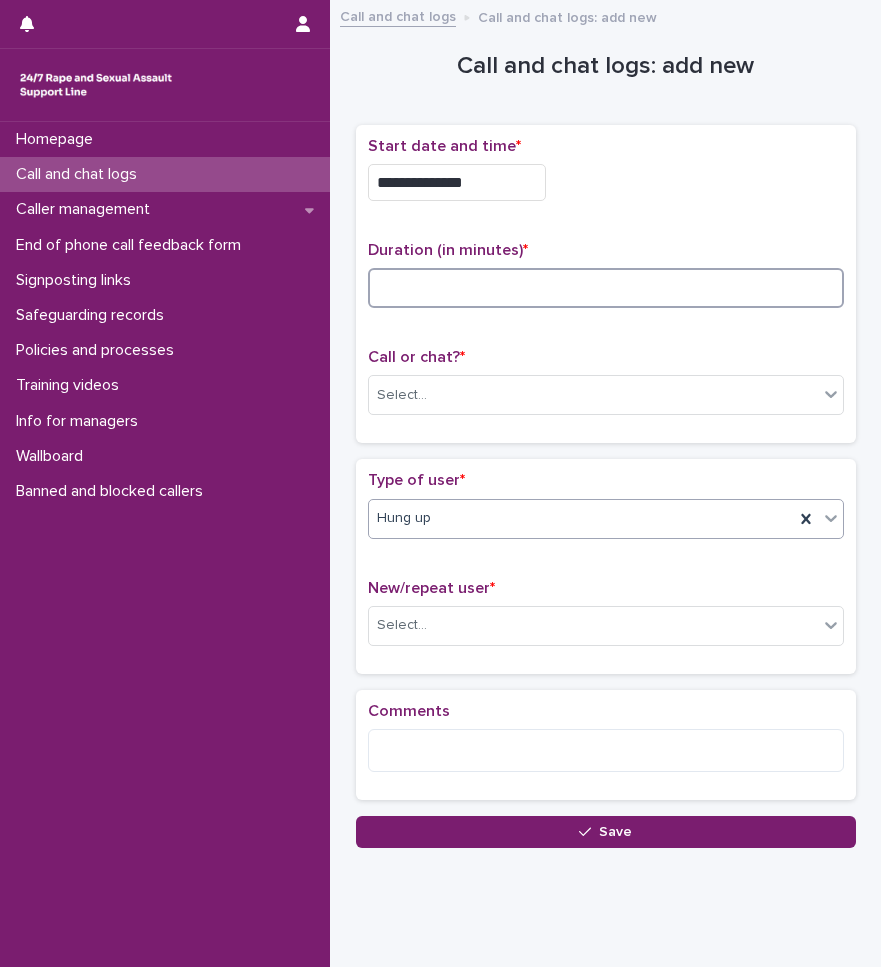click at bounding box center [606, 288] 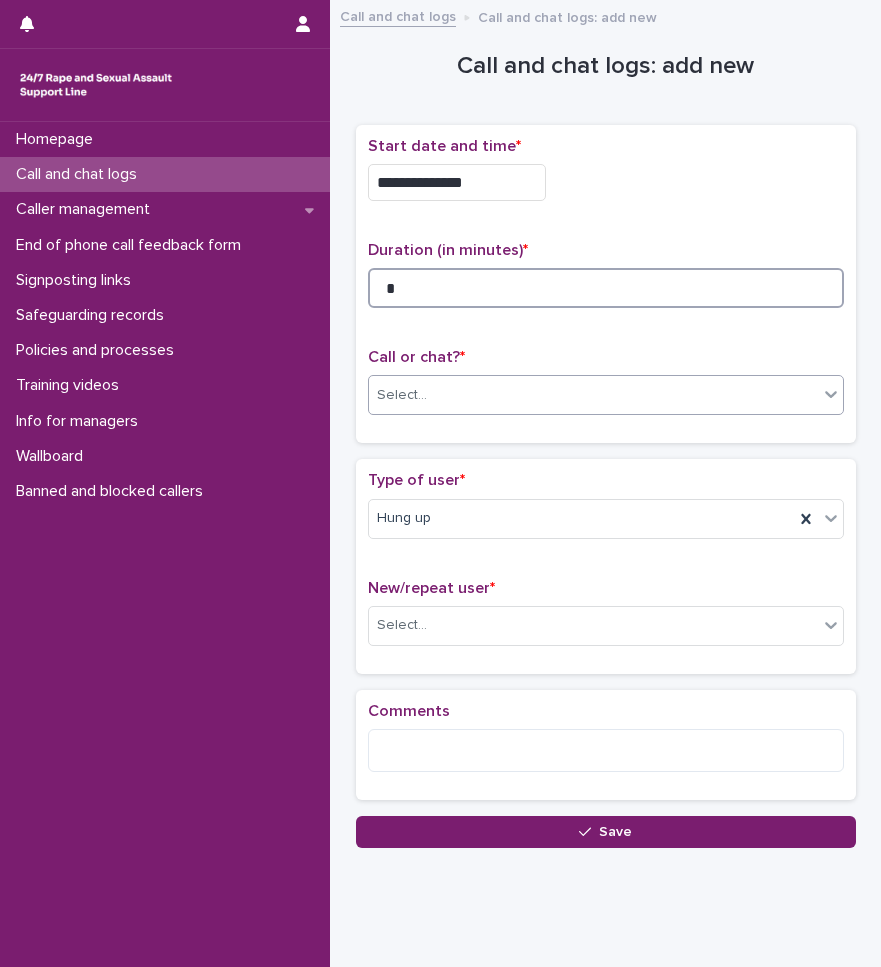 type on "*" 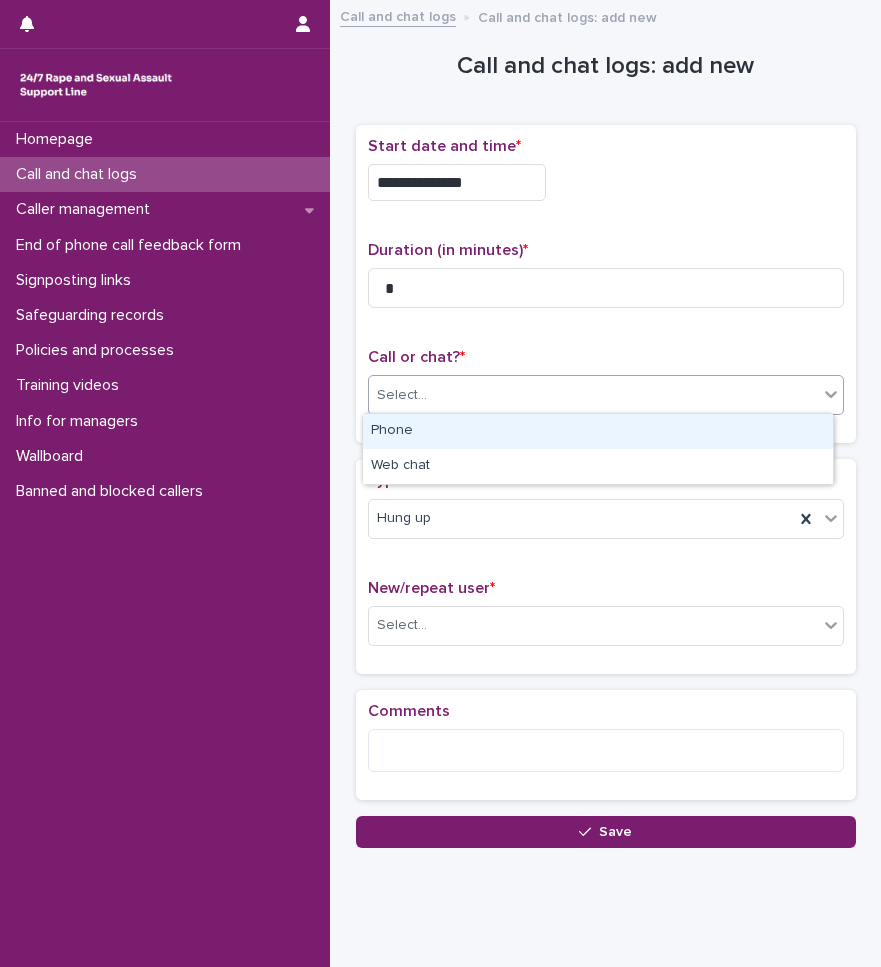 click on "Select..." at bounding box center [402, 395] 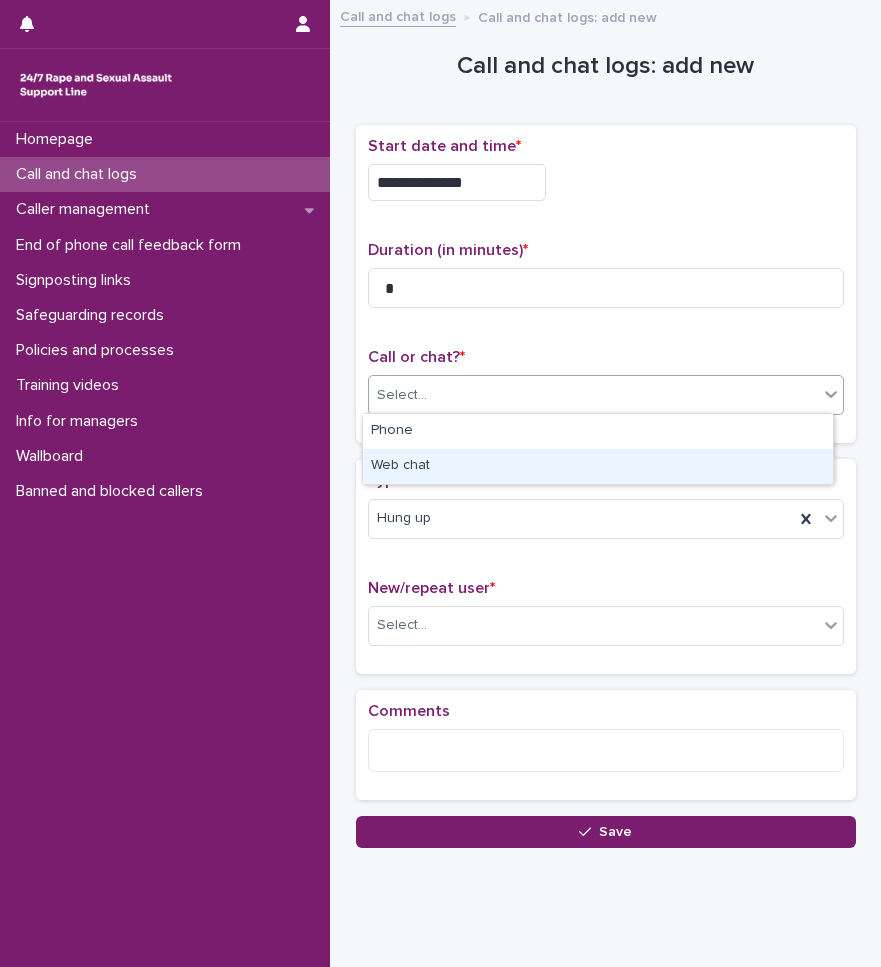 click on "Web chat" at bounding box center (598, 466) 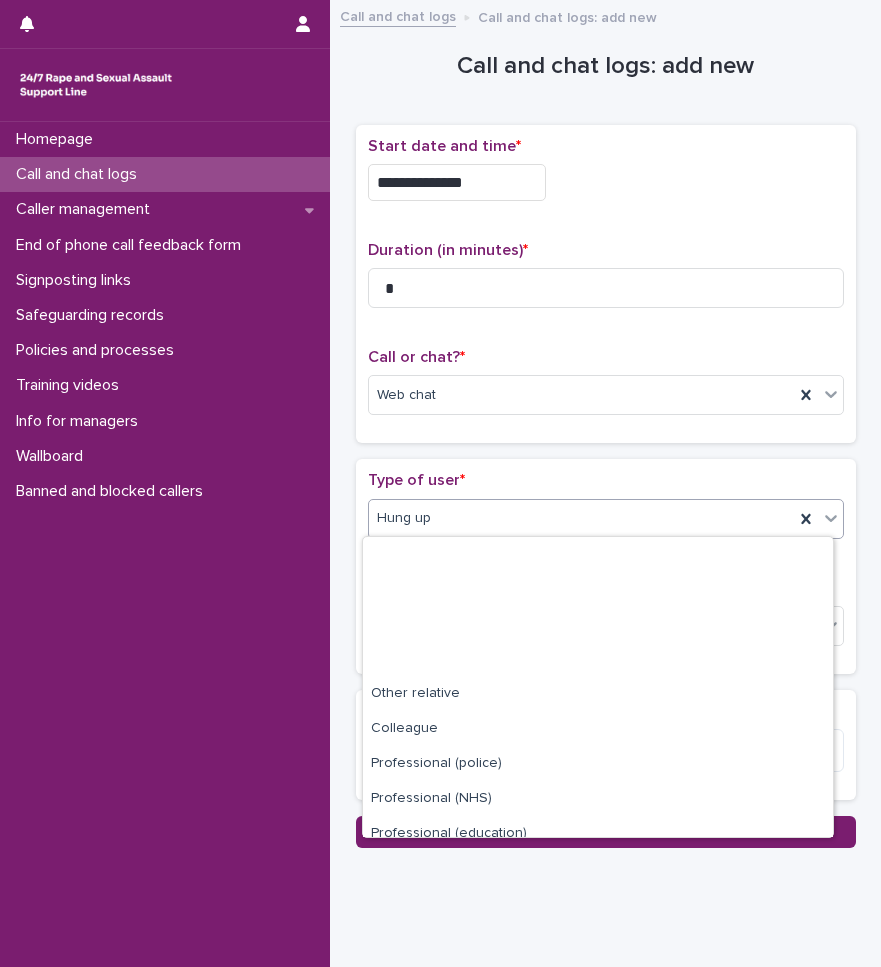 scroll, scrollTop: 225, scrollLeft: 0, axis: vertical 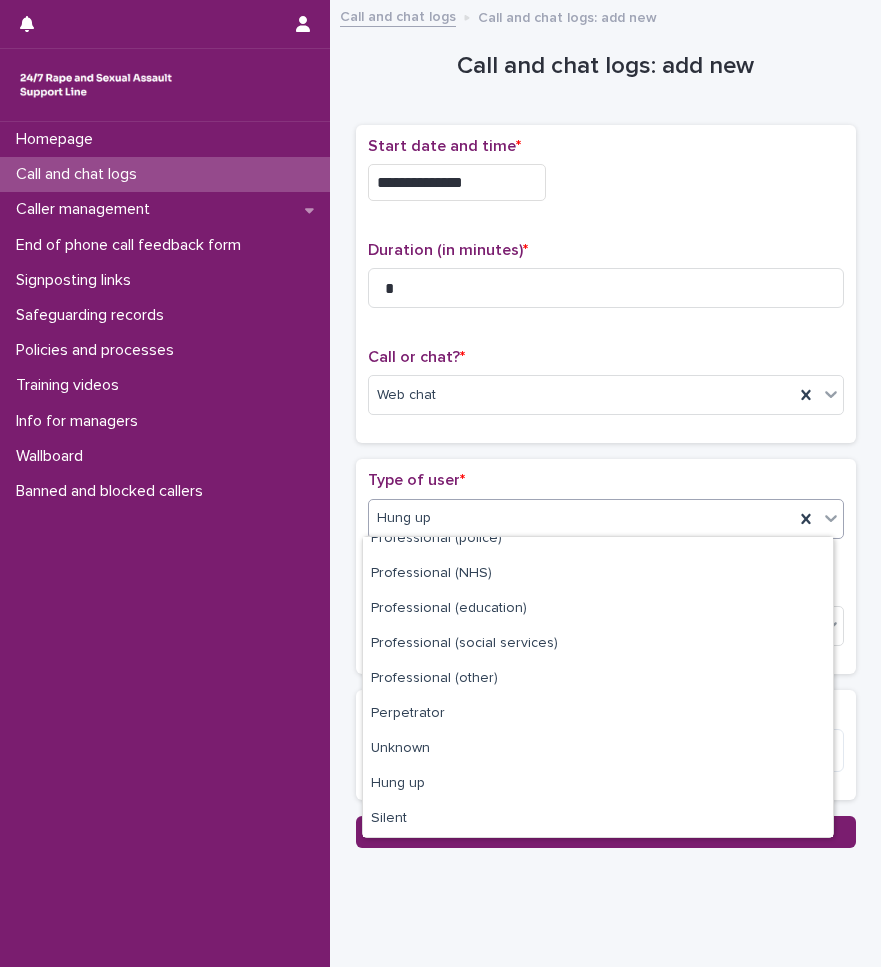 click at bounding box center (434, 517) 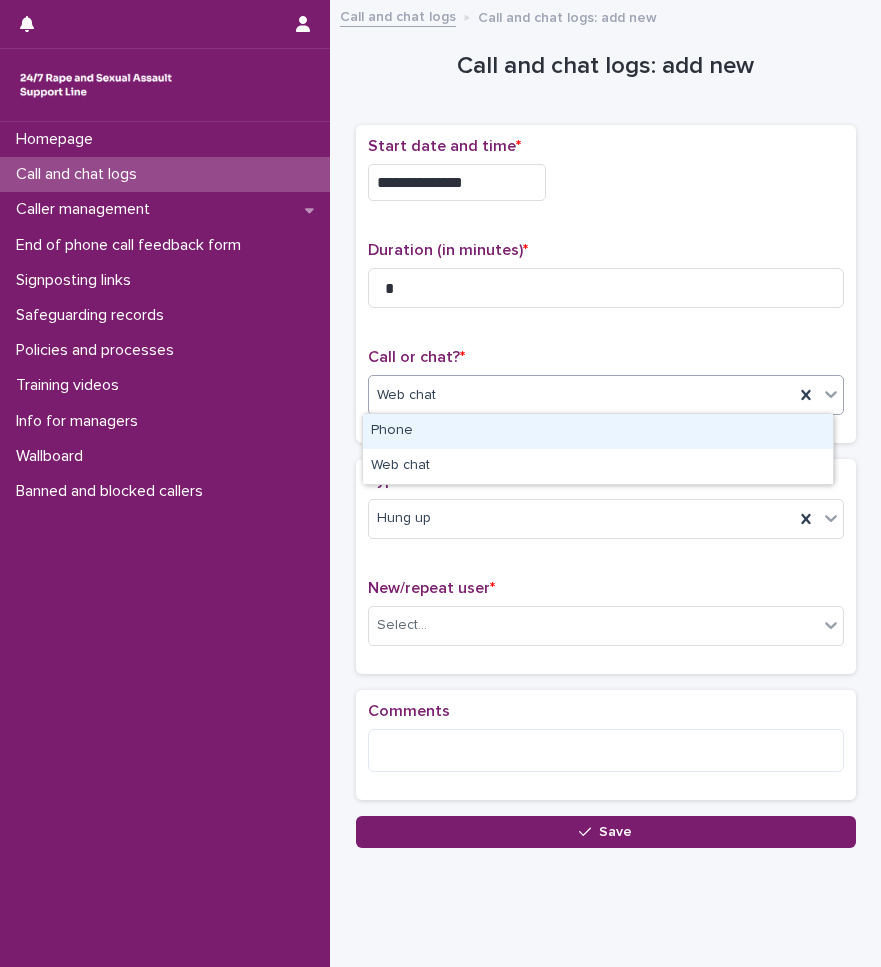 click on "Web chat" at bounding box center [581, 395] 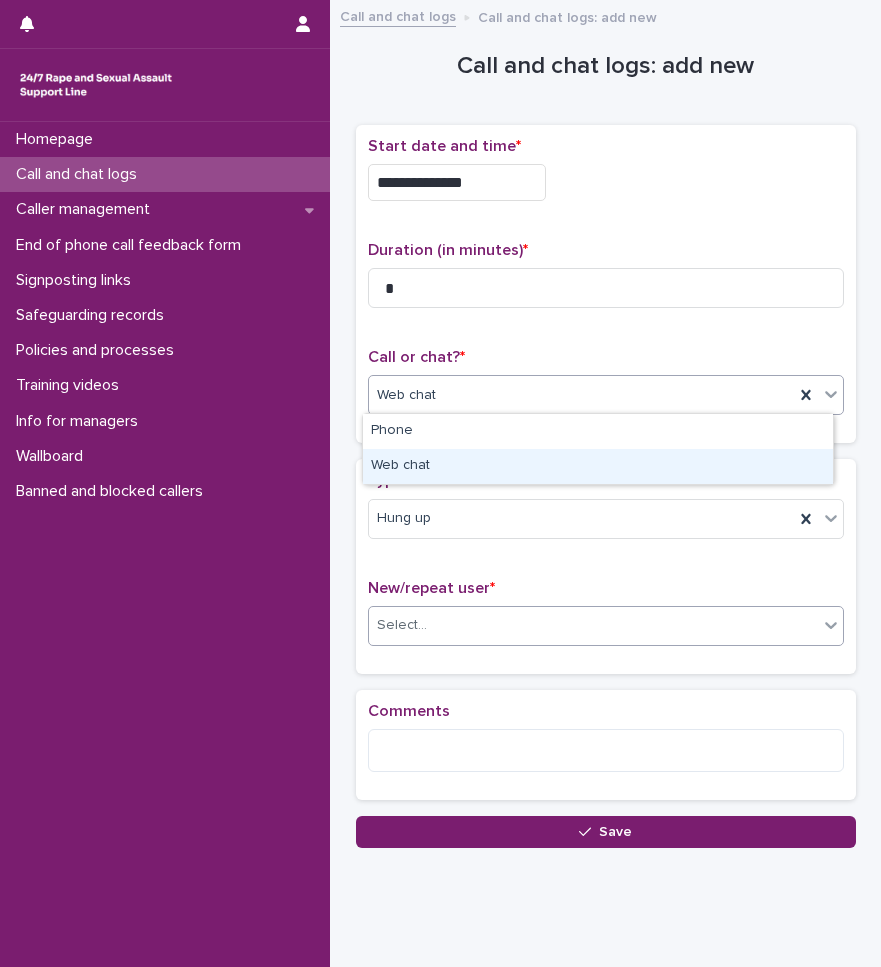click on "Select..." at bounding box center [593, 625] 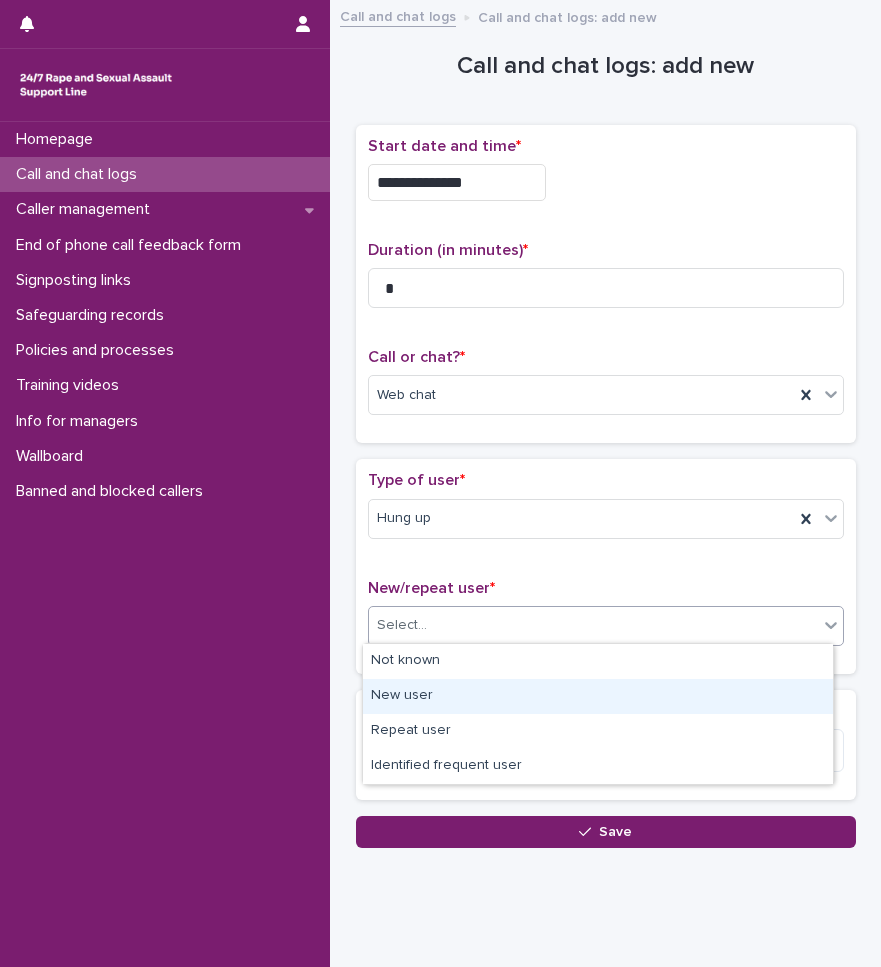 drag, startPoint x: 413, startPoint y: 715, endPoint x: 438, endPoint y: 691, distance: 34.655445 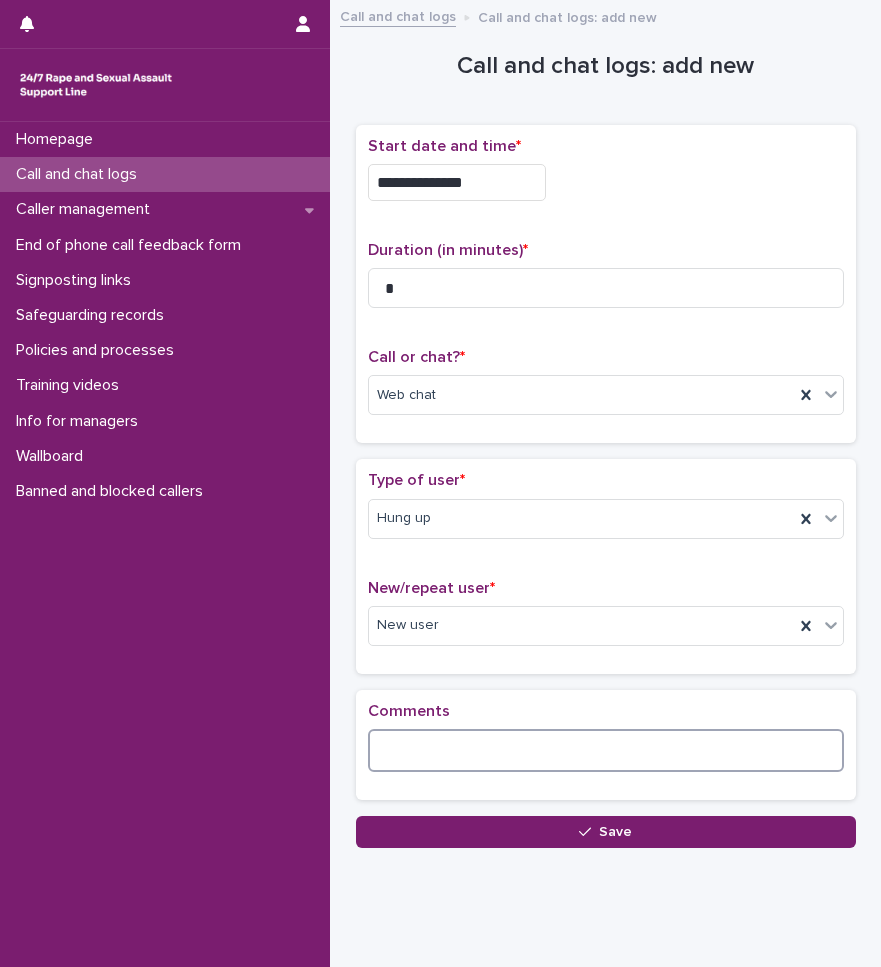 click at bounding box center (606, 750) 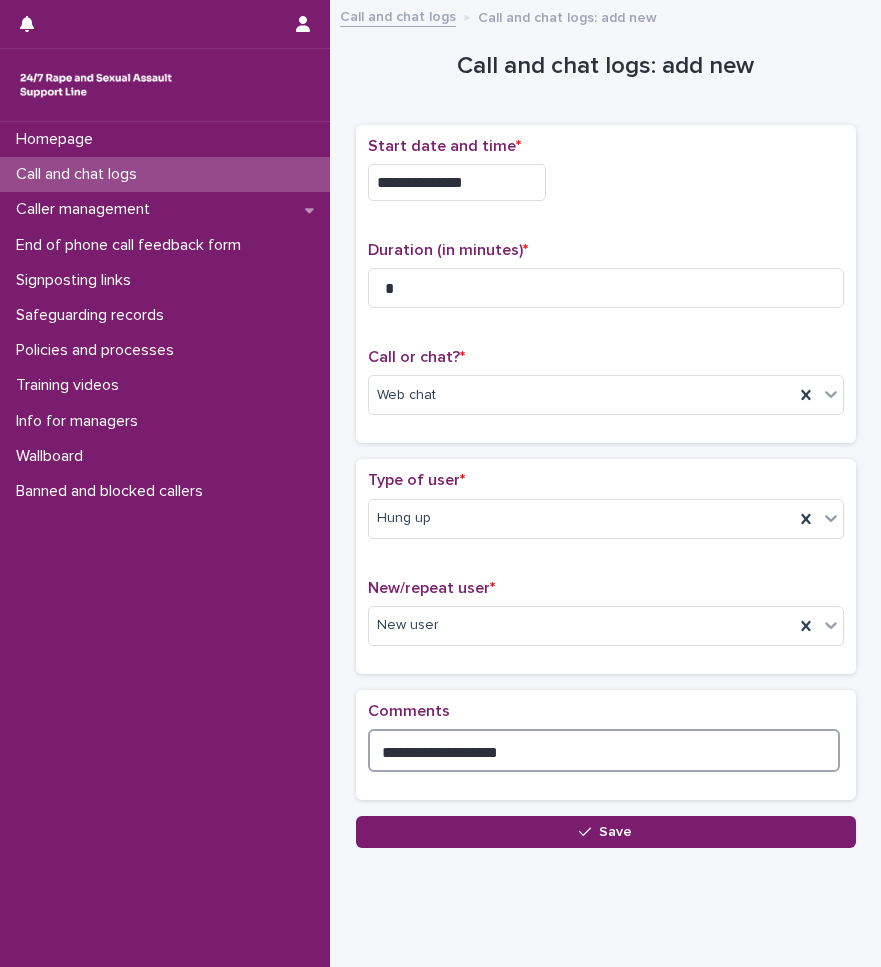 click on "**********" at bounding box center [604, 750] 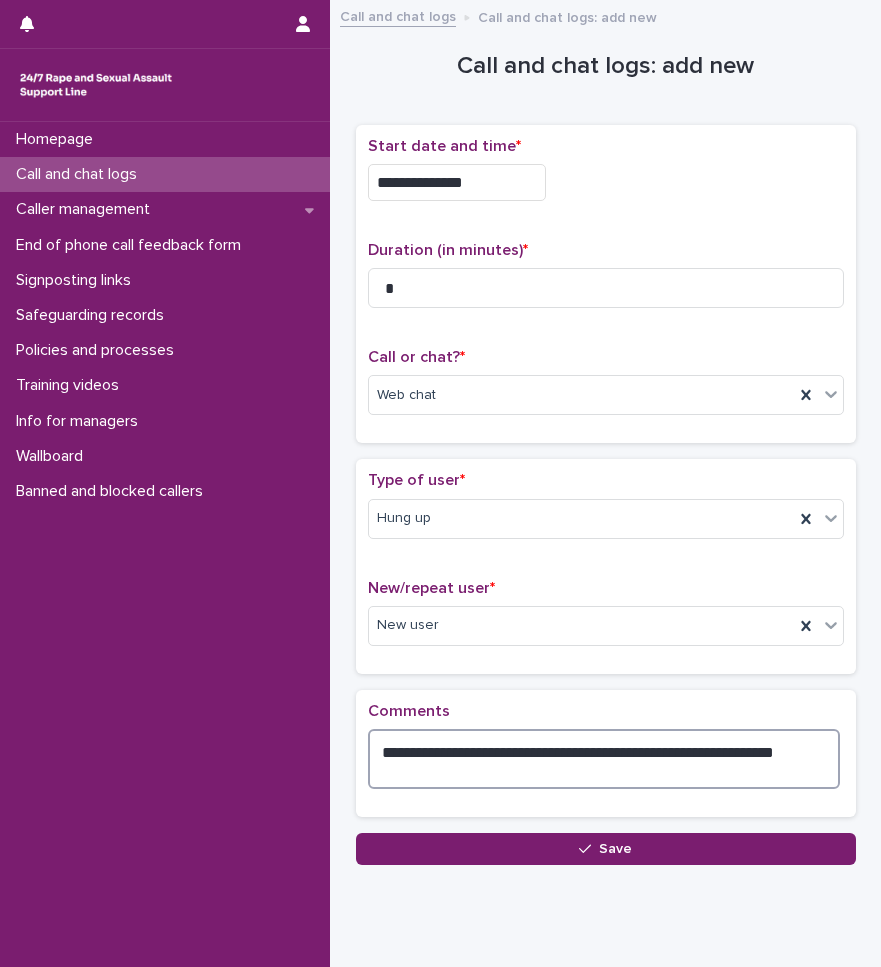 drag, startPoint x: 458, startPoint y: 748, endPoint x: 531, endPoint y: 799, distance: 89.050545 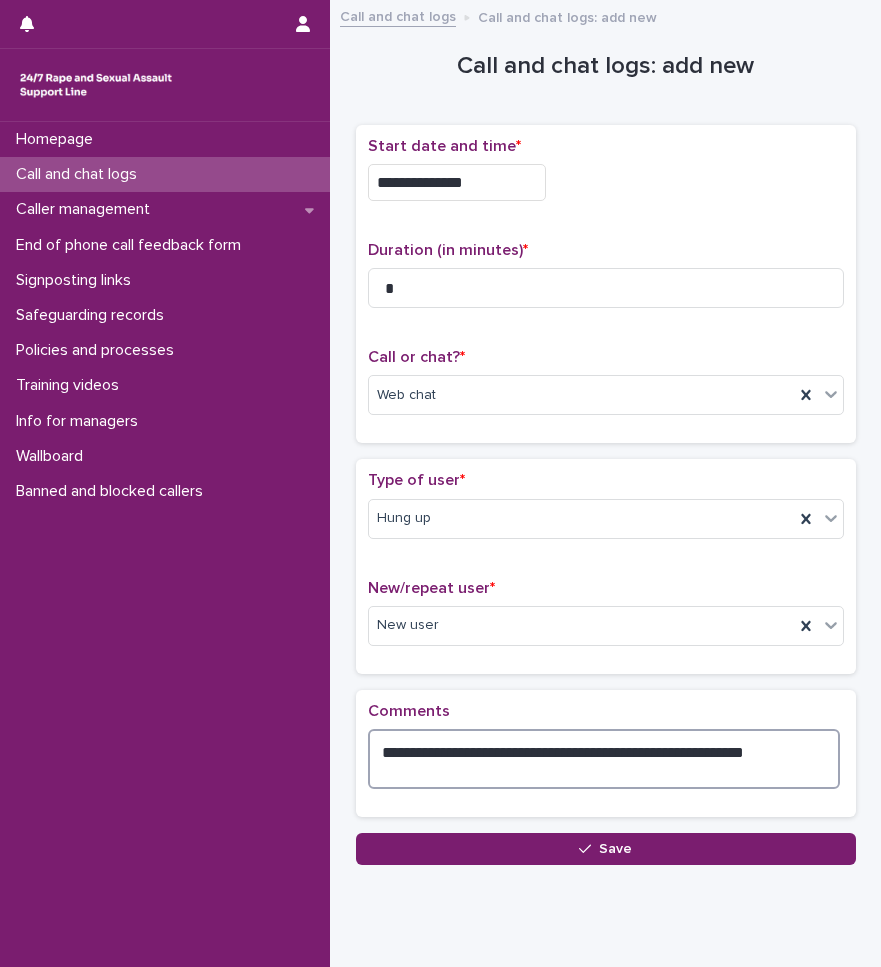 click on "**********" at bounding box center [604, 759] 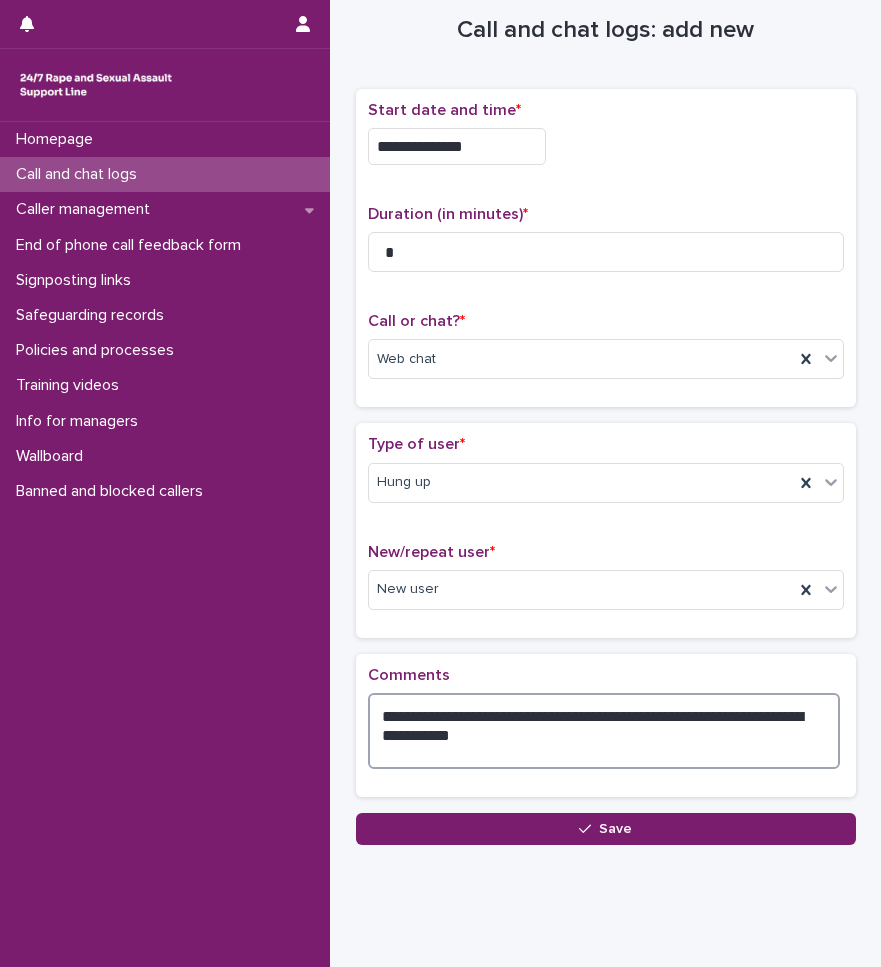 scroll, scrollTop: 68, scrollLeft: 0, axis: vertical 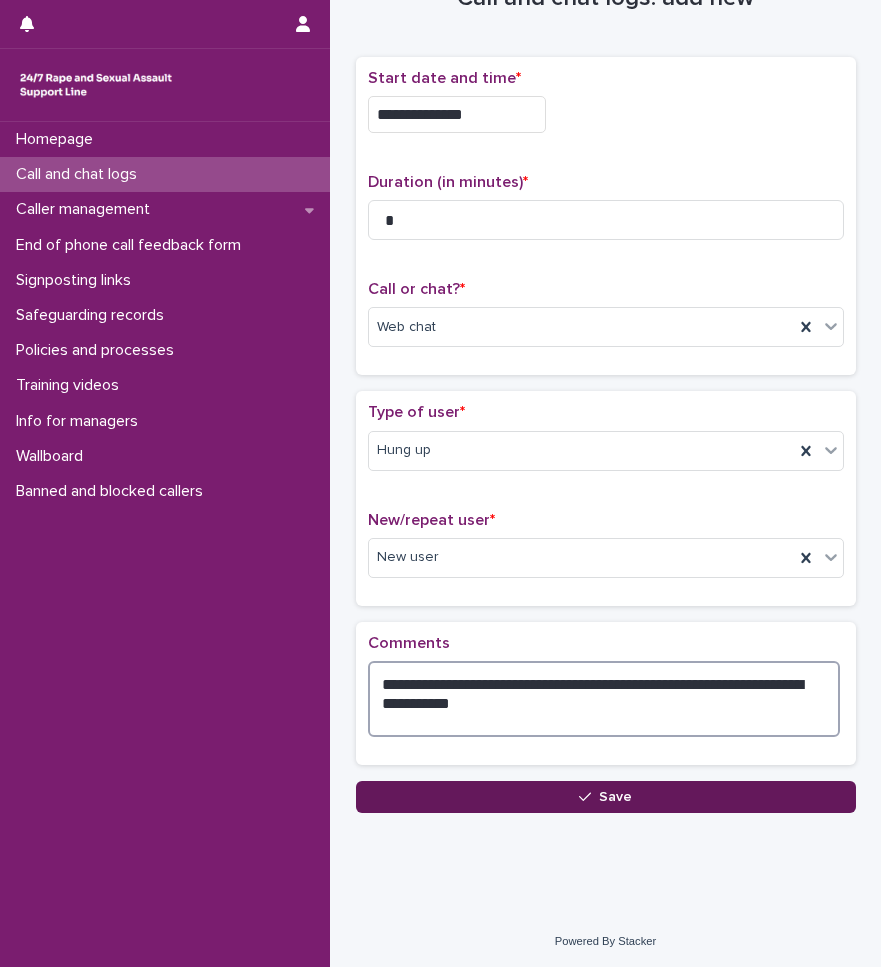 type on "**********" 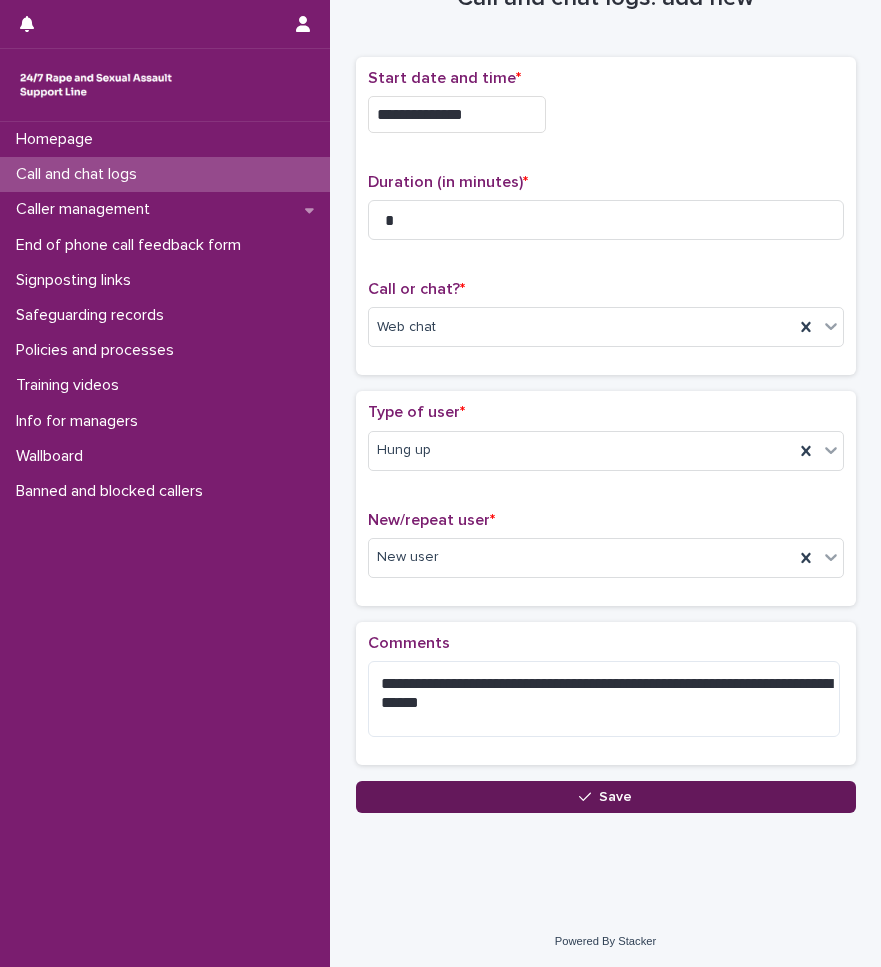 click on "Save" at bounding box center (606, 797) 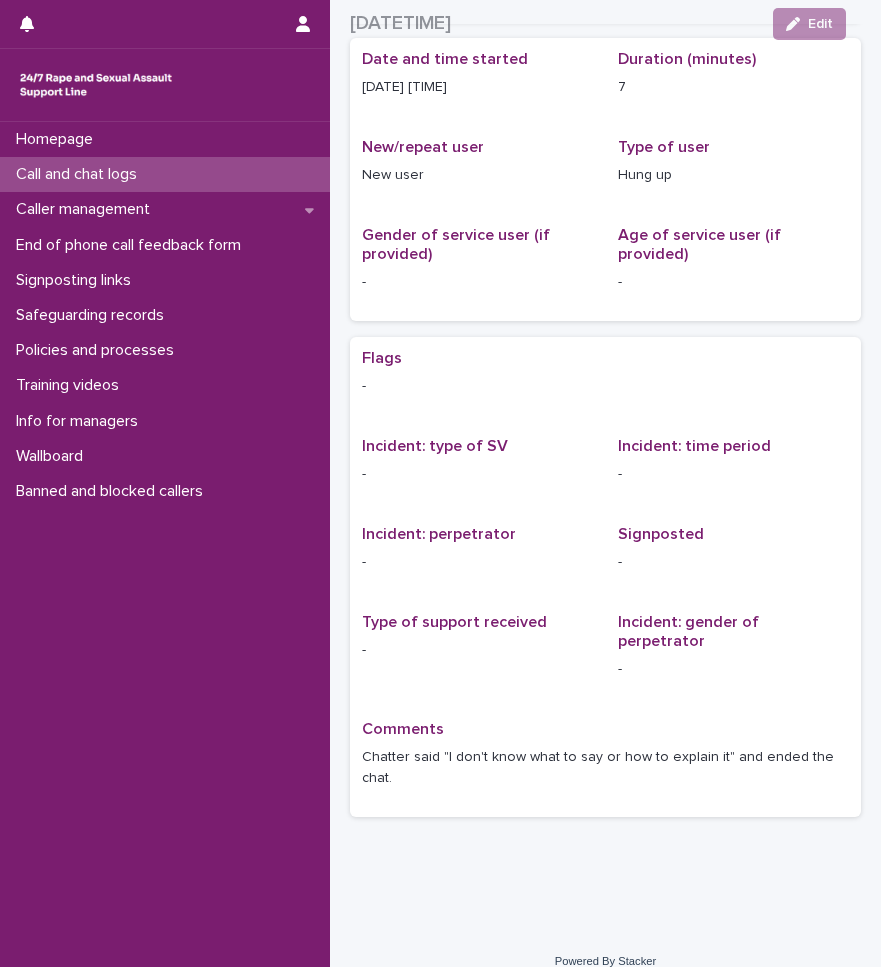 scroll, scrollTop: 277, scrollLeft: 0, axis: vertical 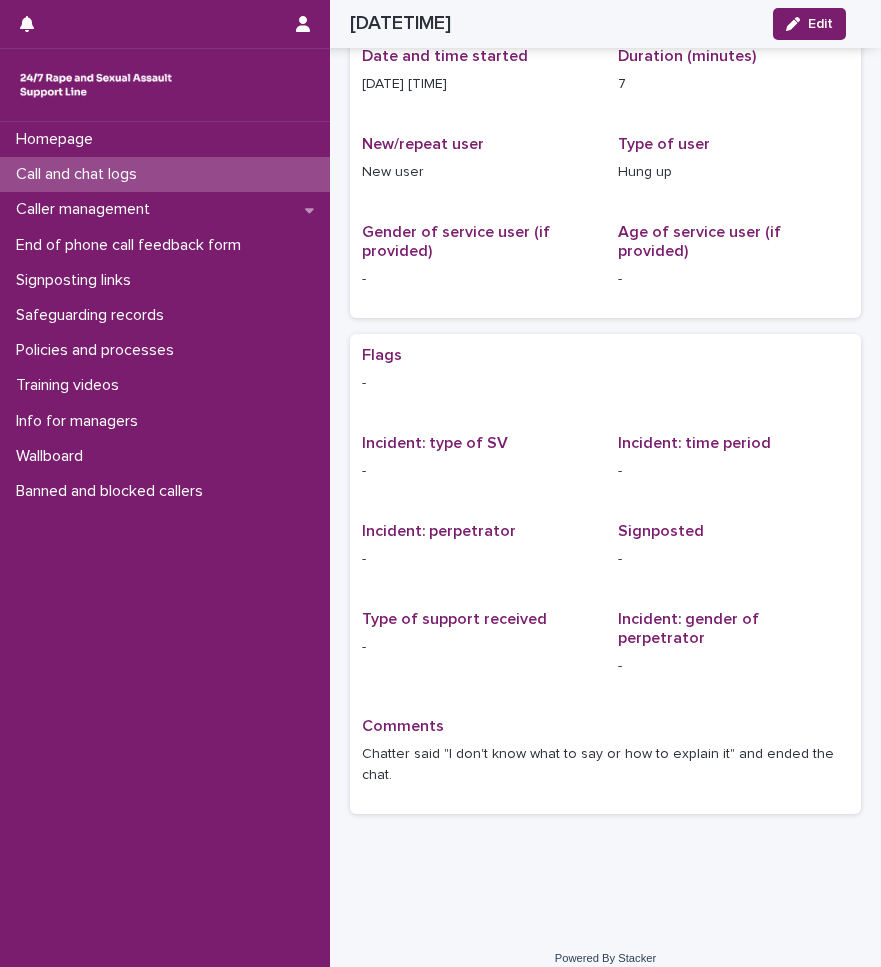click on "Call and chat logs" at bounding box center (165, 174) 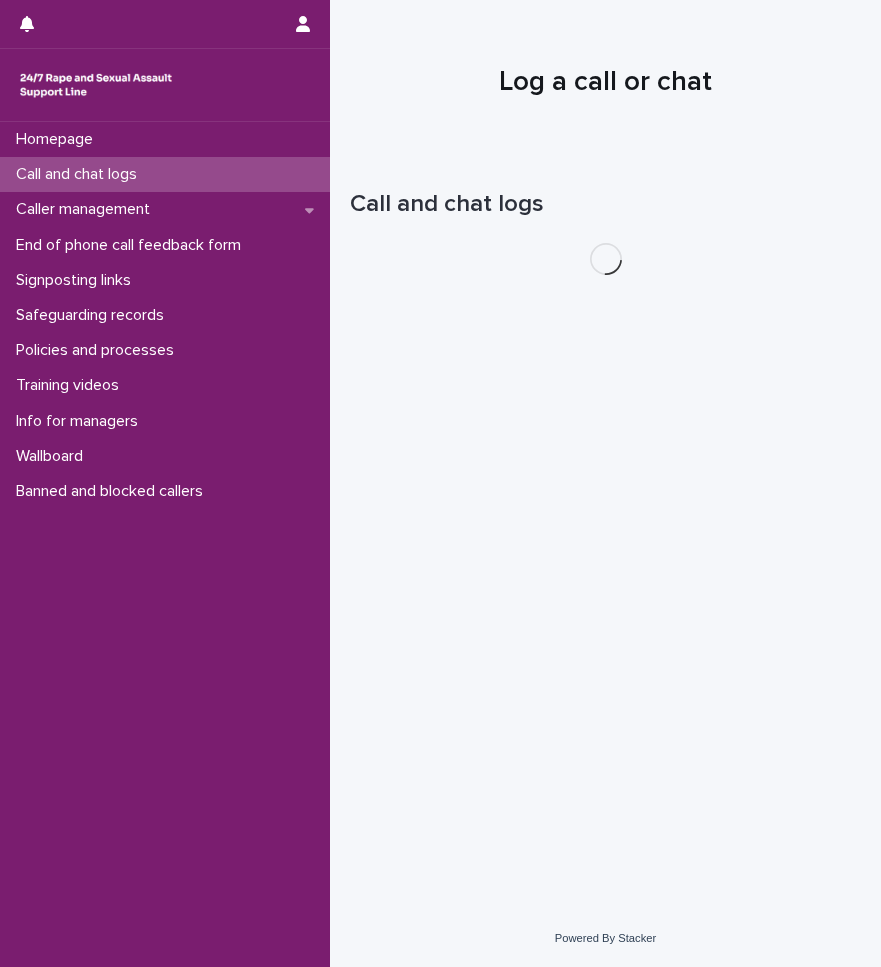 scroll, scrollTop: 0, scrollLeft: 0, axis: both 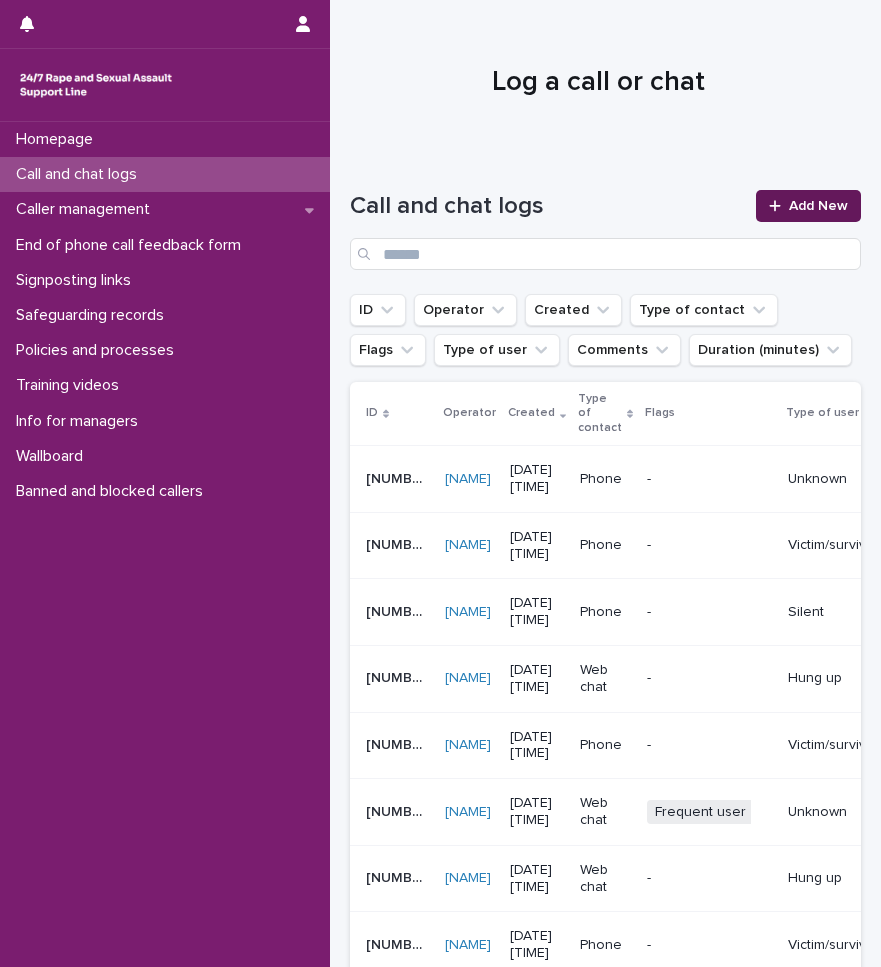 click on "Add New" at bounding box center [818, 206] 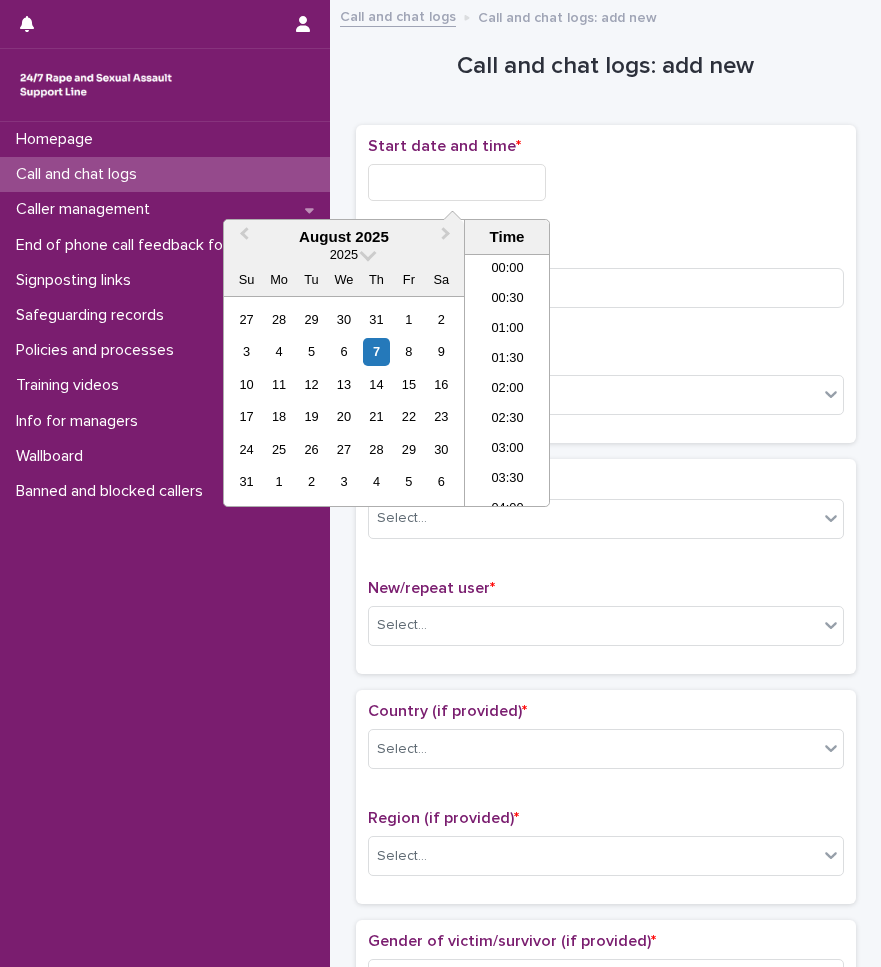 scroll, scrollTop: 130, scrollLeft: 0, axis: vertical 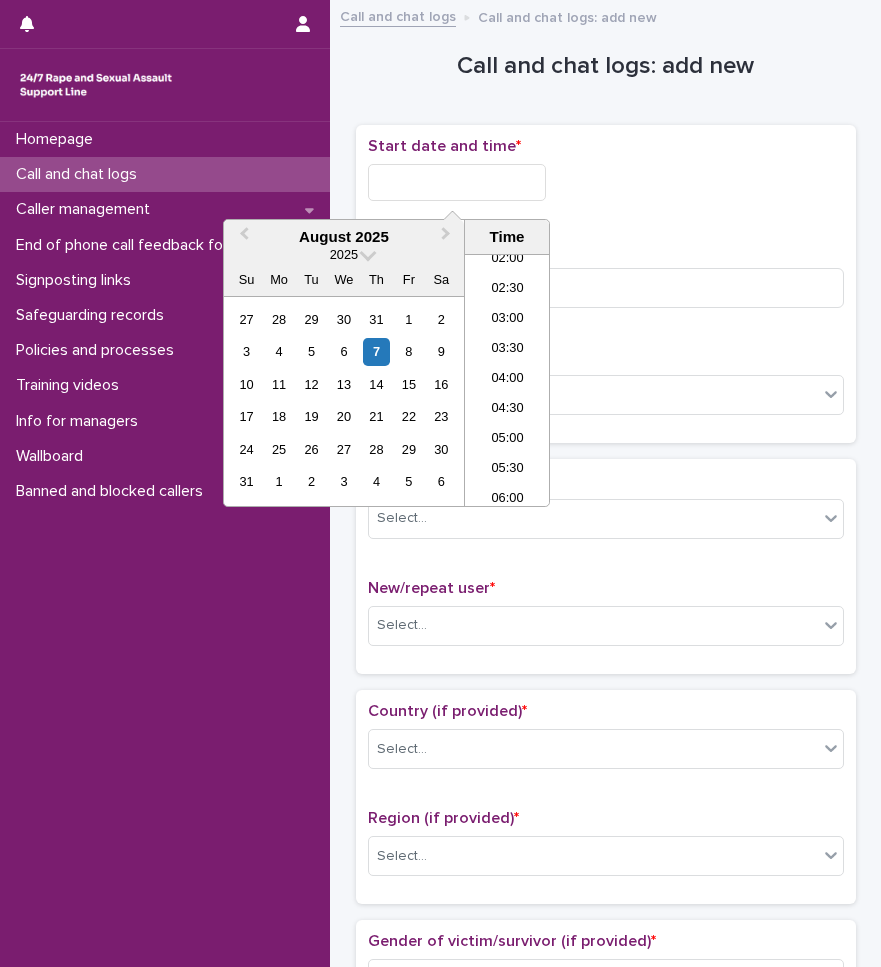 click at bounding box center [457, 182] 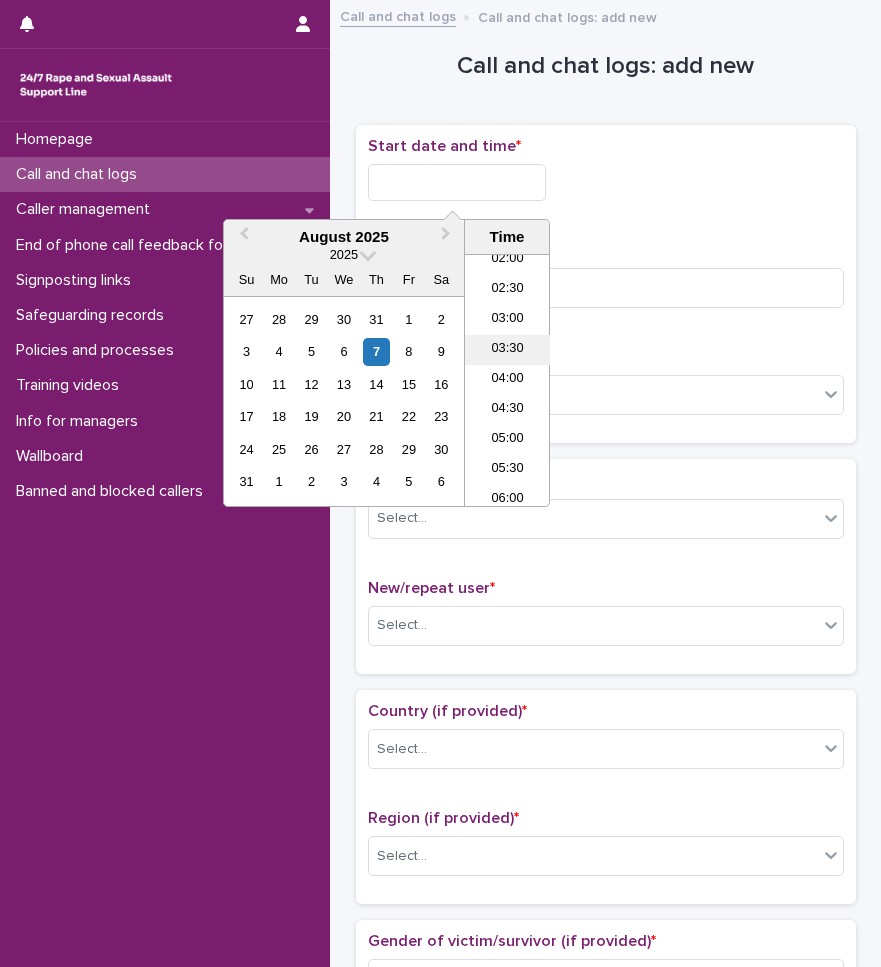 click on "03:30" at bounding box center (507, 350) 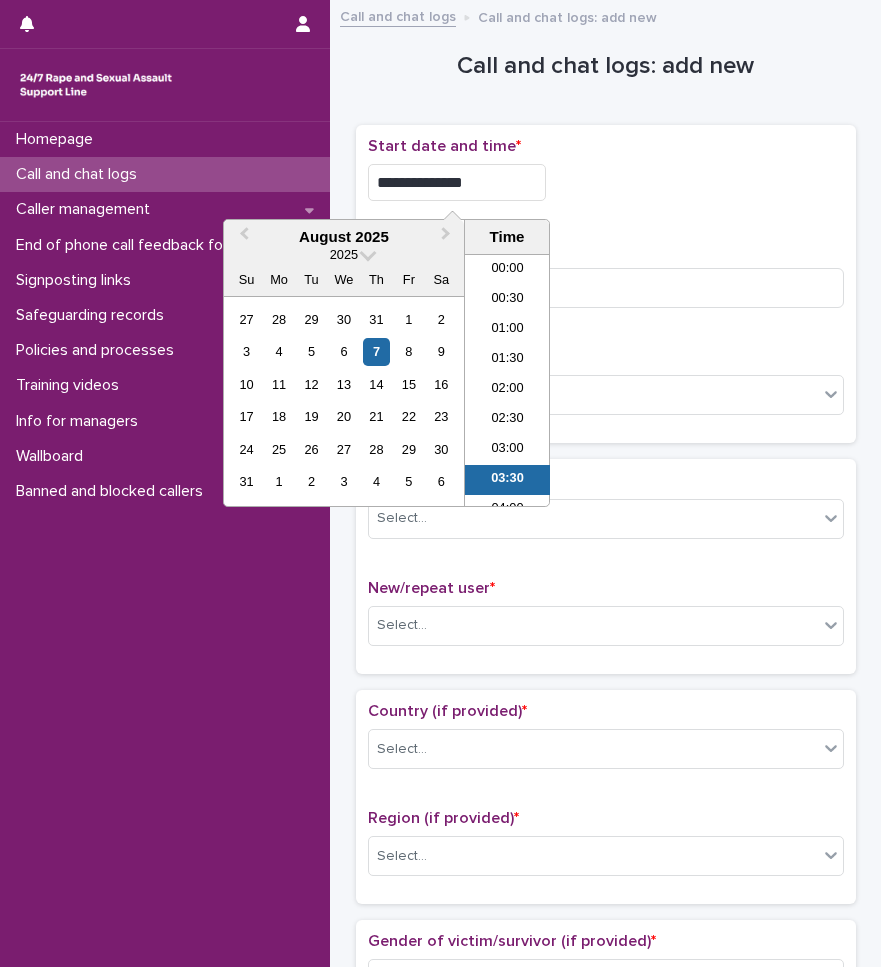 click on "**********" at bounding box center (457, 182) 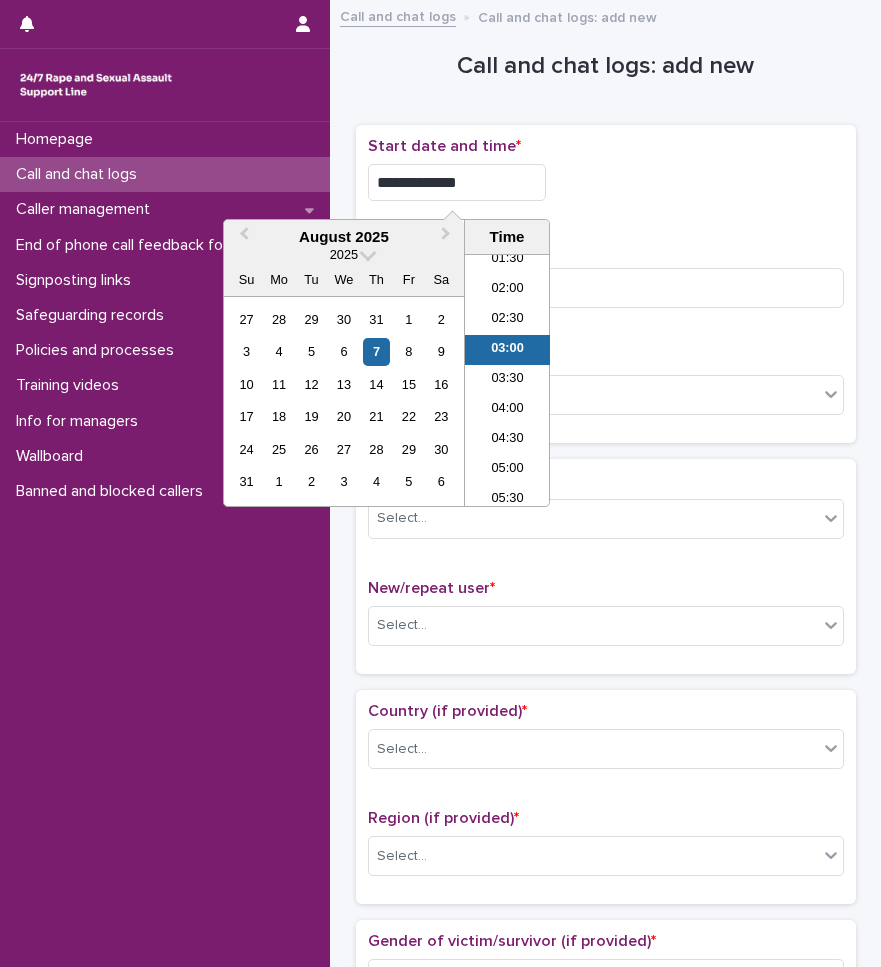 click on "**********" at bounding box center [457, 182] 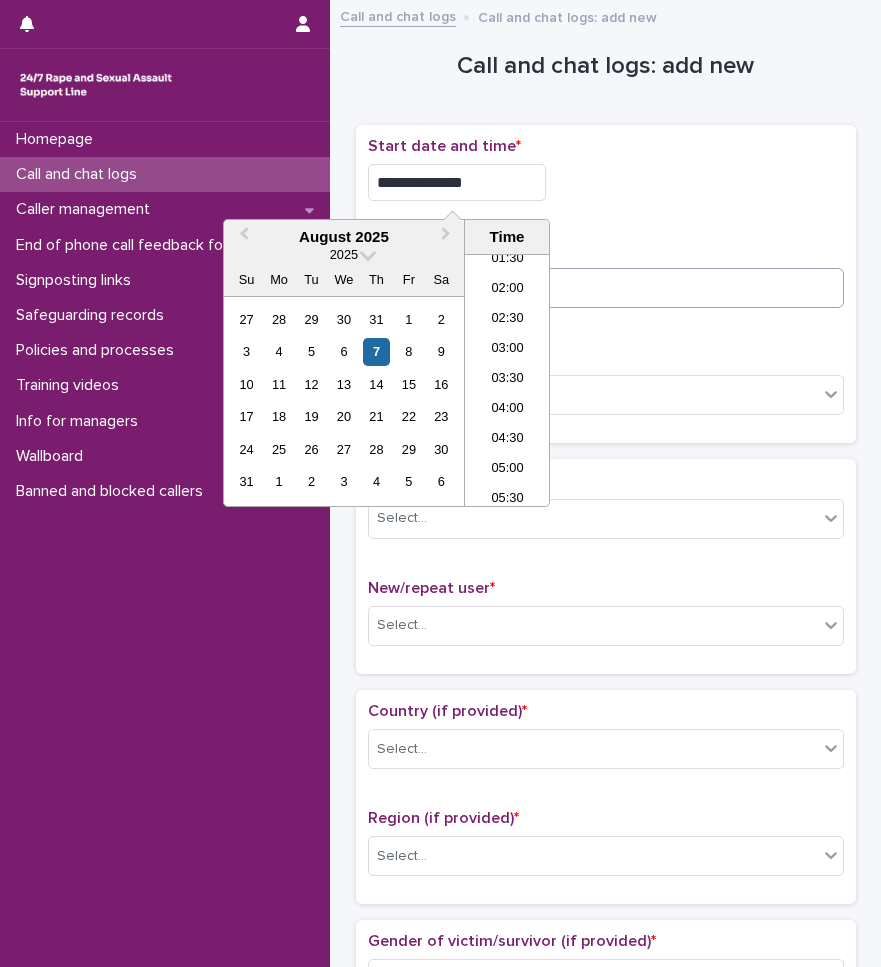 type on "**********" 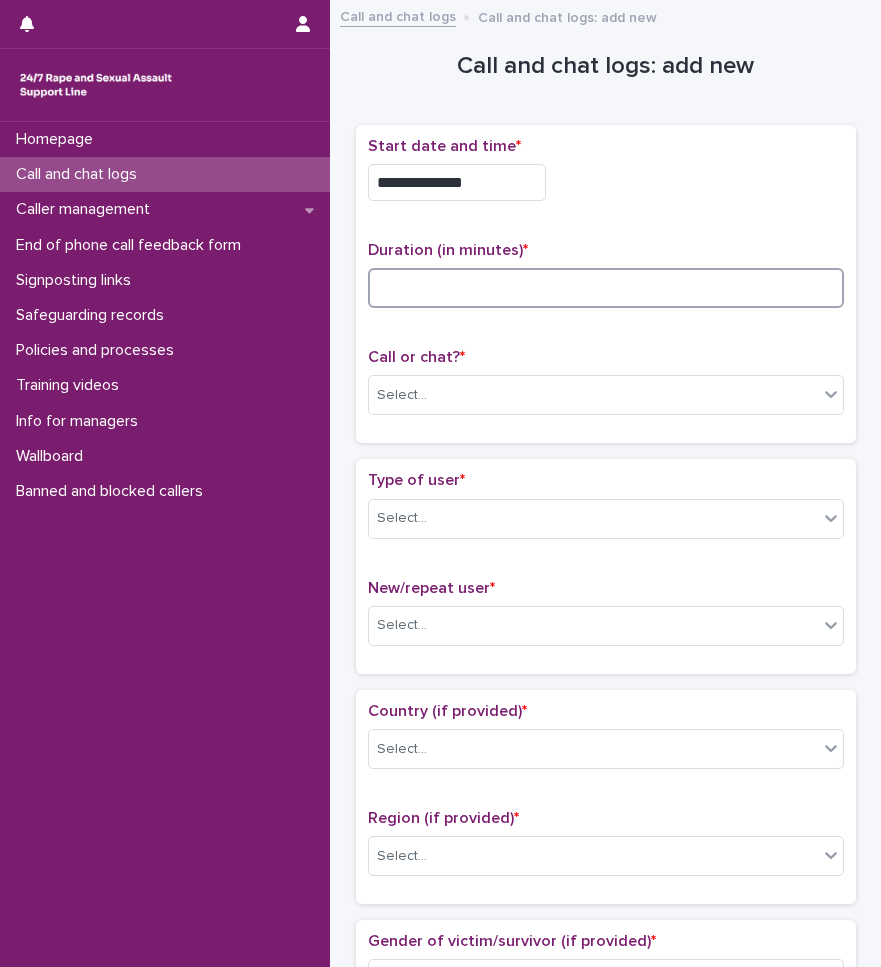 click at bounding box center [606, 288] 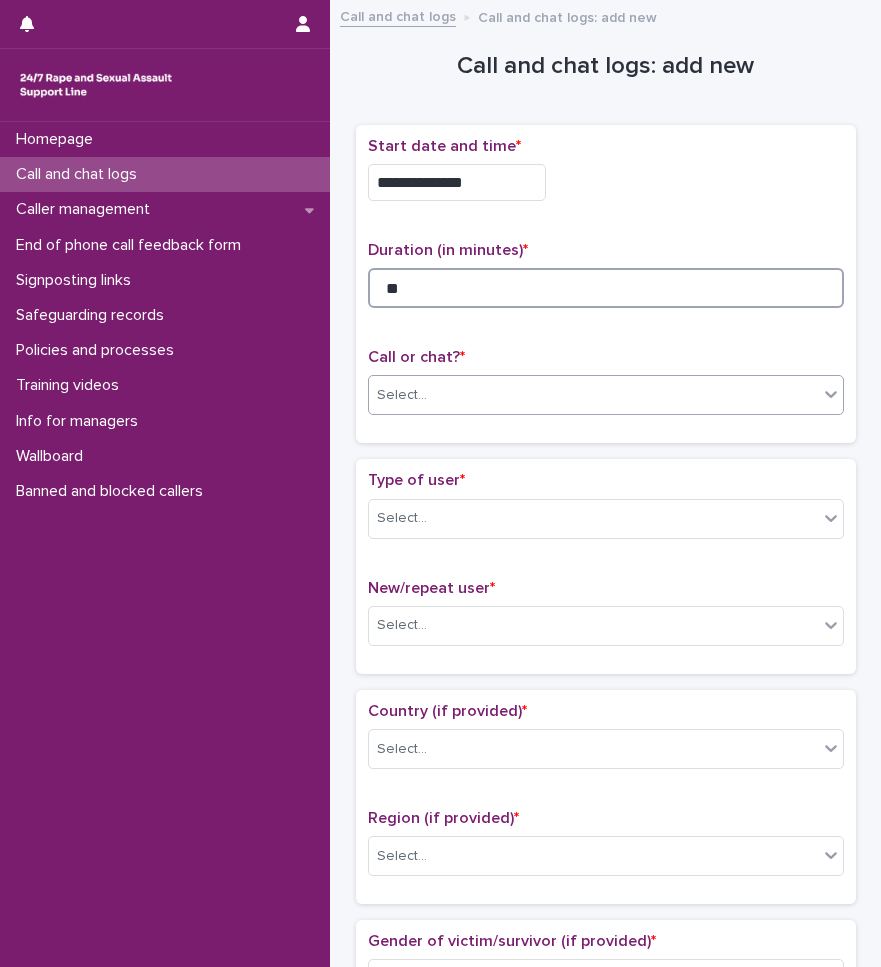 type on "**" 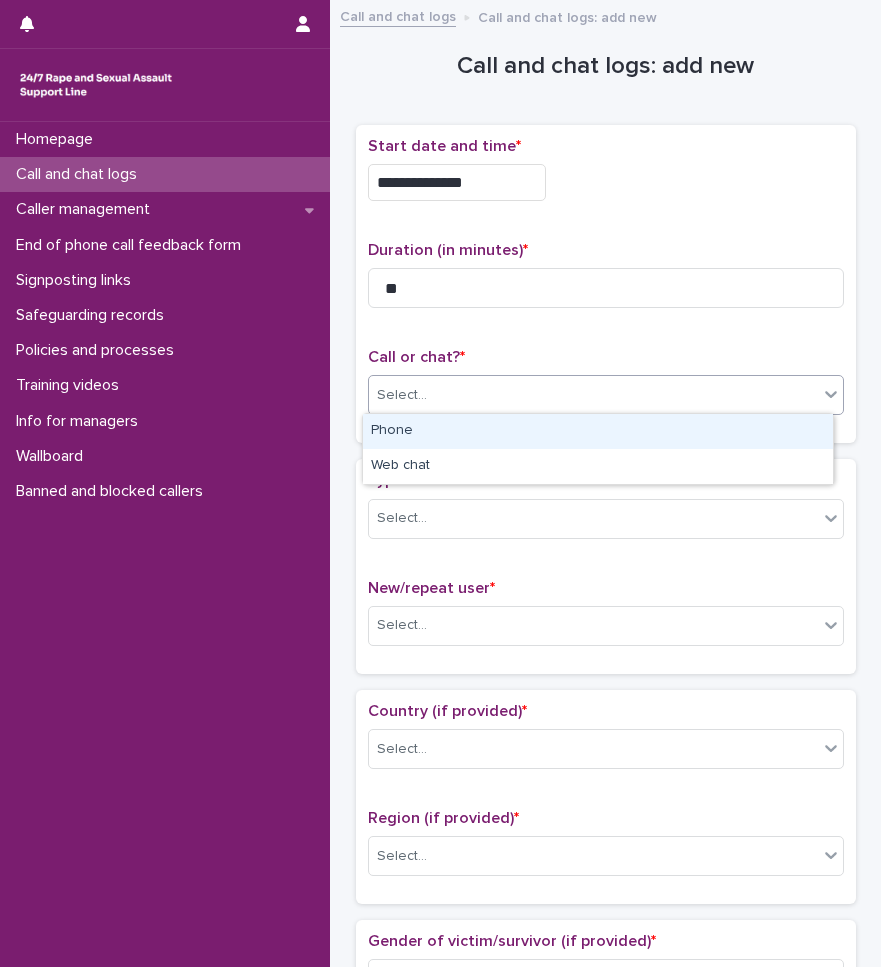 click on "Select..." at bounding box center [593, 395] 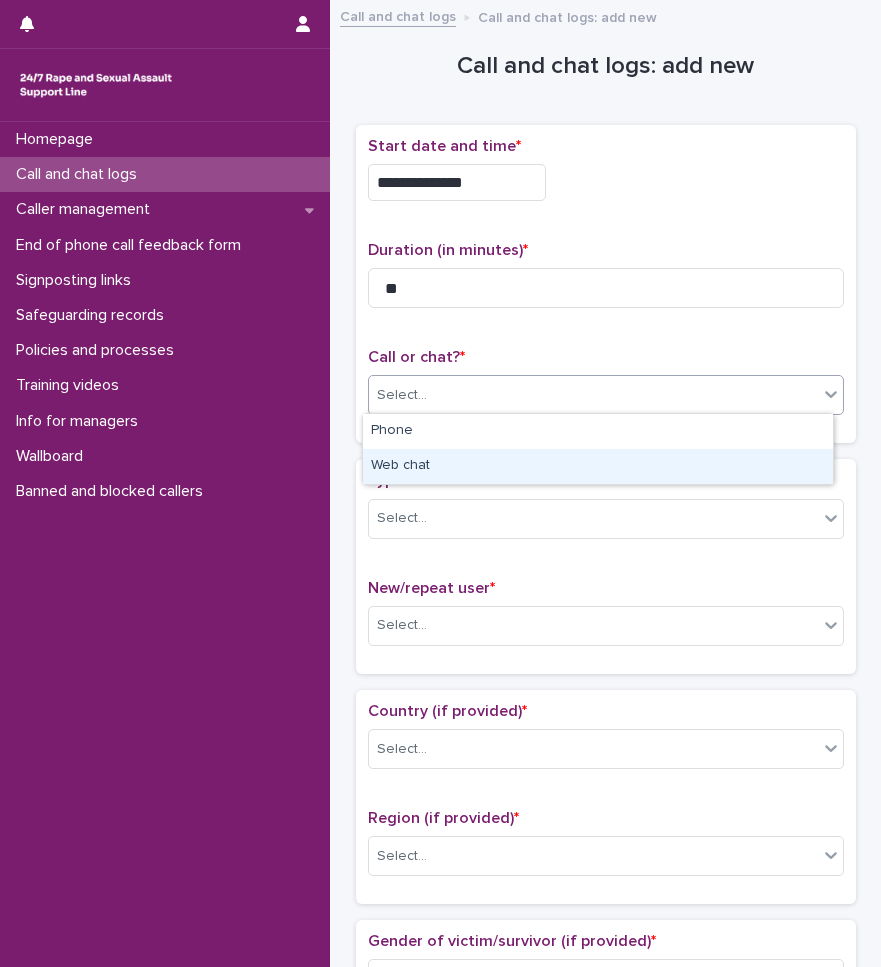 click on "Web chat" at bounding box center (598, 466) 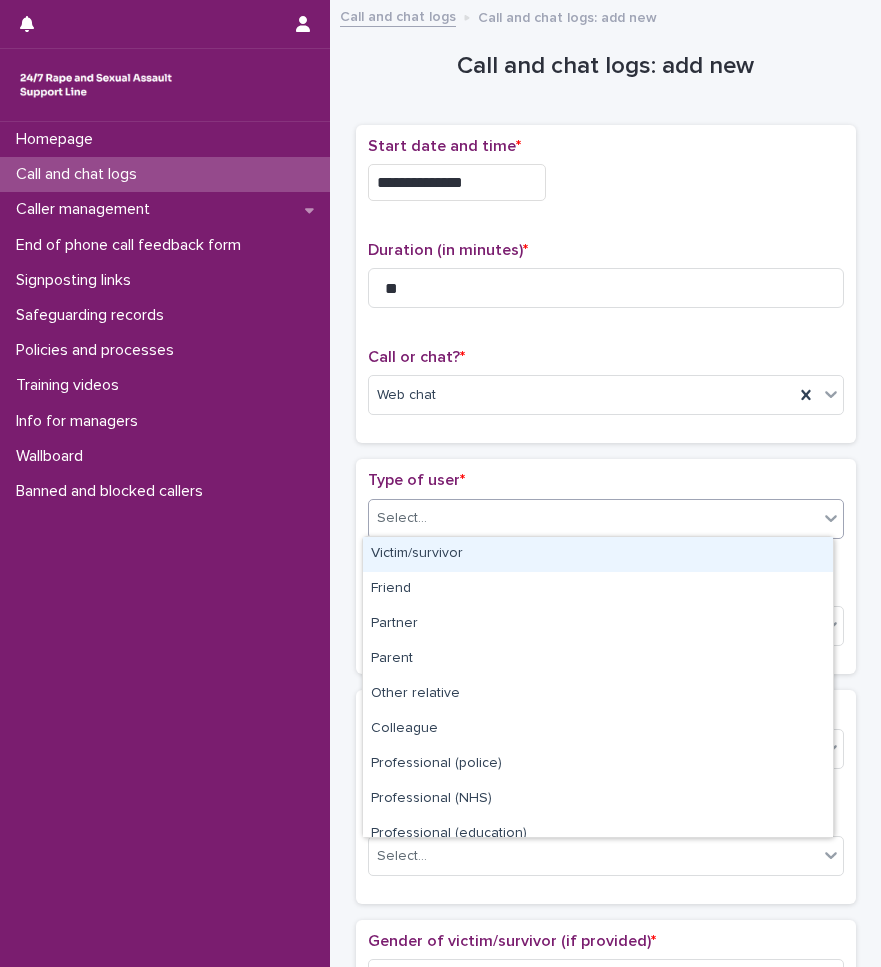 click on "Select..." at bounding box center [593, 518] 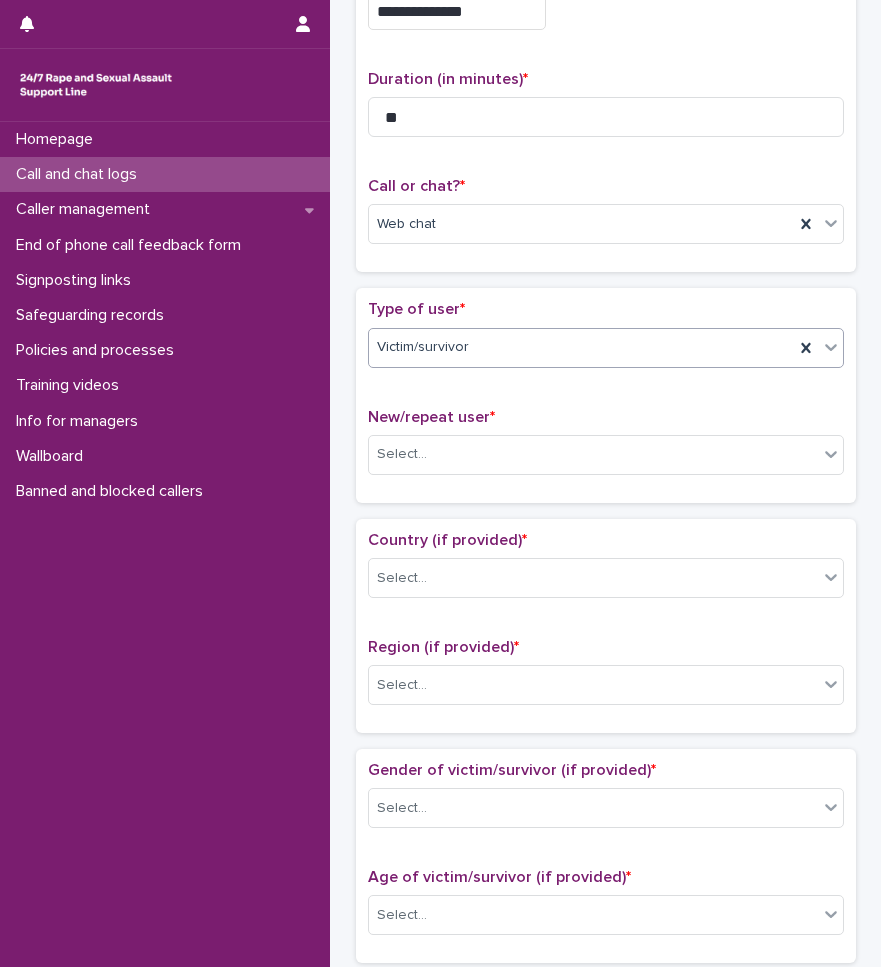 scroll, scrollTop: 200, scrollLeft: 0, axis: vertical 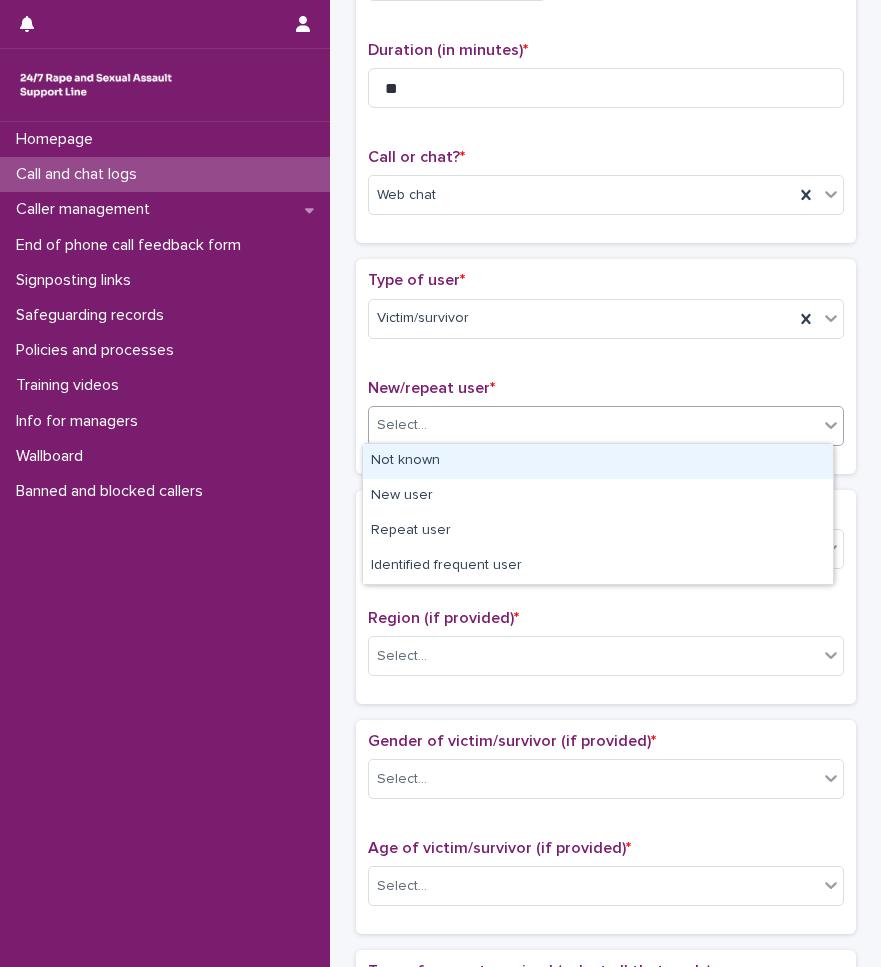 click on "Select..." at bounding box center [402, 425] 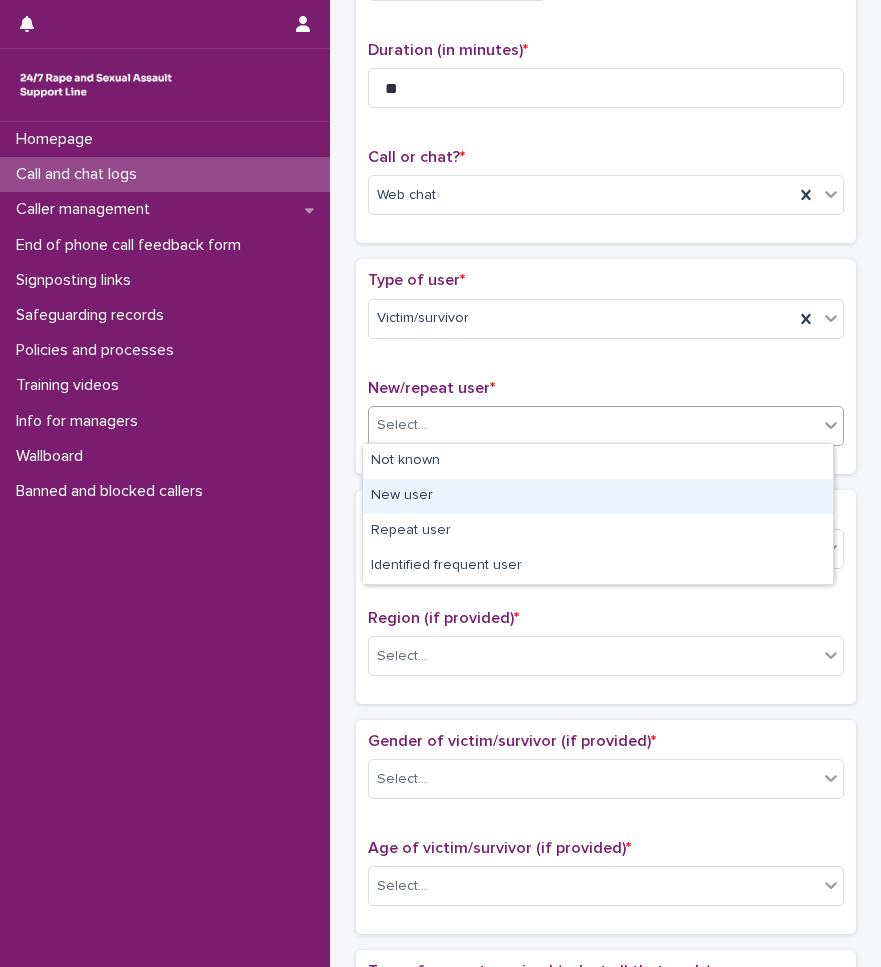 click on "New user" at bounding box center [598, 496] 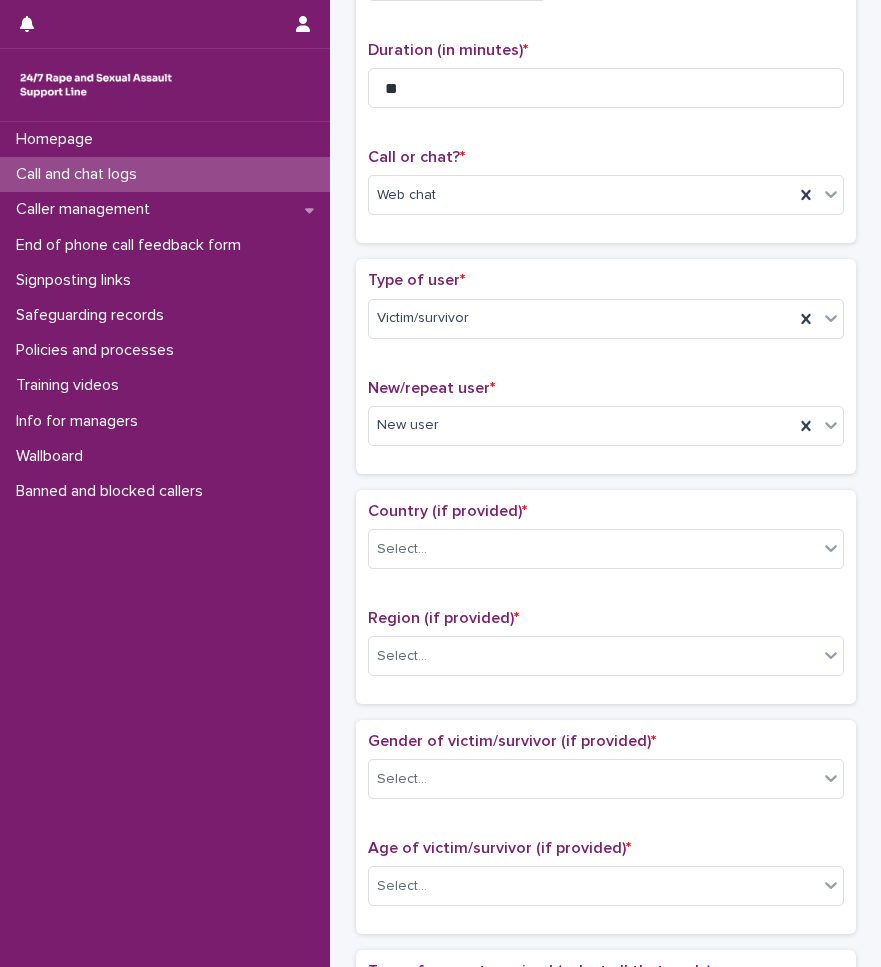 click on "Type of user * Victim/survivor New/repeat user * New user" at bounding box center (606, 366) 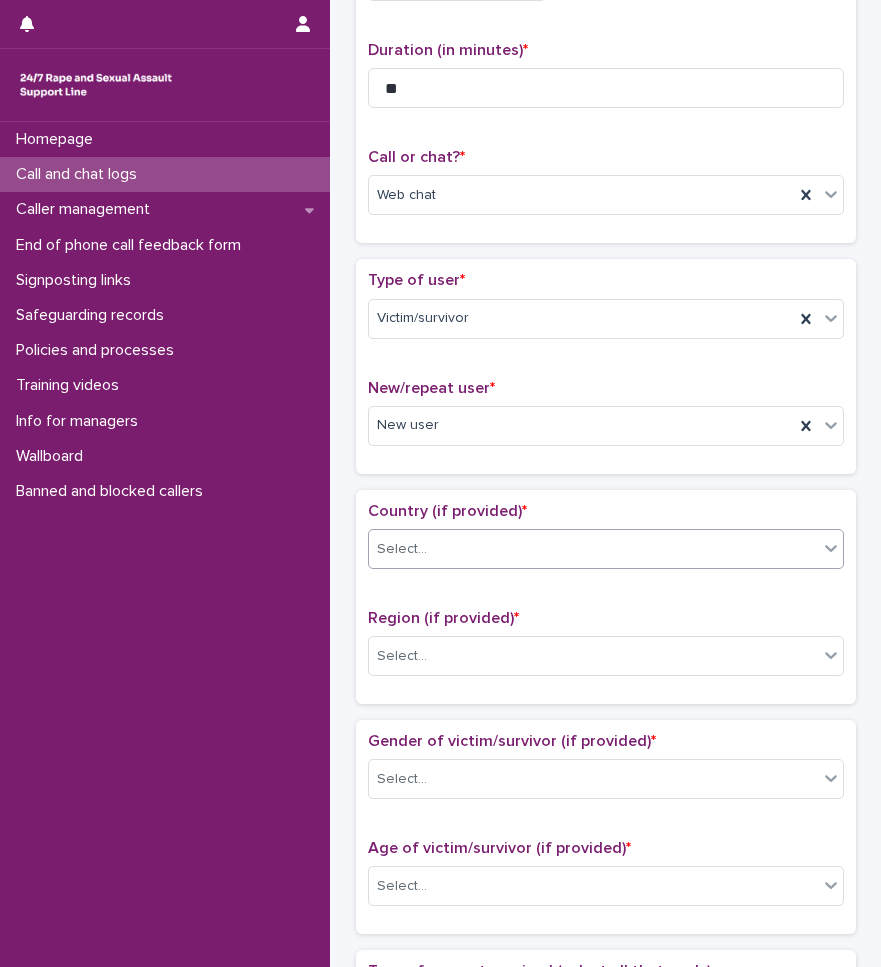 click on "Select..." at bounding box center (402, 549) 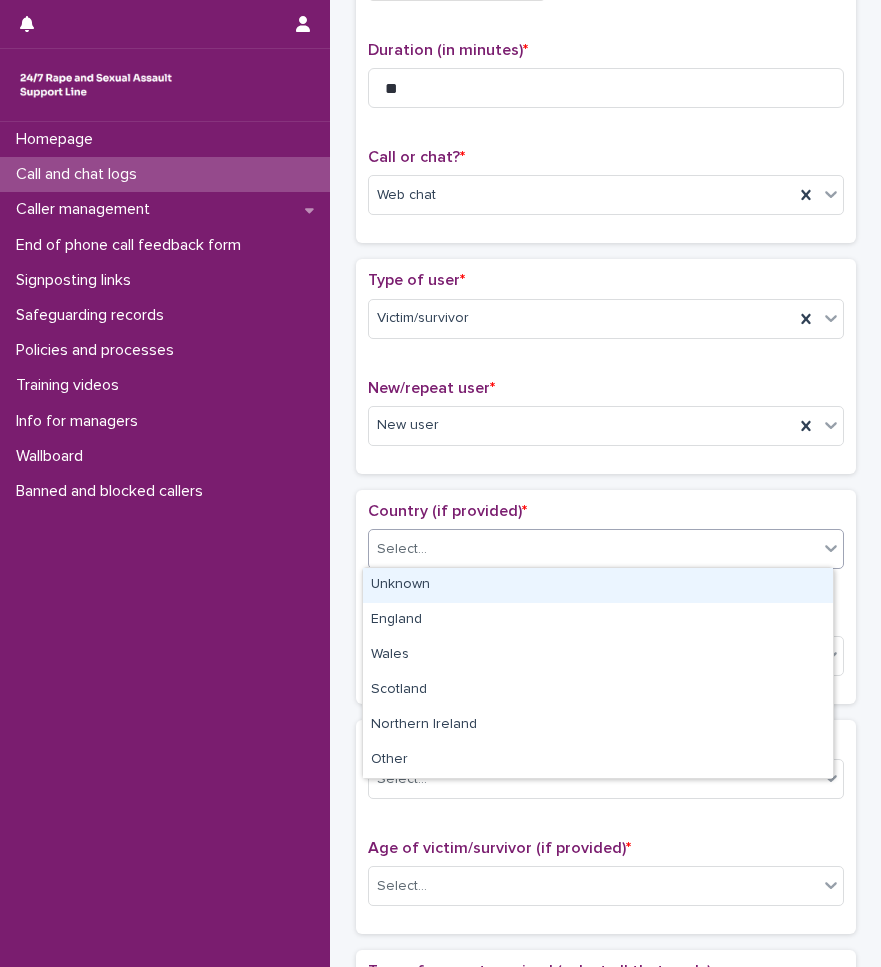 click on "Unknown" at bounding box center (598, 585) 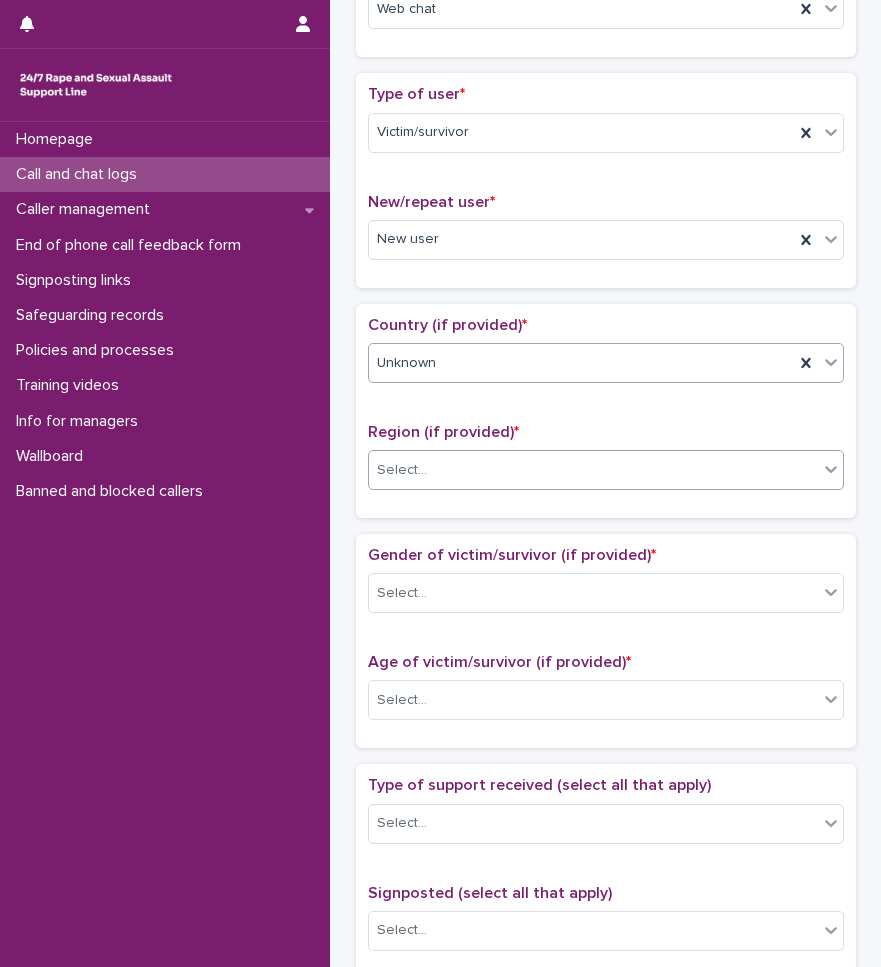 scroll, scrollTop: 400, scrollLeft: 0, axis: vertical 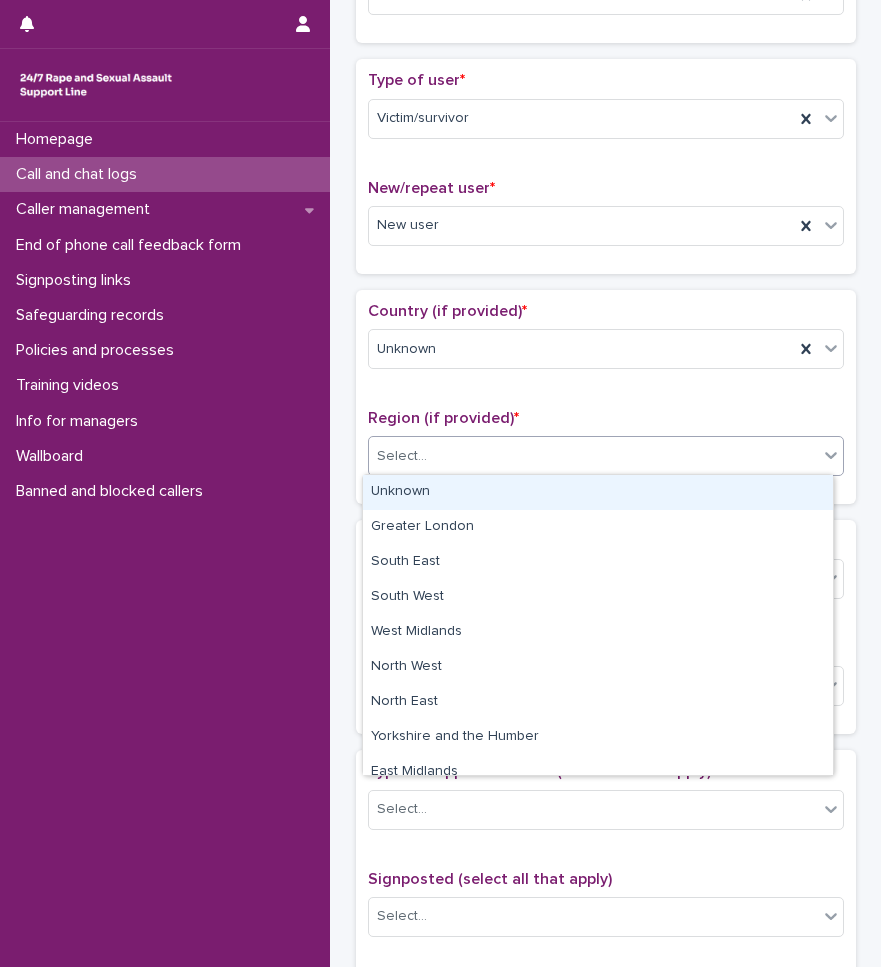 click on "Select..." at bounding box center [593, 456] 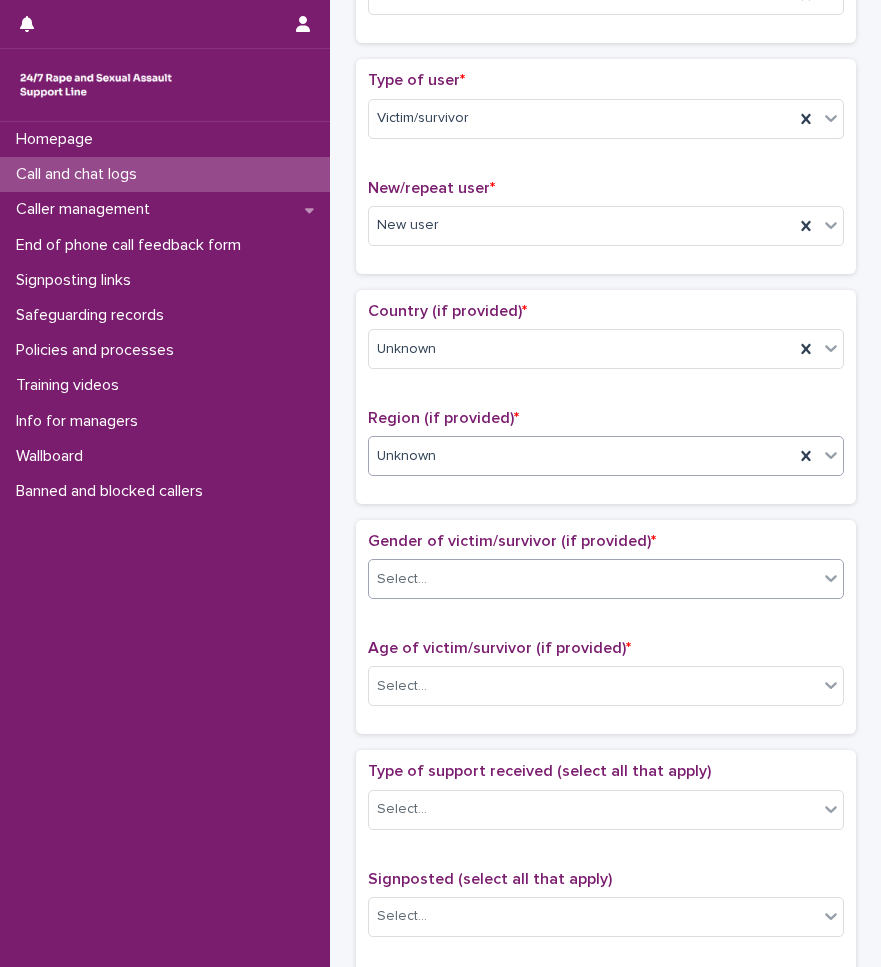 click on "Select..." at bounding box center (402, 579) 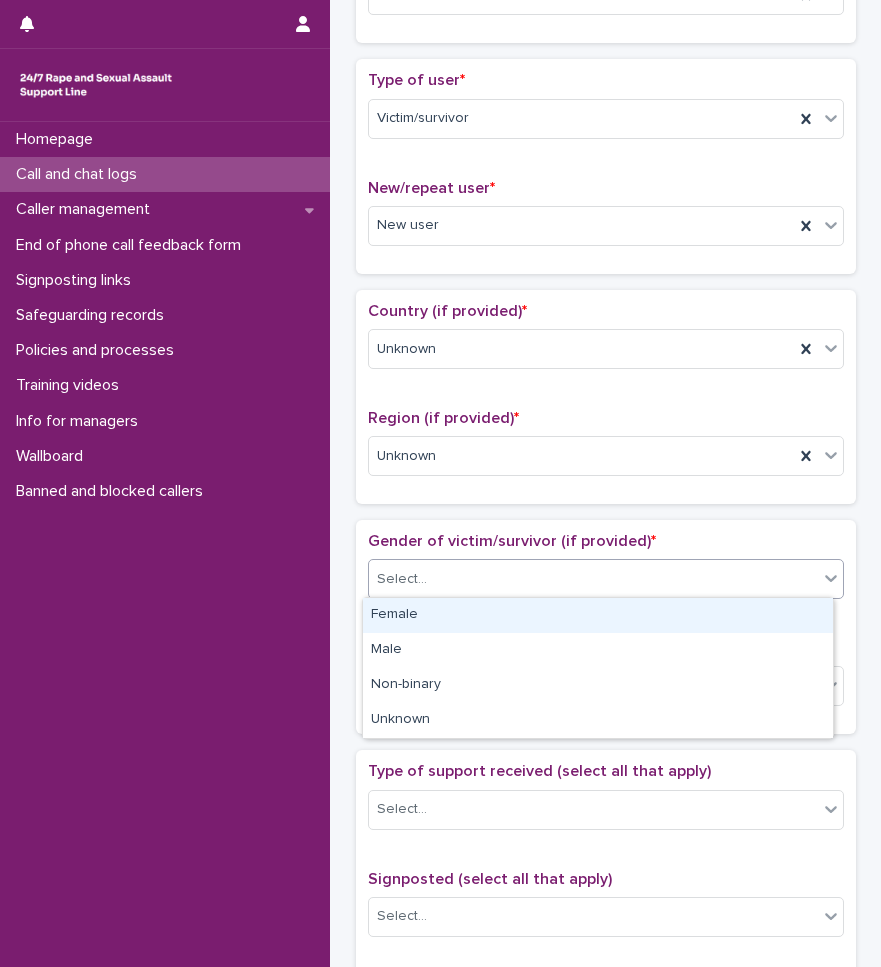 click on "Female" at bounding box center [598, 615] 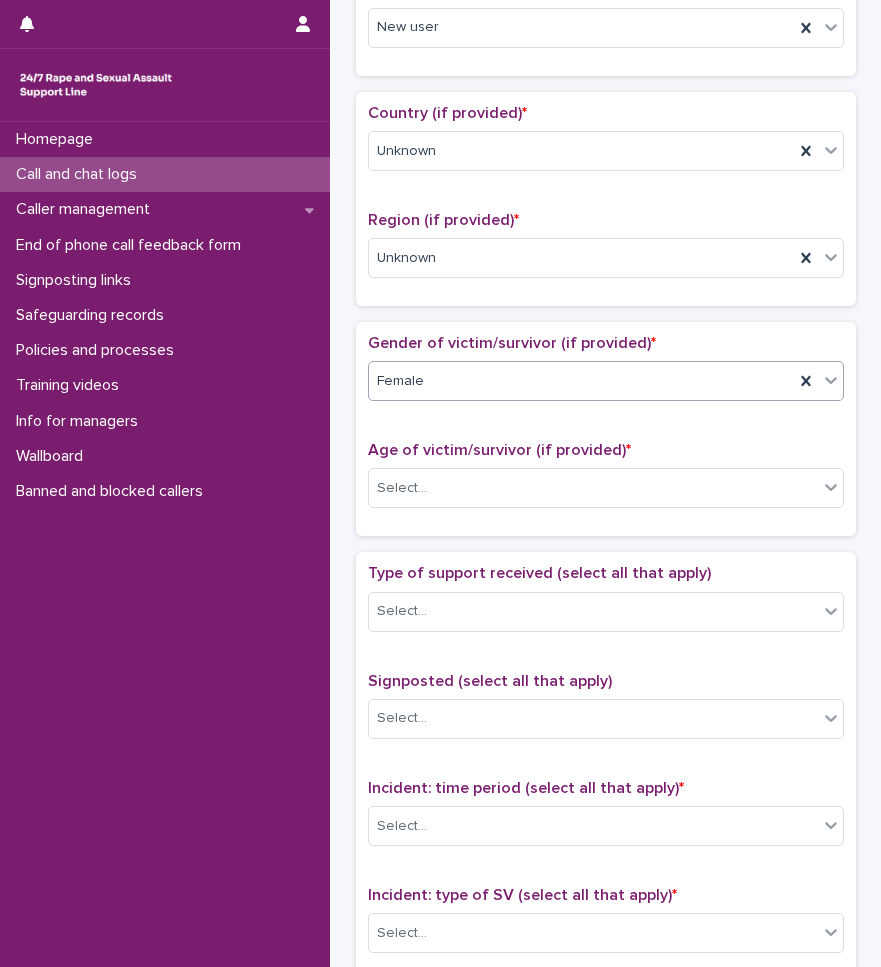 scroll, scrollTop: 600, scrollLeft: 0, axis: vertical 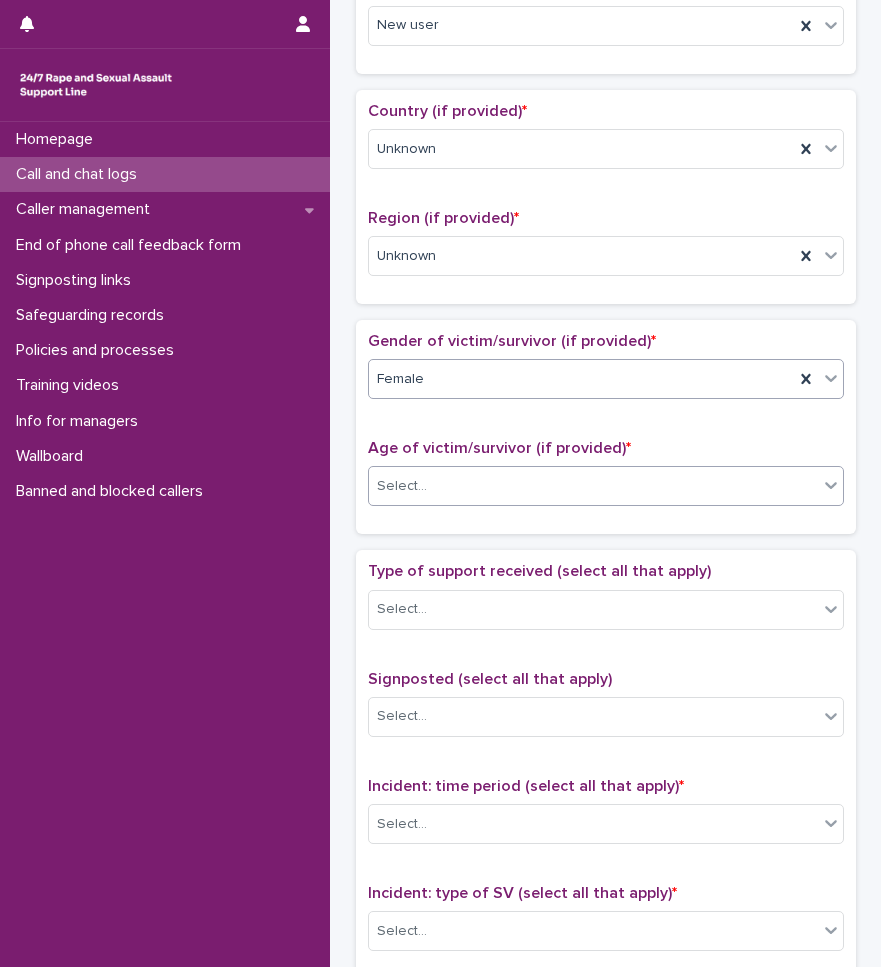 click on "Select..." at bounding box center [593, 486] 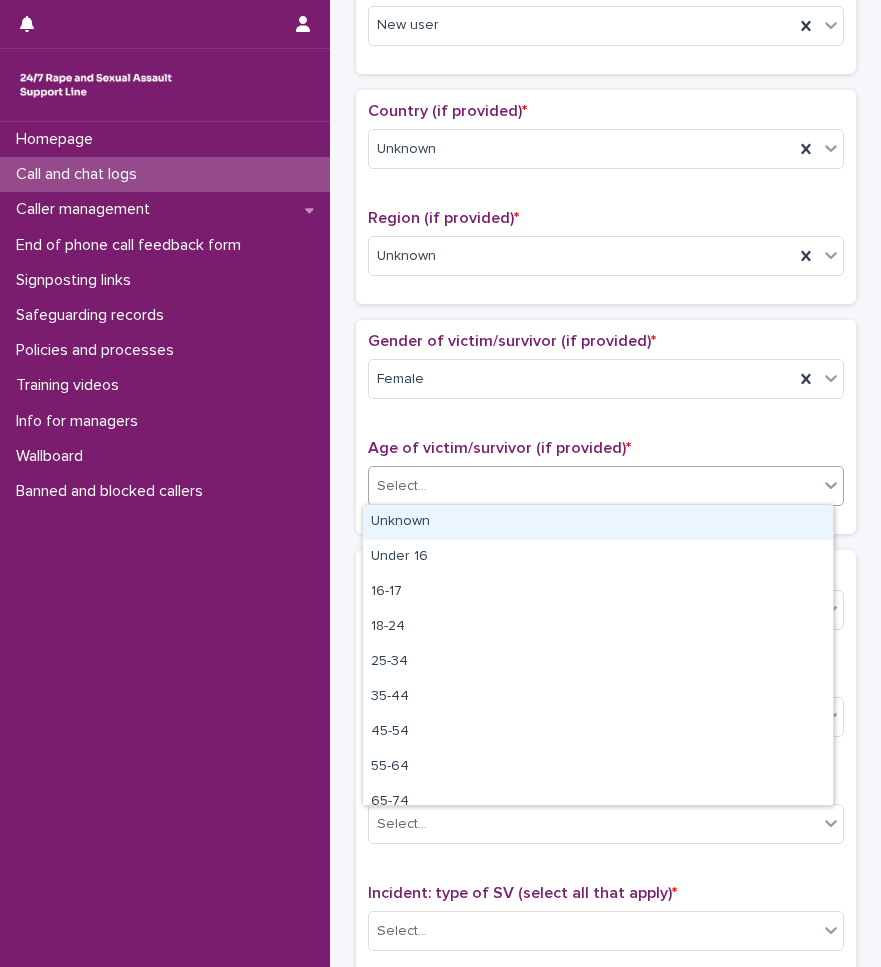 click on "Unknown" at bounding box center [598, 522] 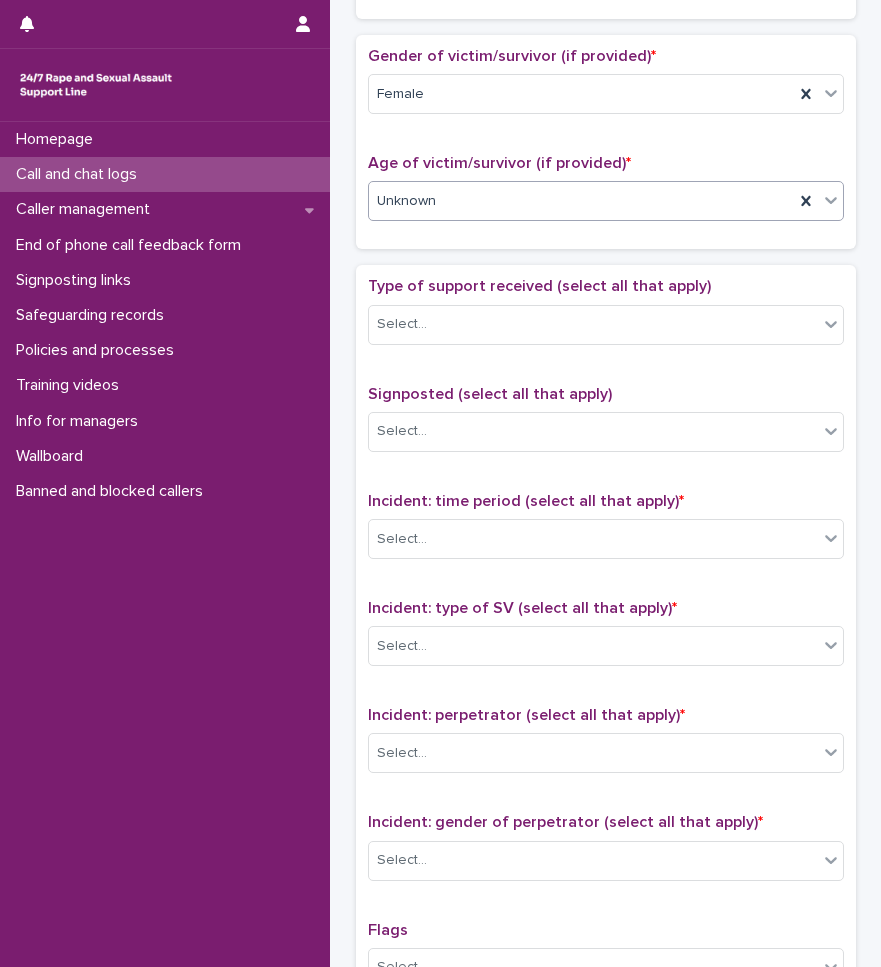 scroll, scrollTop: 900, scrollLeft: 0, axis: vertical 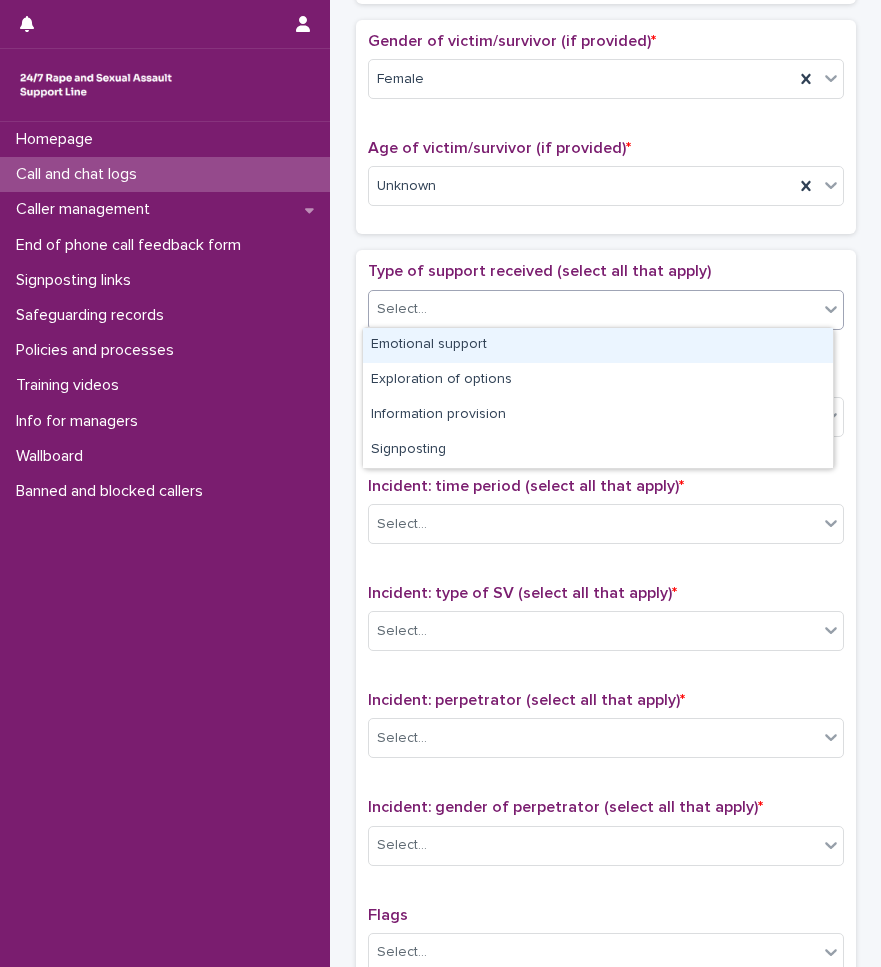 click on "Select..." at bounding box center (593, 309) 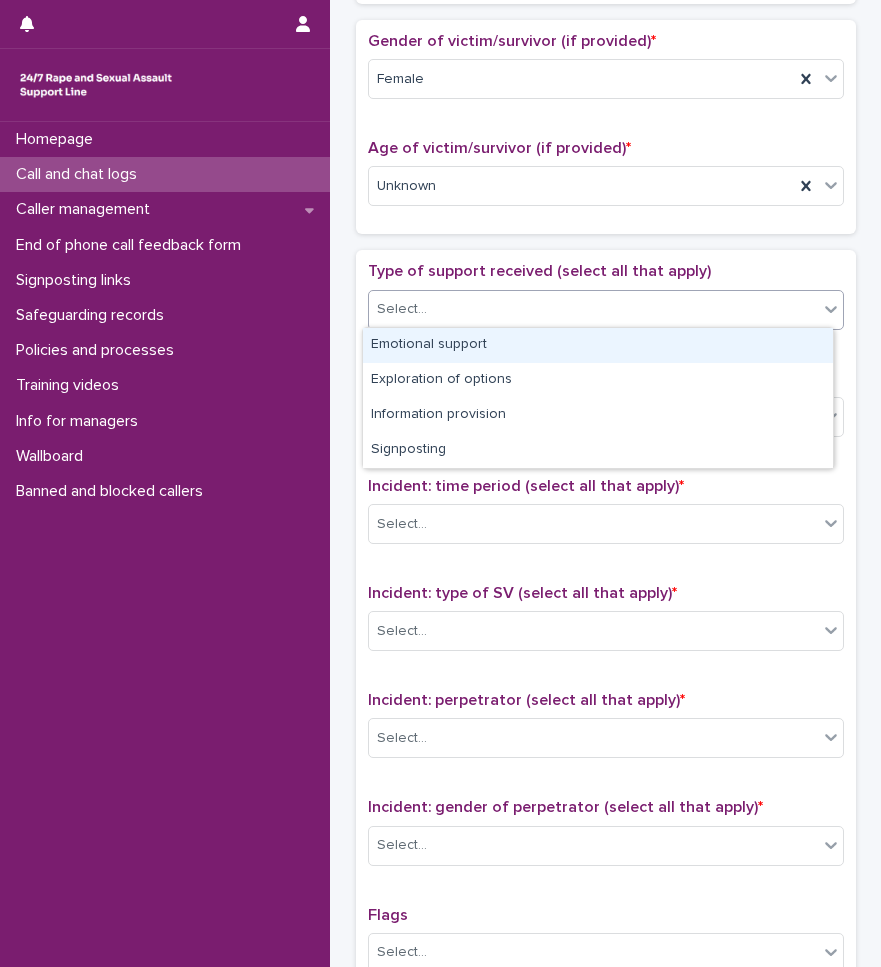 drag, startPoint x: 436, startPoint y: 347, endPoint x: 460, endPoint y: 345, distance: 24.083189 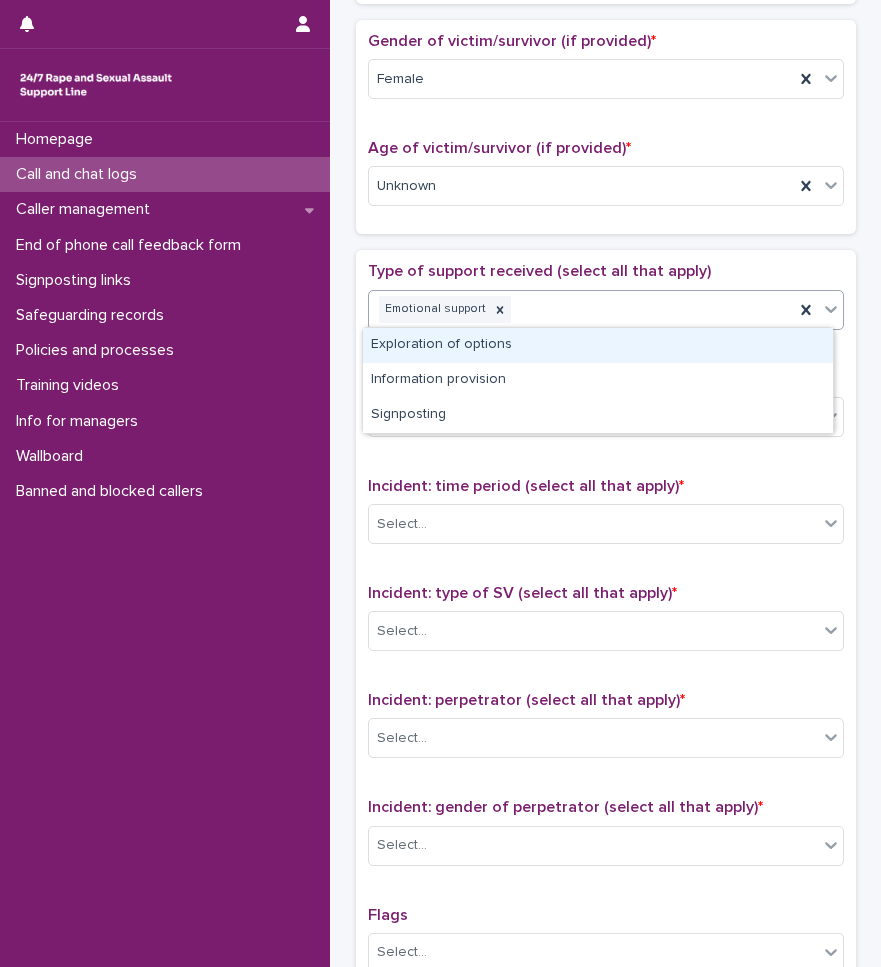 click on "Emotional support" at bounding box center (606, 310) 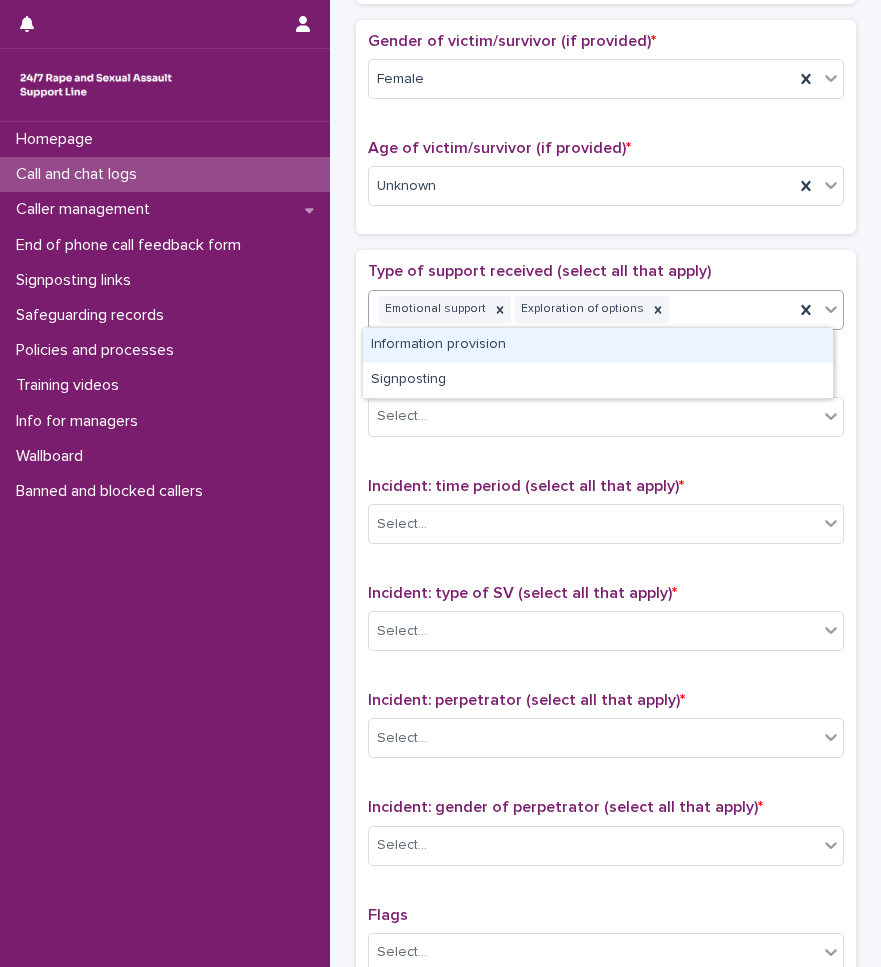 click on "Emotional support Exploration of options" at bounding box center [581, 309] 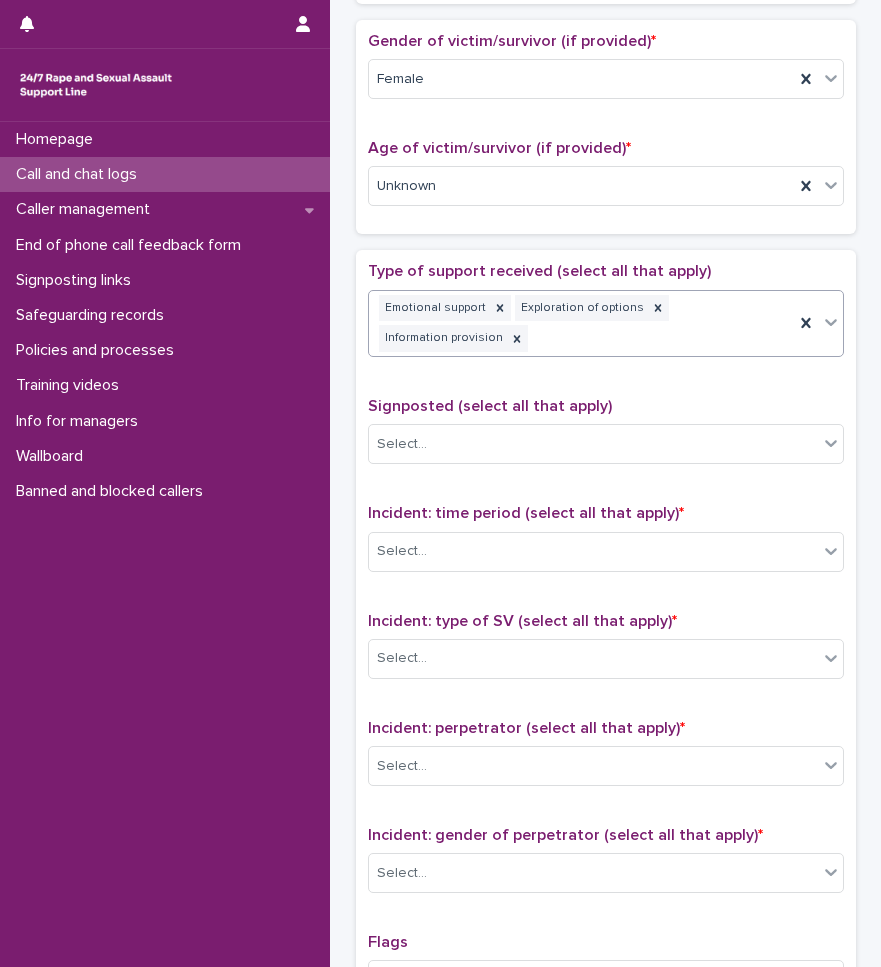 scroll, scrollTop: 914, scrollLeft: 0, axis: vertical 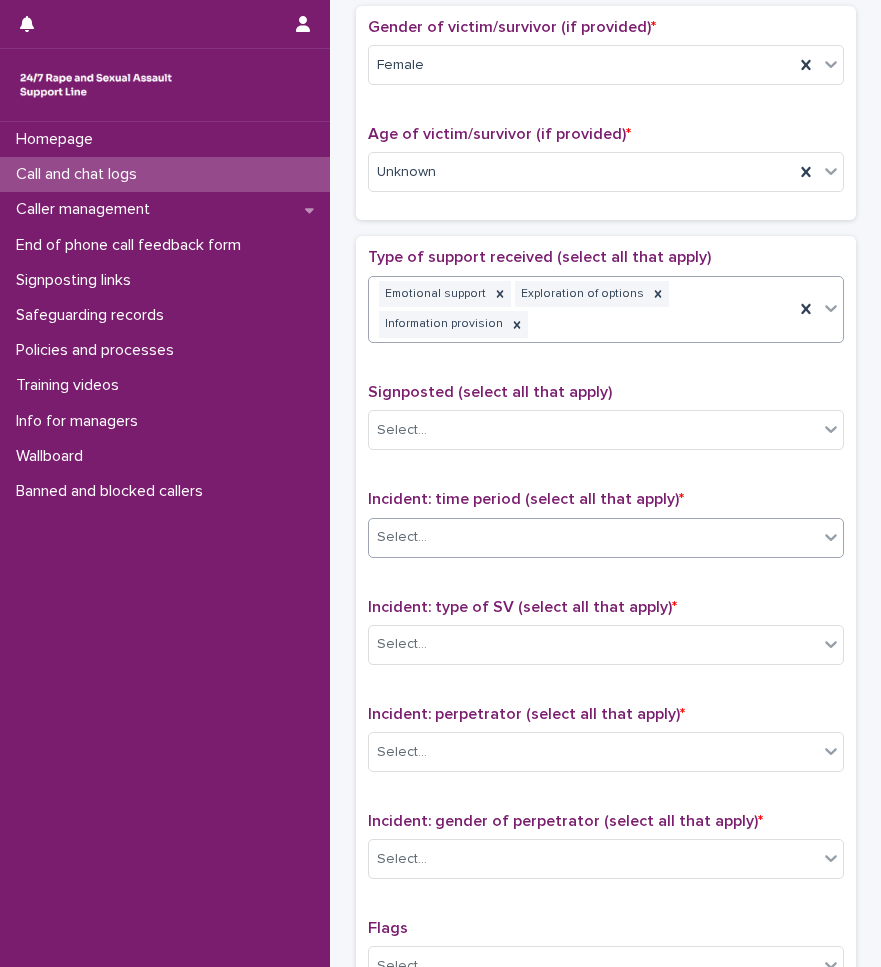 click on "Select..." at bounding box center [402, 537] 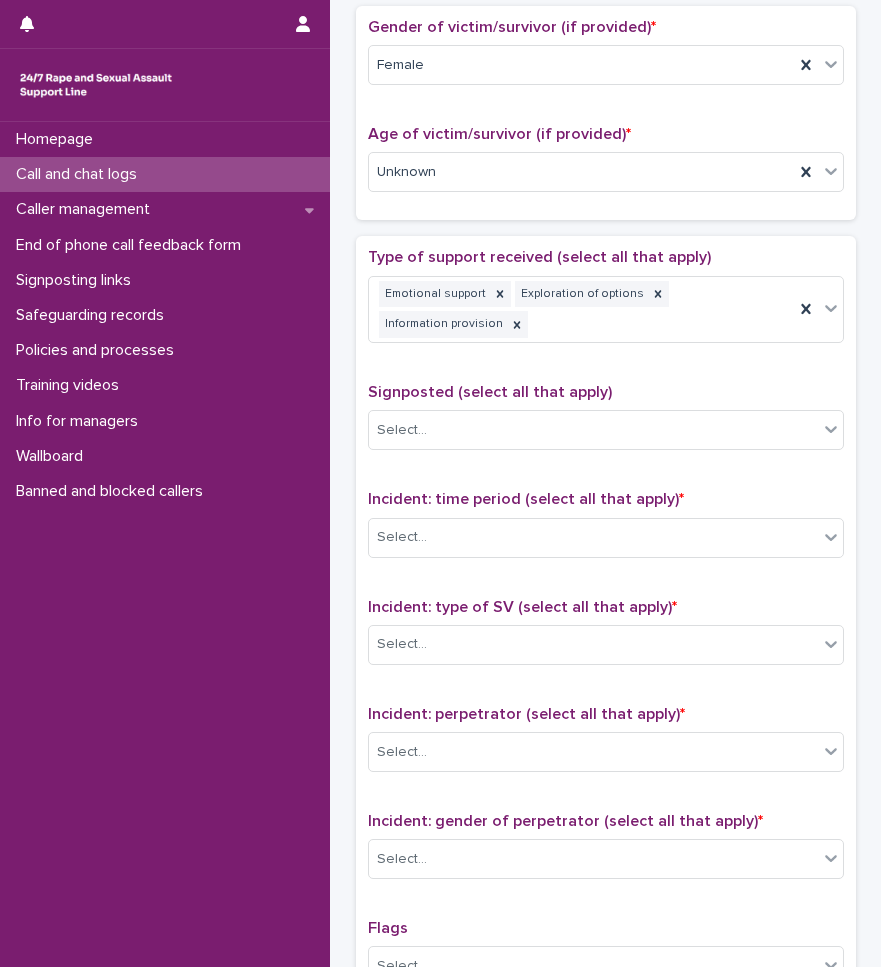 click on "Signposted (select all that apply) Select..." at bounding box center [606, 424] 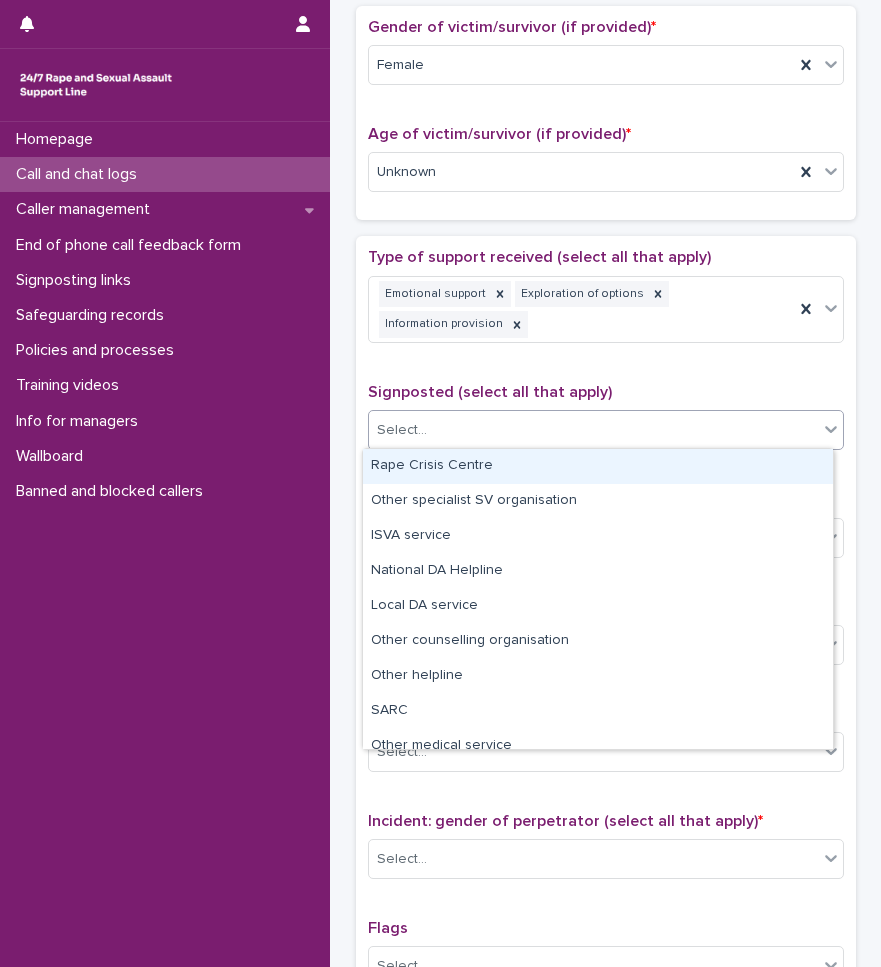 click on "Select..." at bounding box center [593, 430] 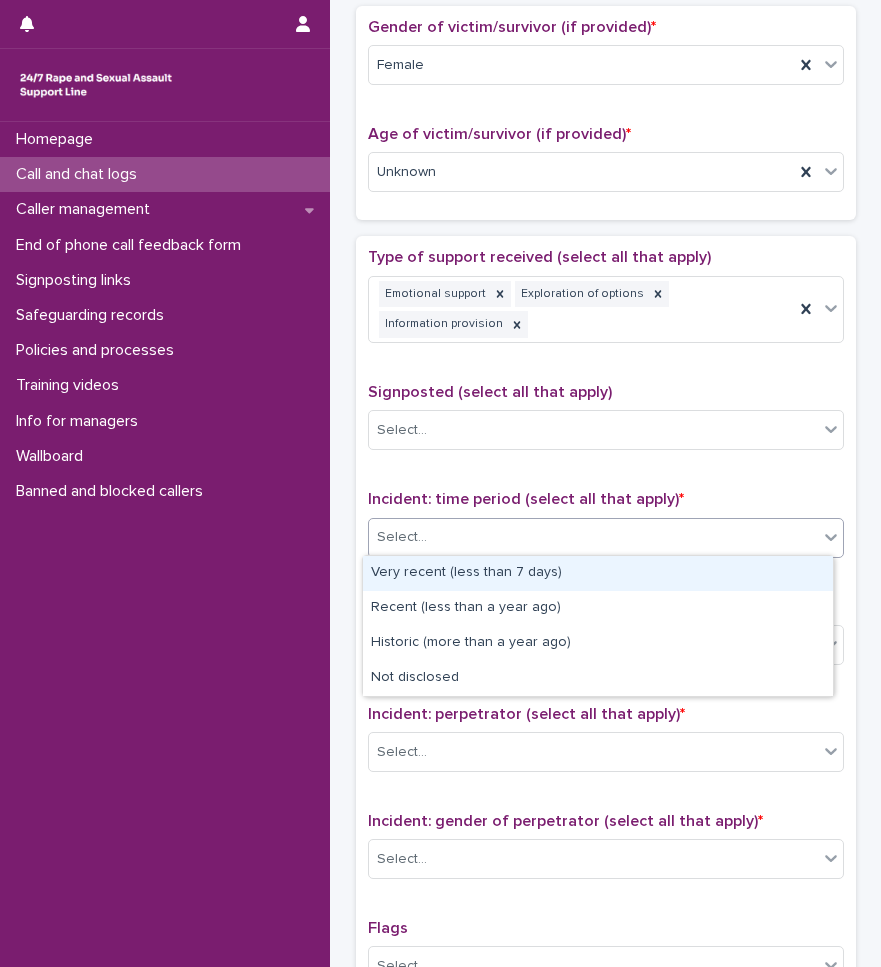 click on "Select..." at bounding box center [593, 537] 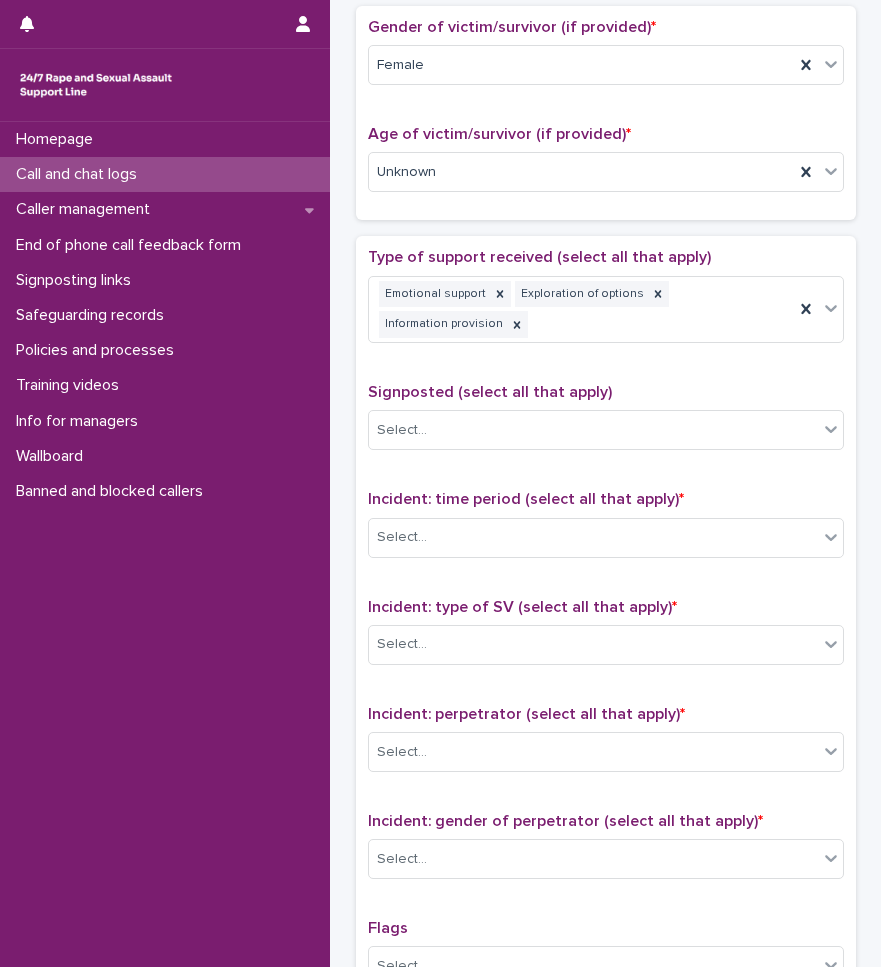 click on "Signposted (select all that apply)" at bounding box center [606, 392] 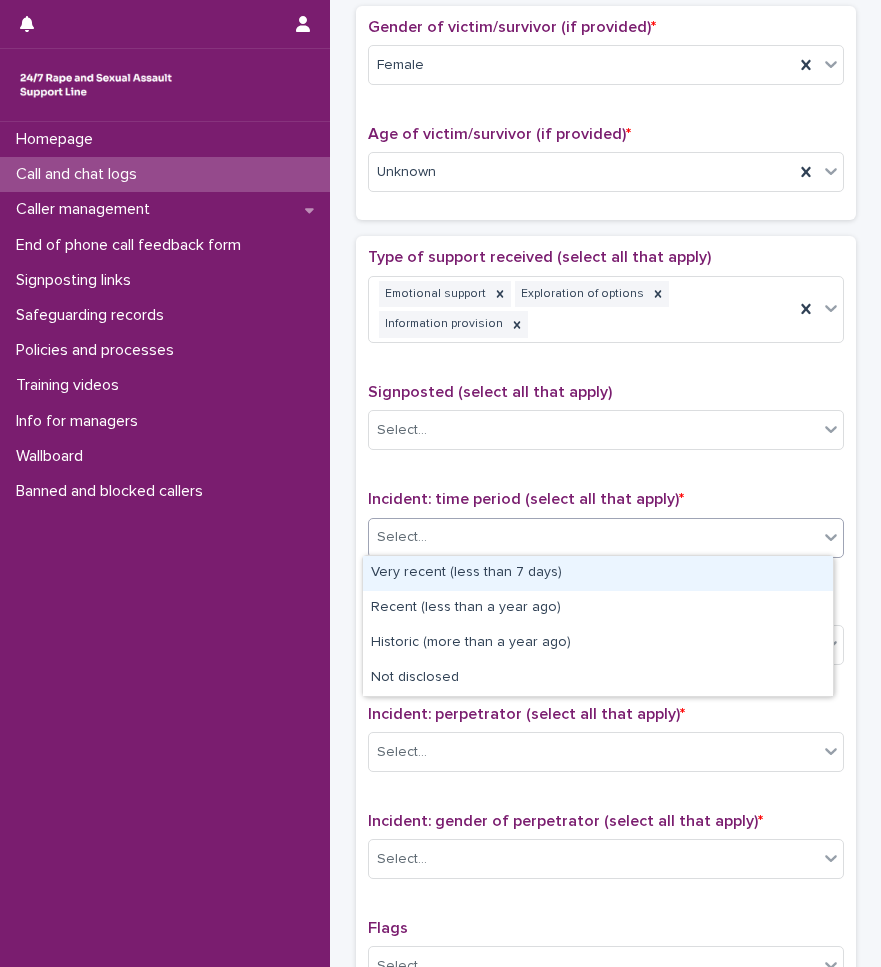 click on "Select..." at bounding box center (593, 537) 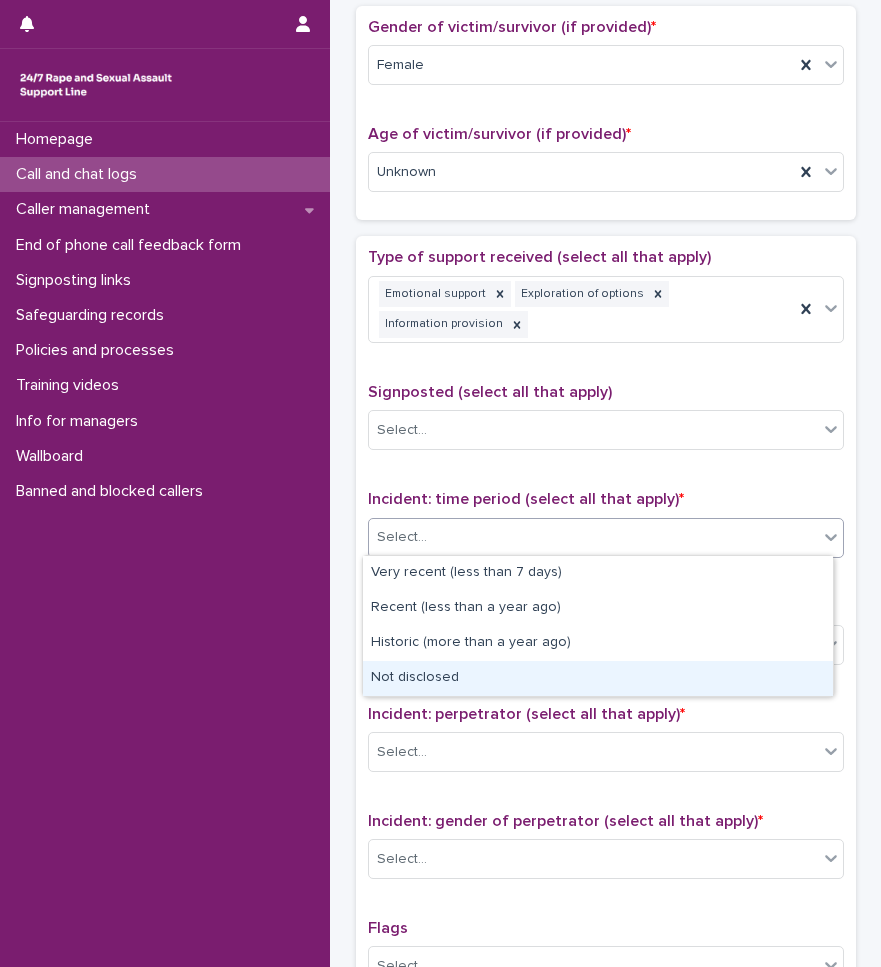 click on "Not disclosed" at bounding box center [598, 678] 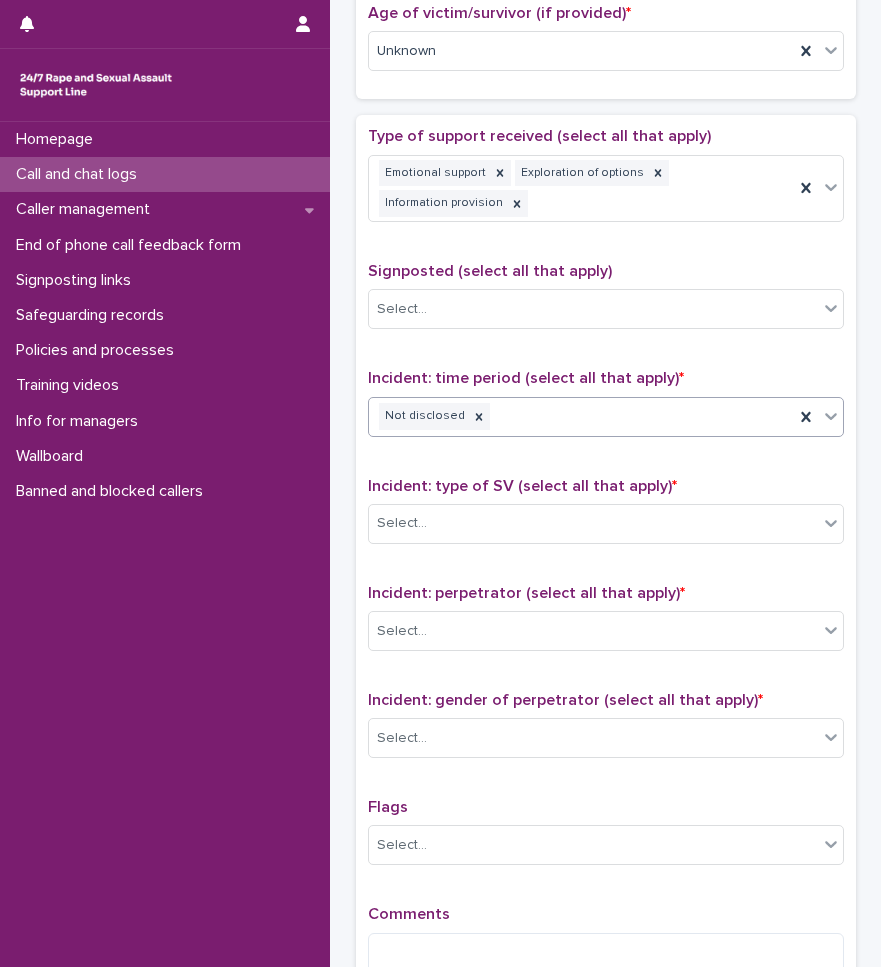 scroll, scrollTop: 1114, scrollLeft: 0, axis: vertical 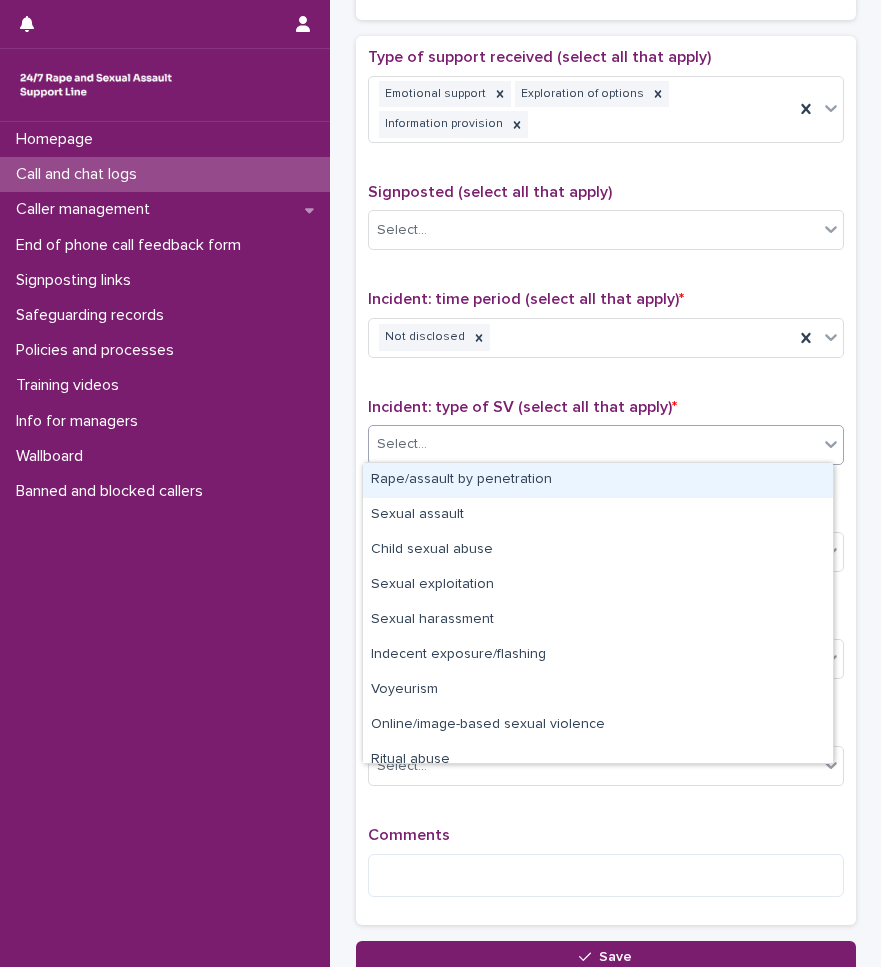 click on "Select..." at bounding box center (593, 444) 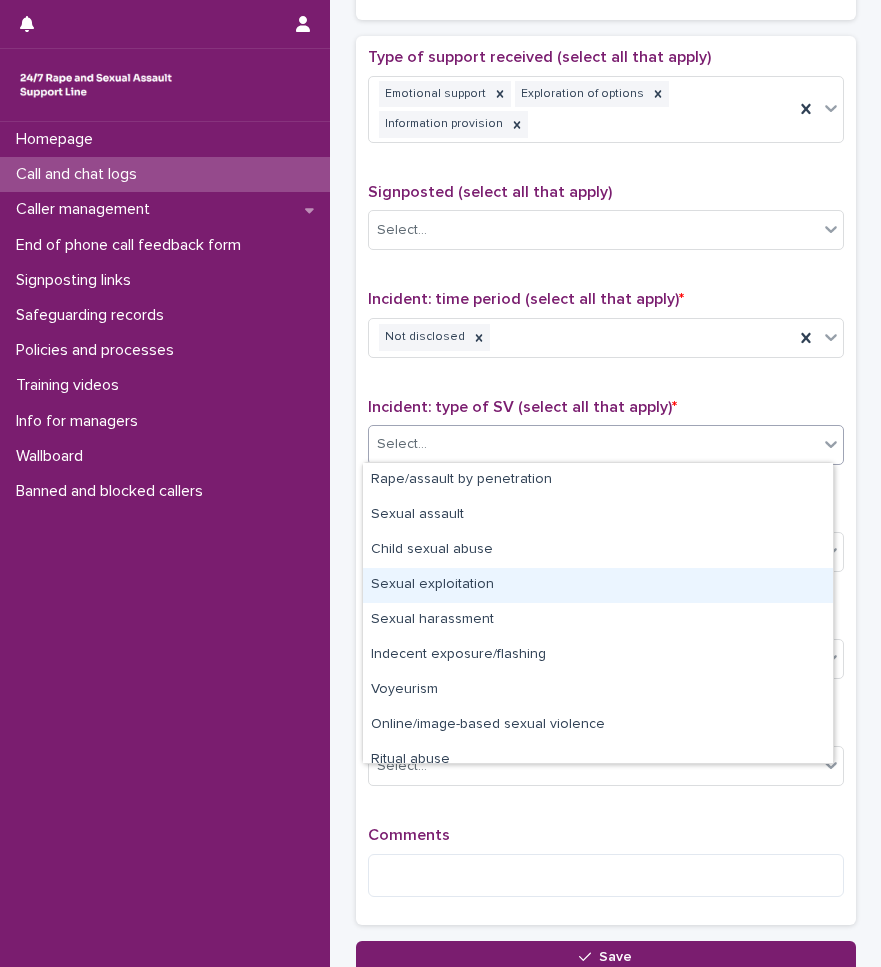 scroll, scrollTop: 50, scrollLeft: 0, axis: vertical 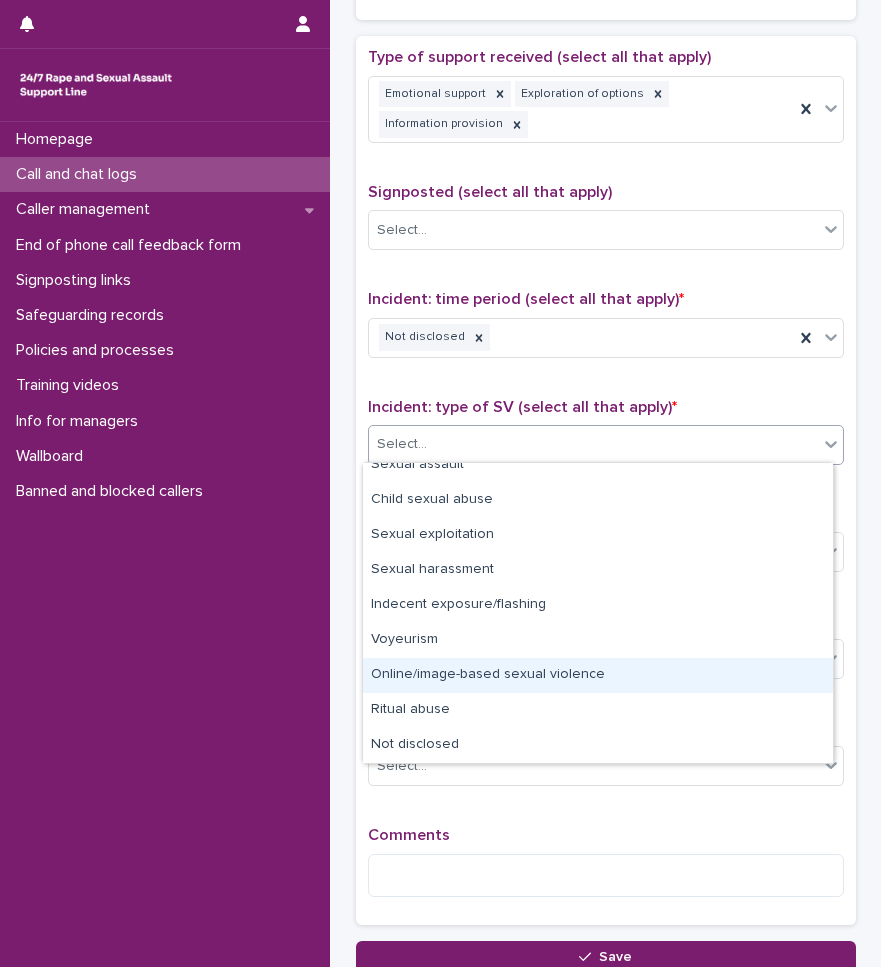 click on "Online/image-based sexual violence" at bounding box center [598, 675] 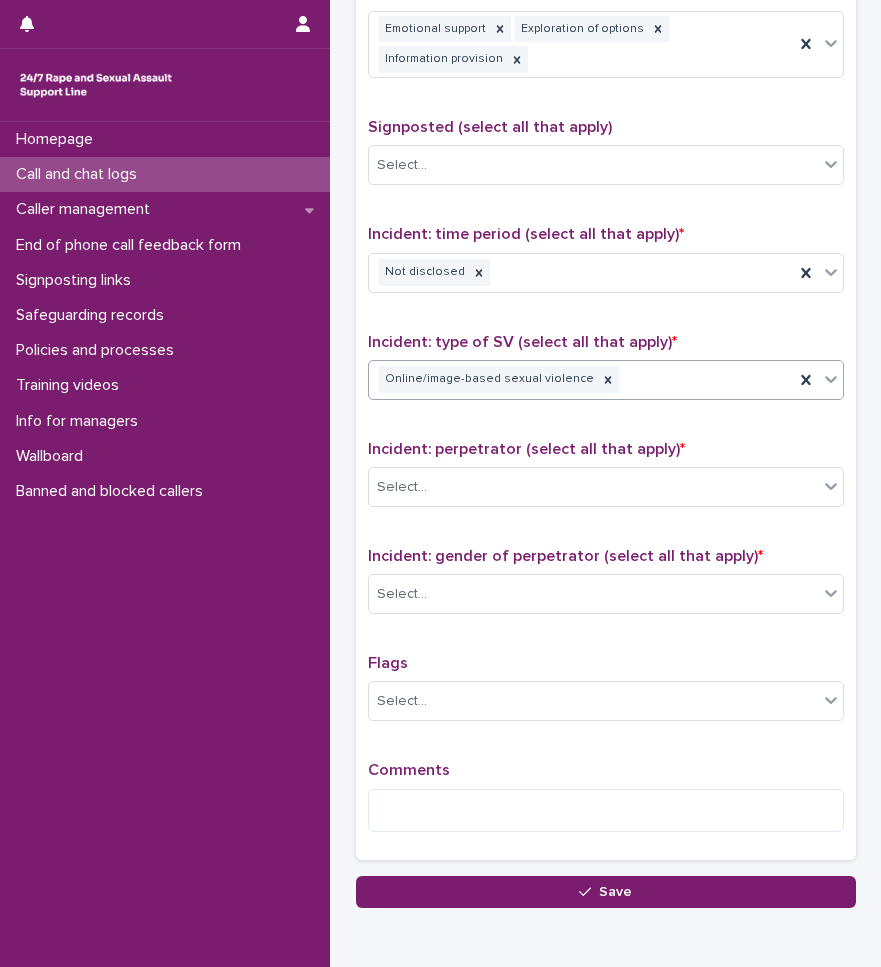 scroll, scrollTop: 1214, scrollLeft: 0, axis: vertical 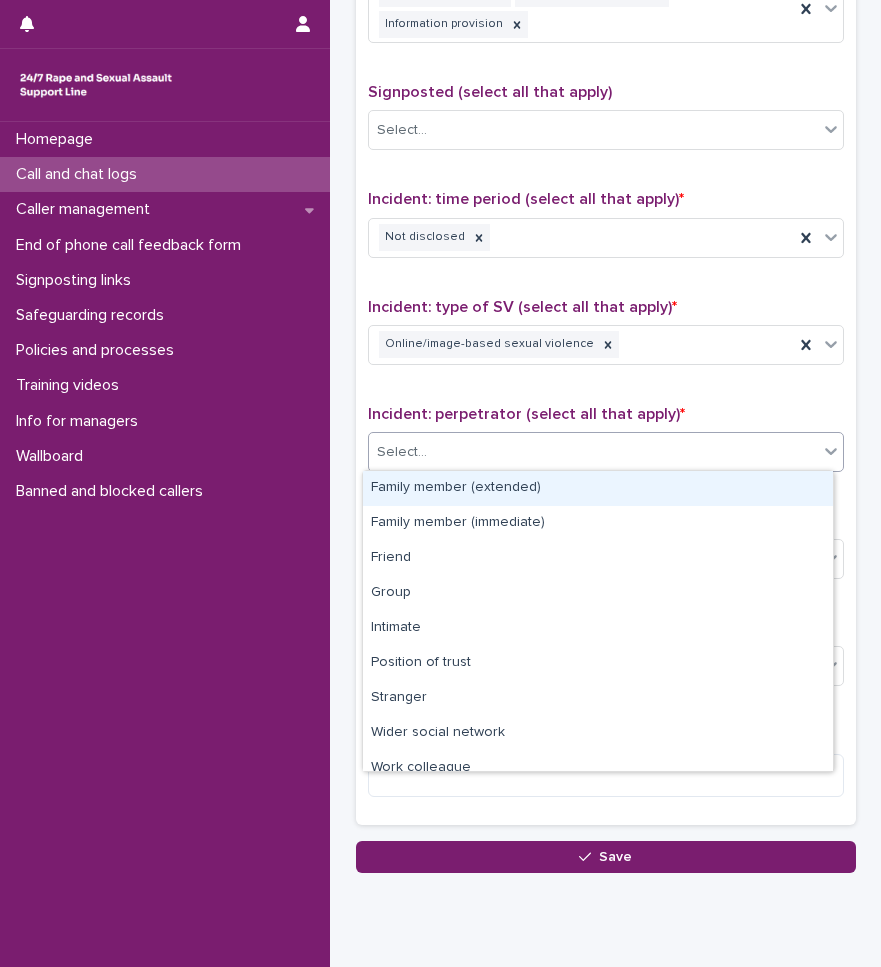 click on "Select..." at bounding box center (593, 452) 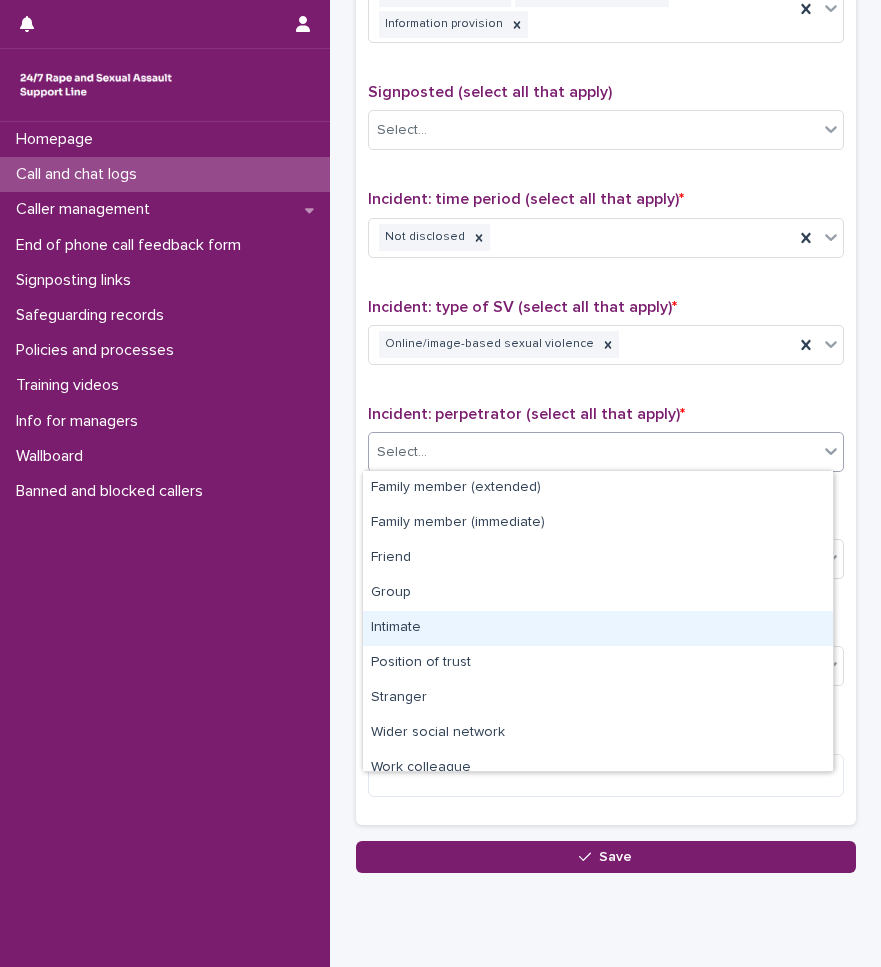 click on "Intimate" at bounding box center [598, 628] 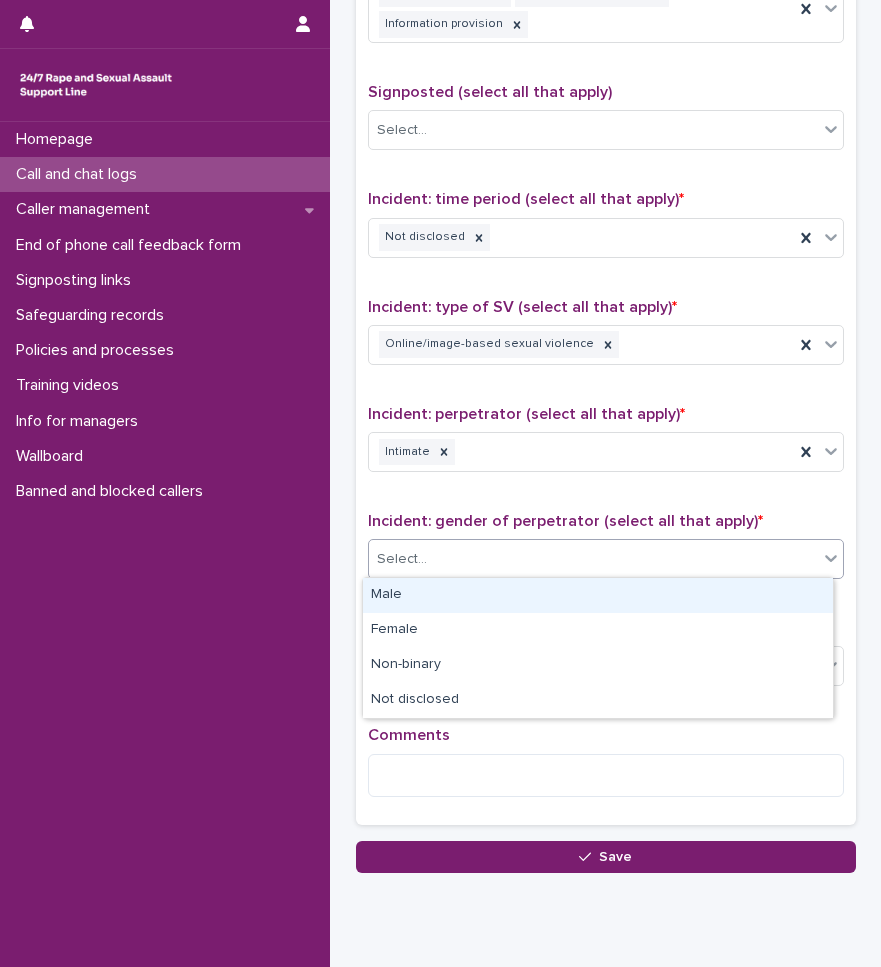 click on "Select..." at bounding box center [402, 559] 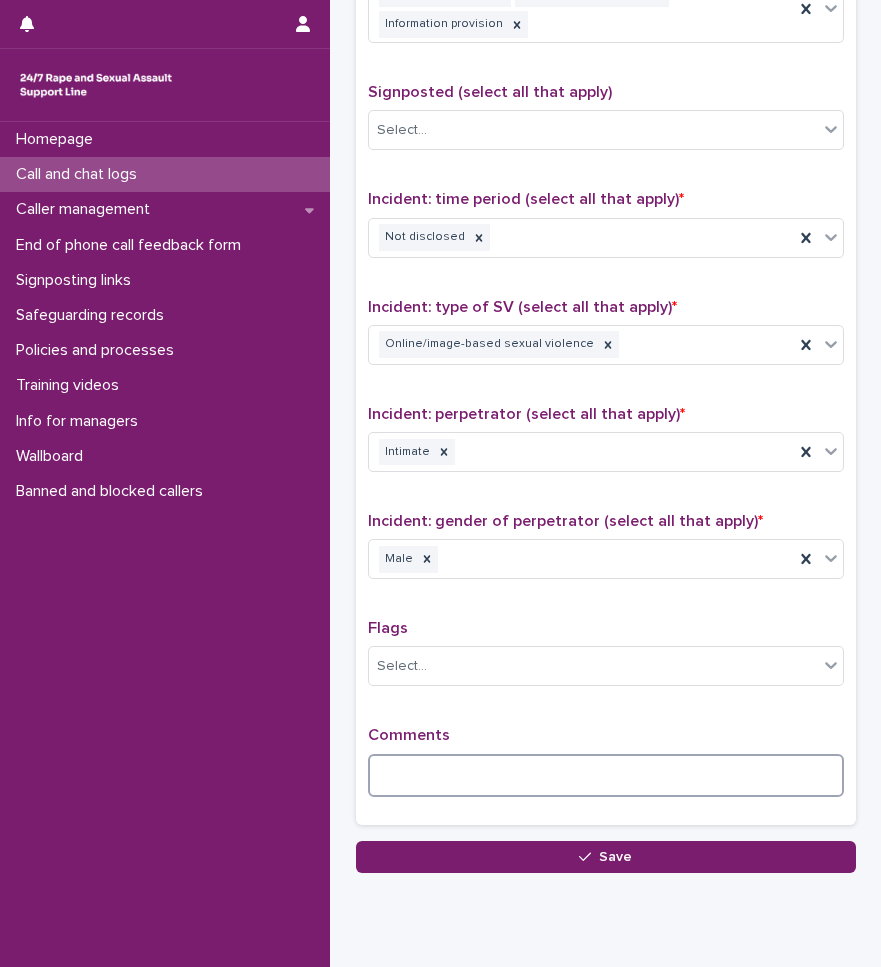 click at bounding box center (606, 775) 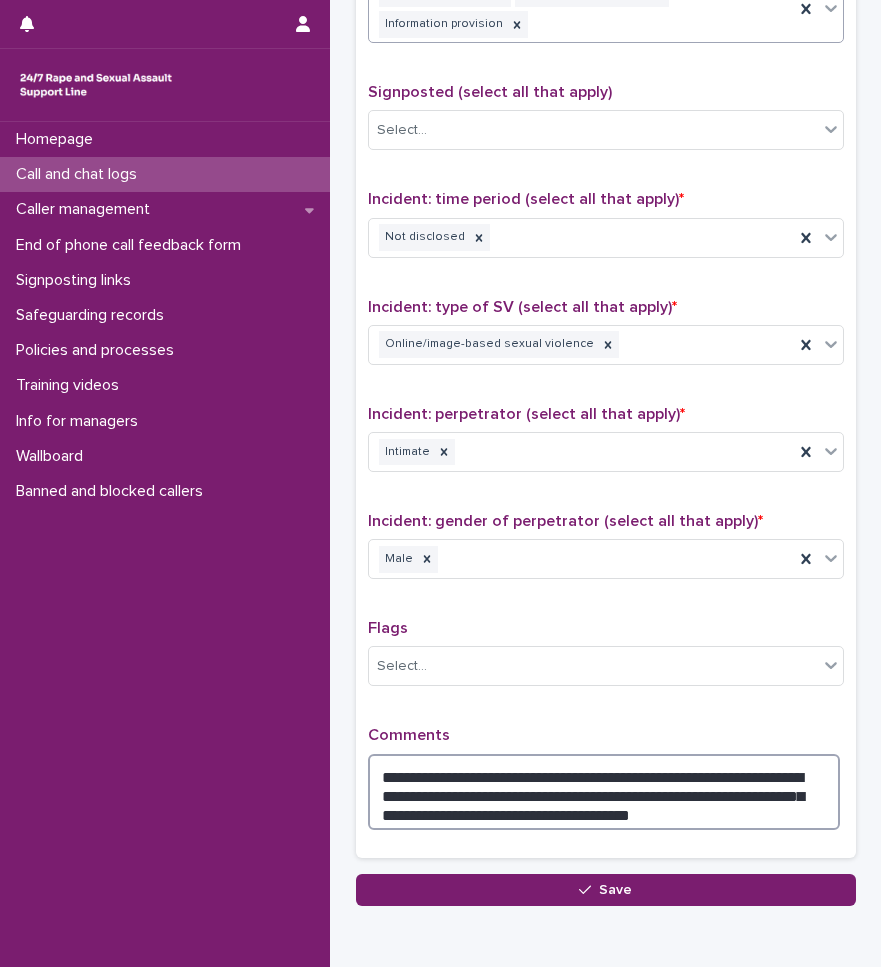 type on "**********" 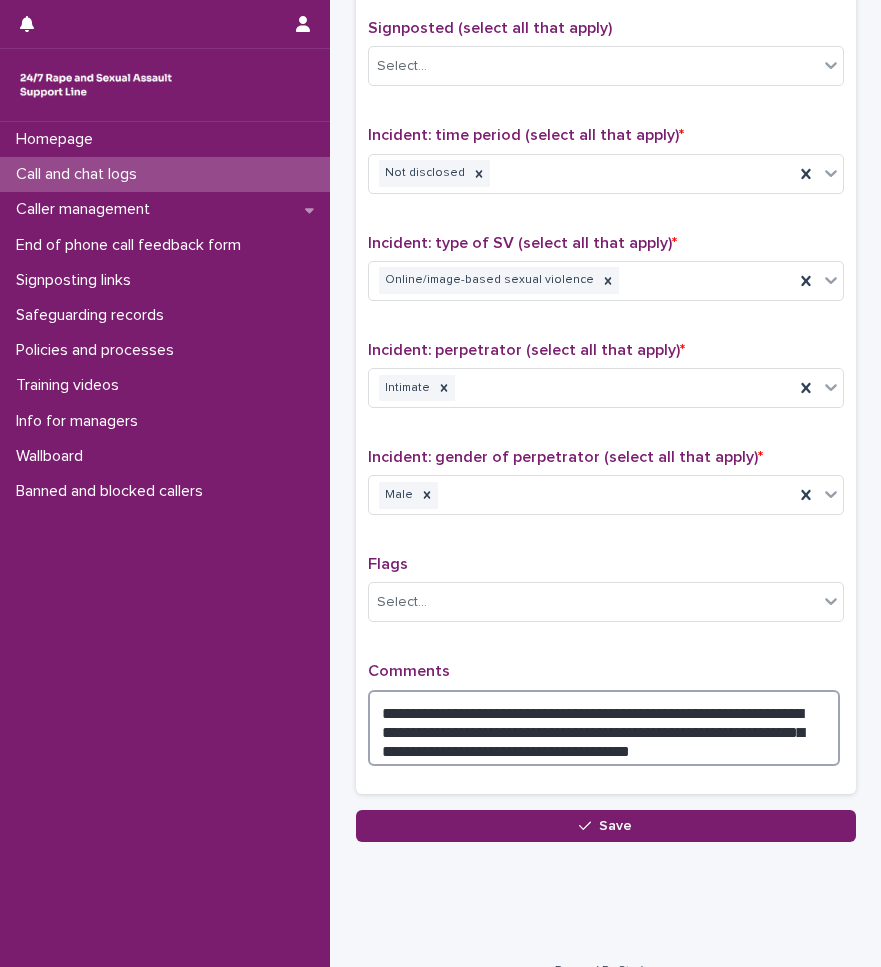 scroll, scrollTop: 1307, scrollLeft: 0, axis: vertical 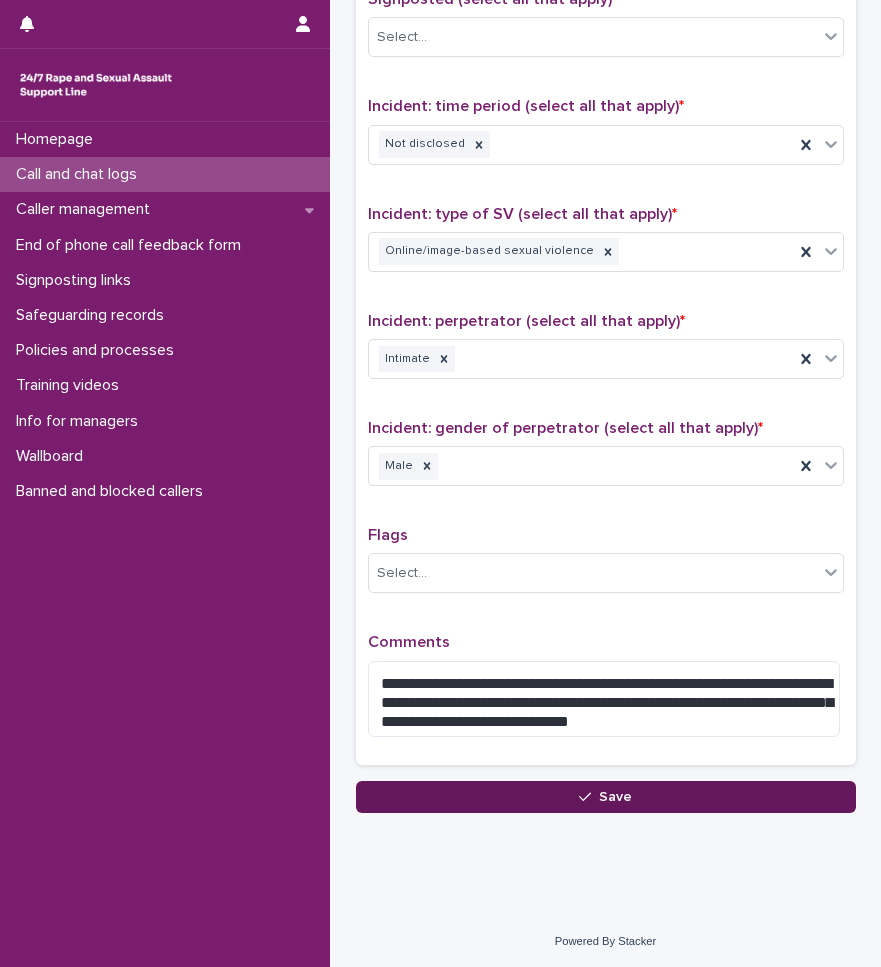 click on "Save" at bounding box center (606, 797) 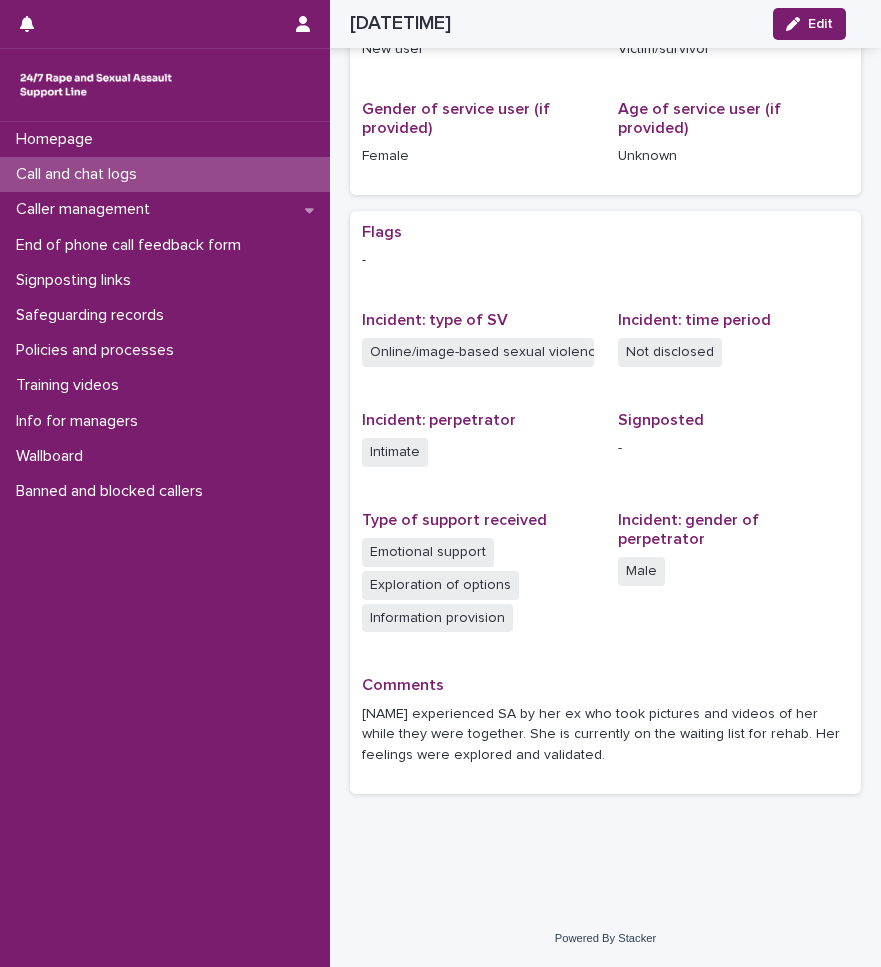 scroll, scrollTop: 400, scrollLeft: 0, axis: vertical 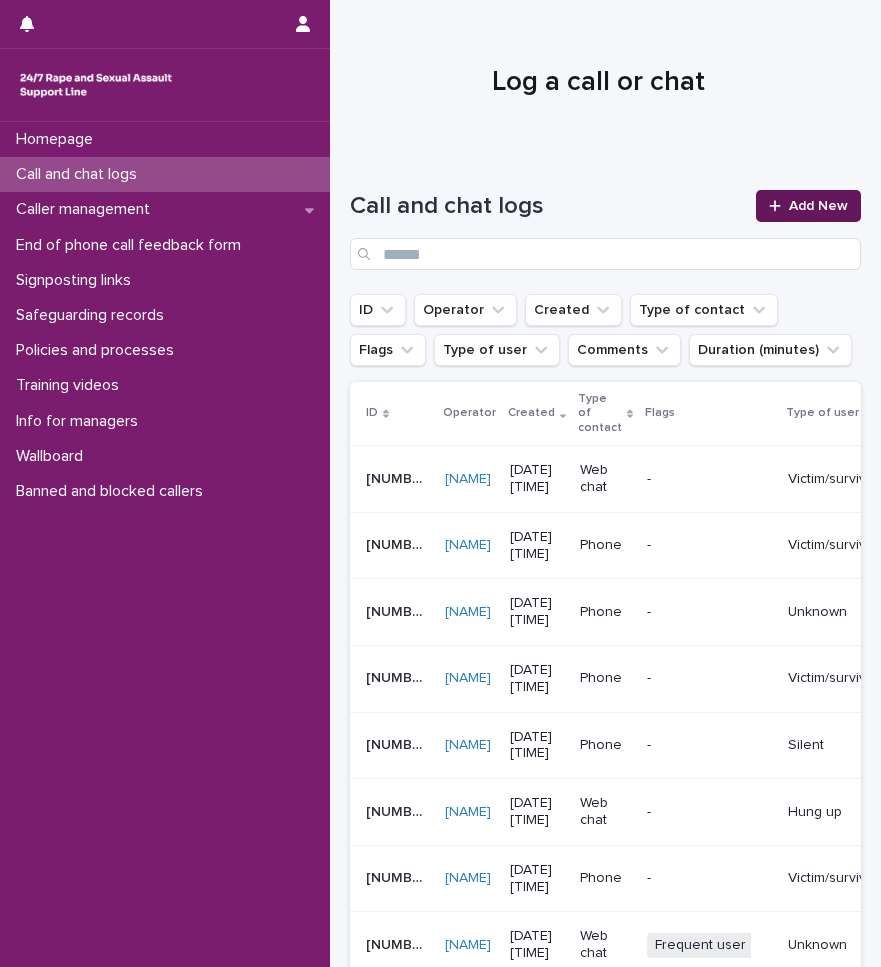 click on "Add New" at bounding box center (808, 206) 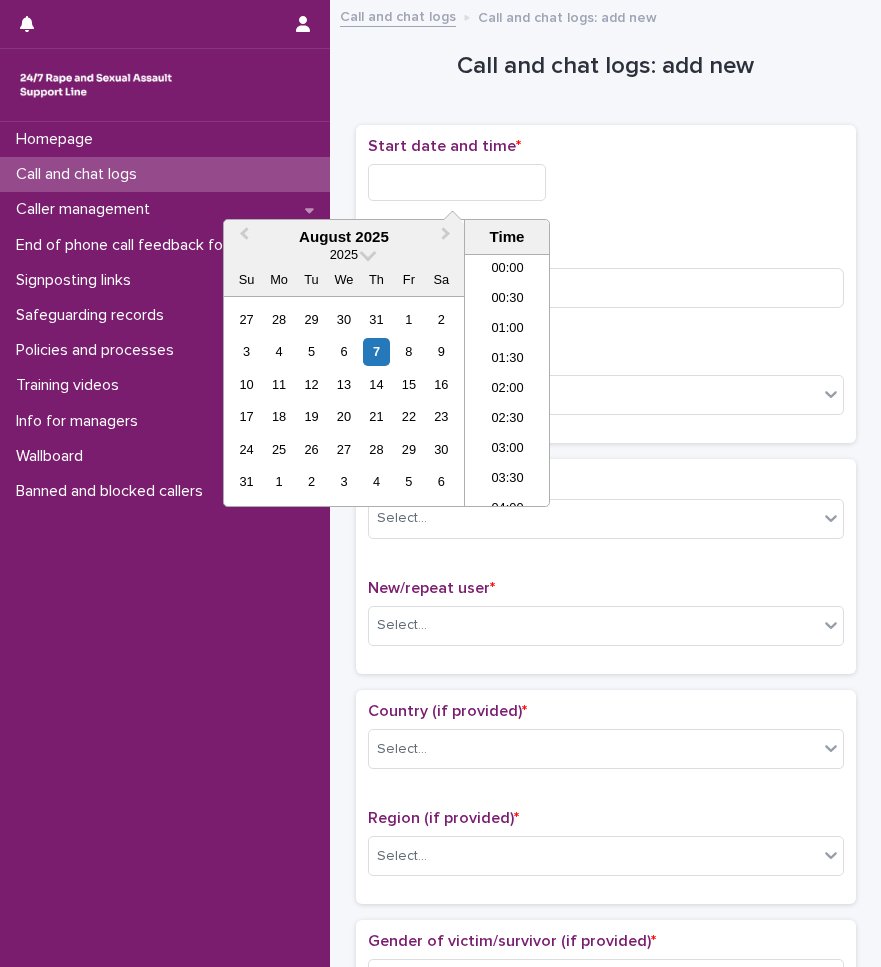 click at bounding box center (457, 182) 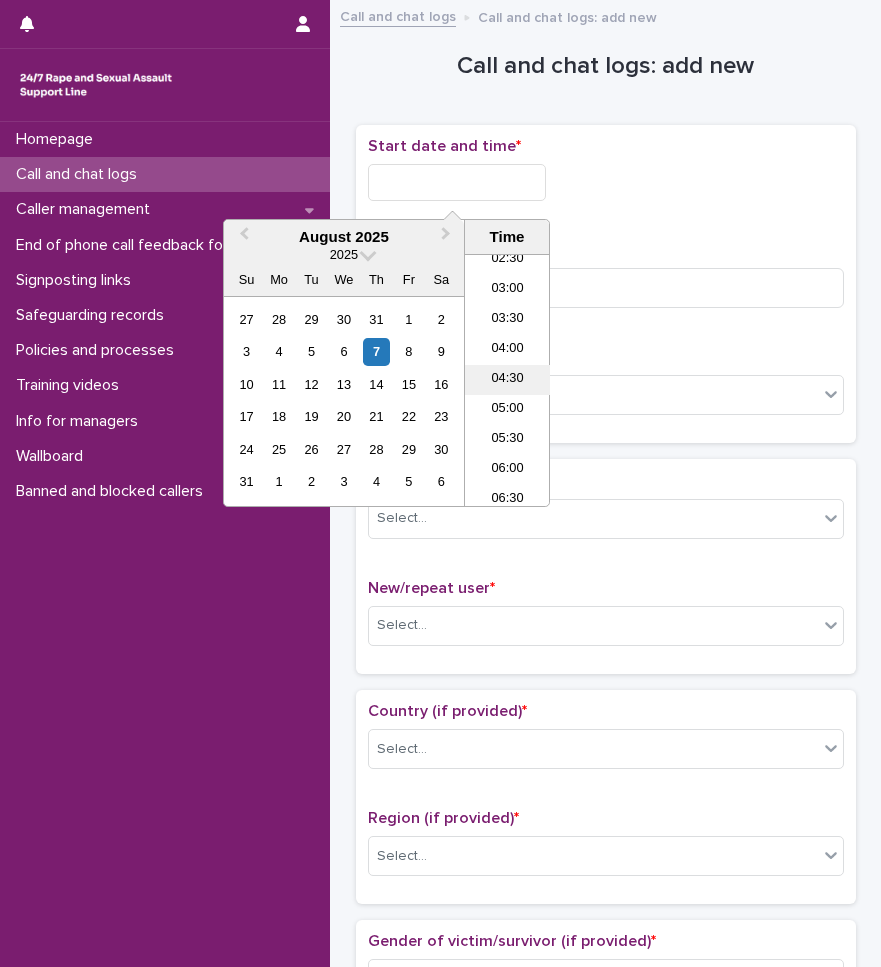 click on "04:30" at bounding box center [507, 380] 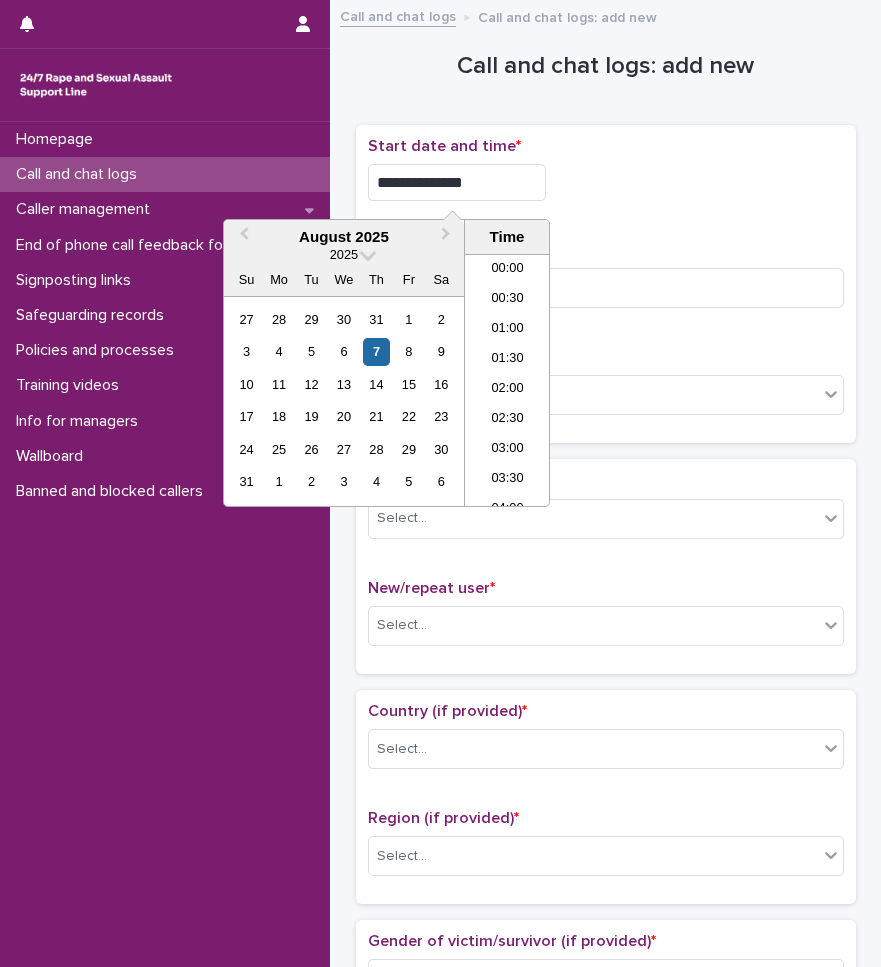 click on "**********" at bounding box center [457, 182] 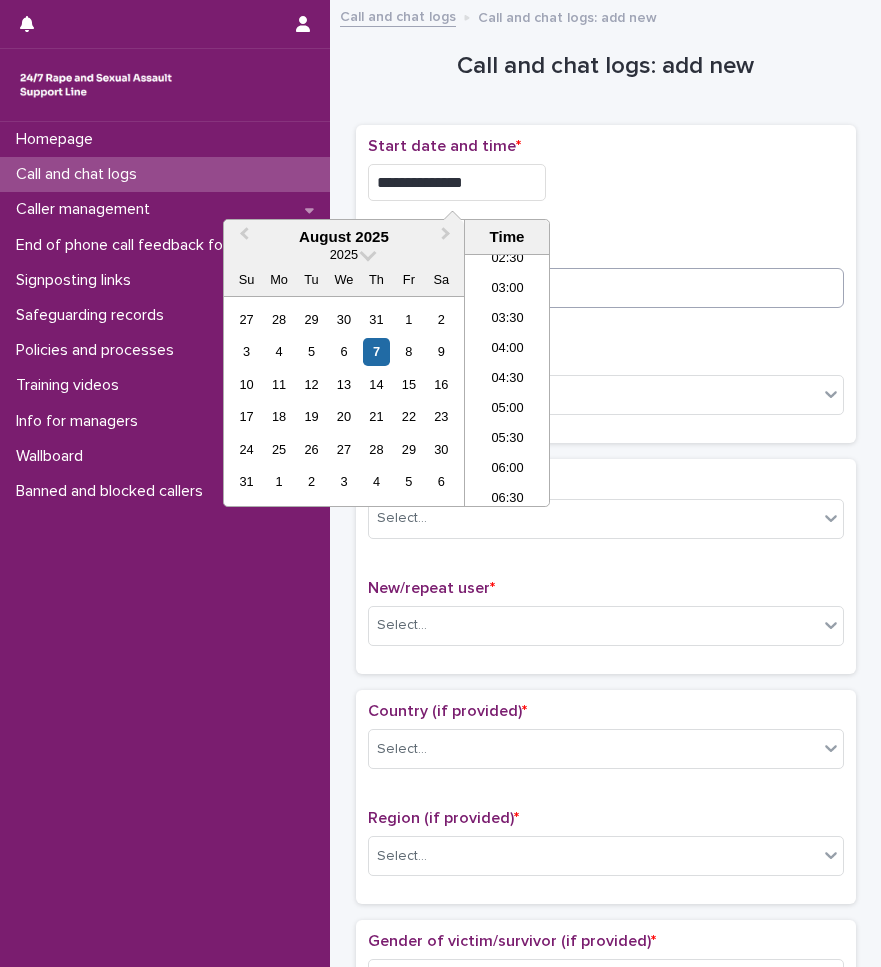 type on "**********" 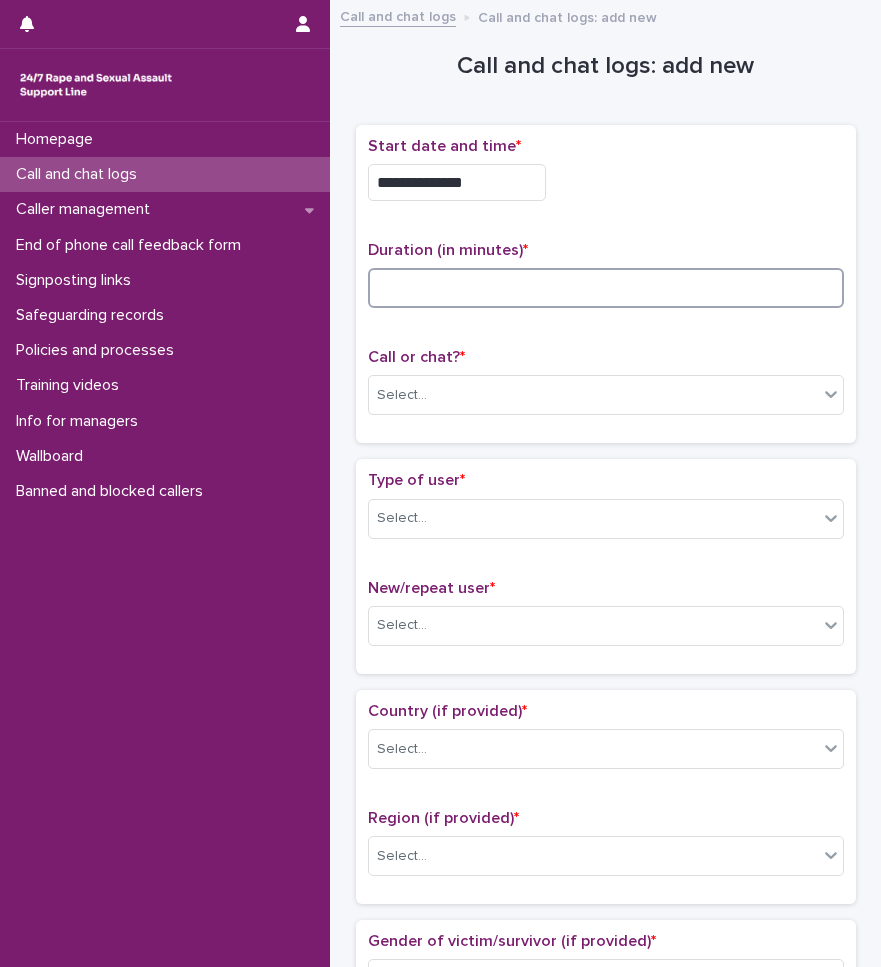 click at bounding box center [606, 288] 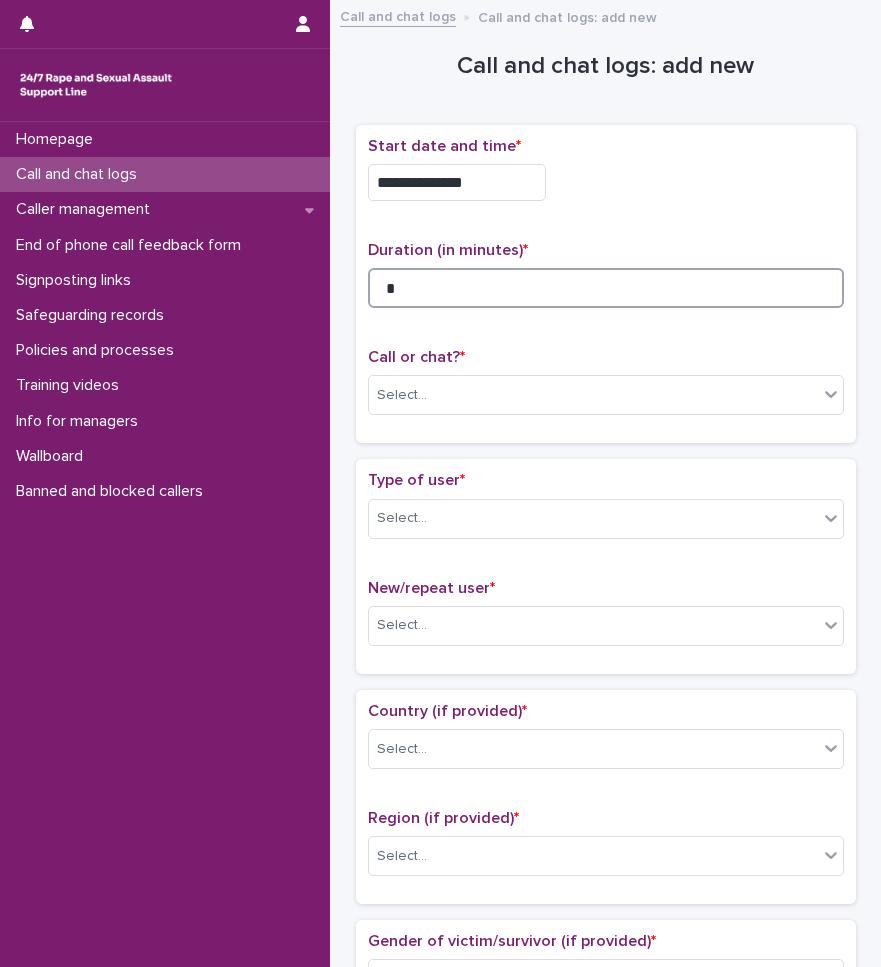 type on "*" 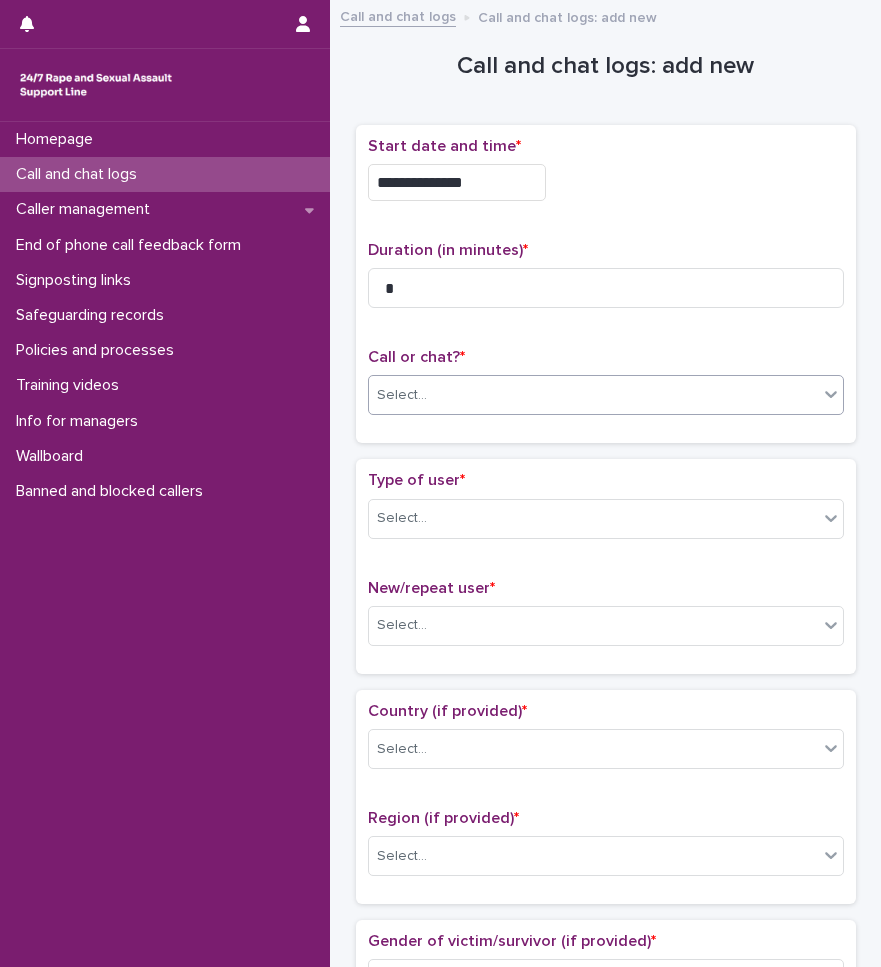 click on "Select..." at bounding box center (593, 395) 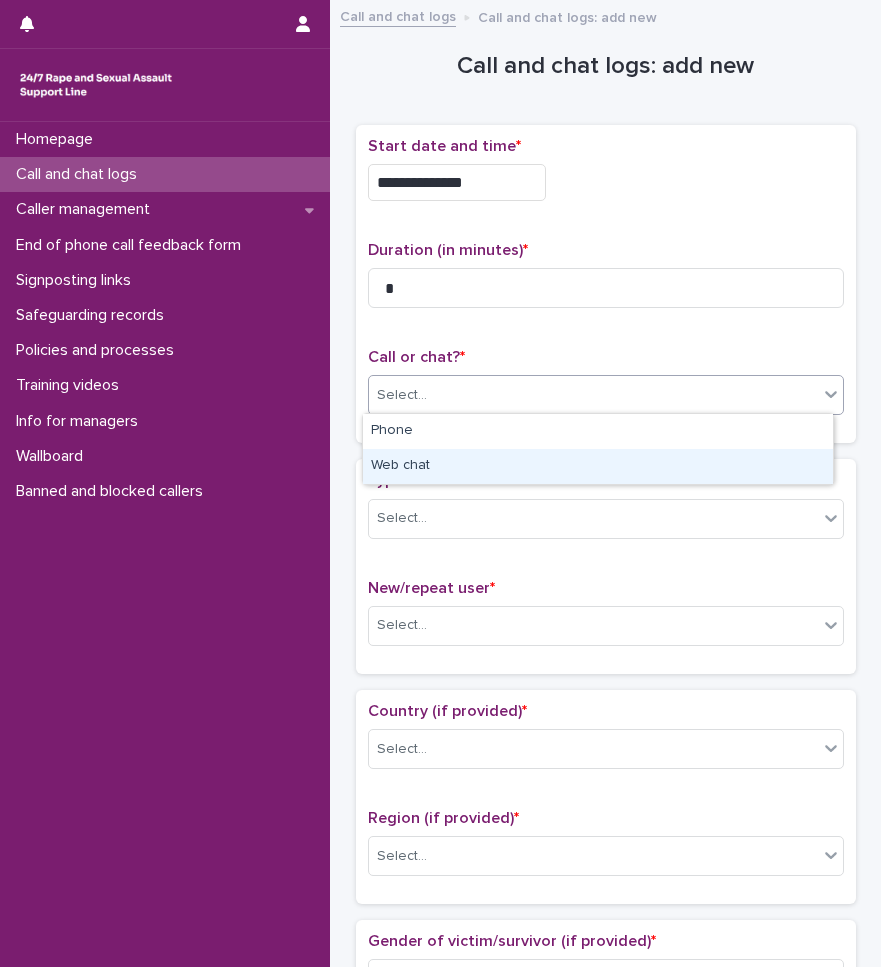 click on "Web chat" at bounding box center (598, 466) 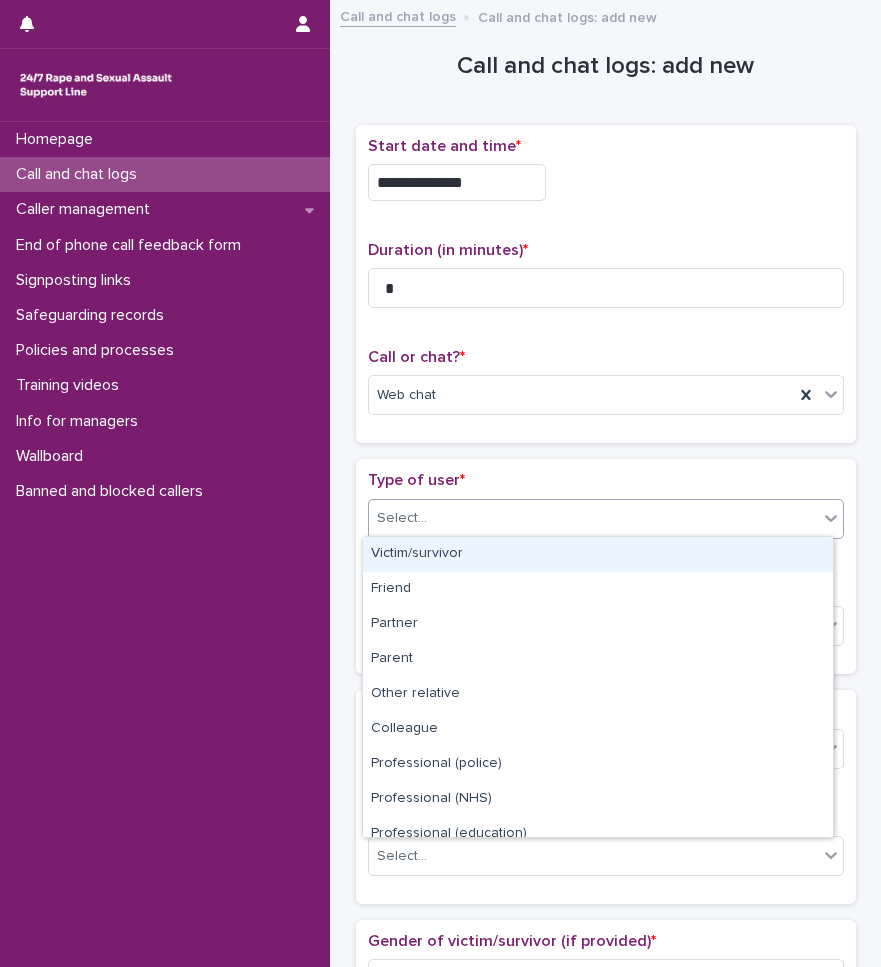 drag, startPoint x: 410, startPoint y: 508, endPoint x: 429, endPoint y: 548, distance: 44.28318 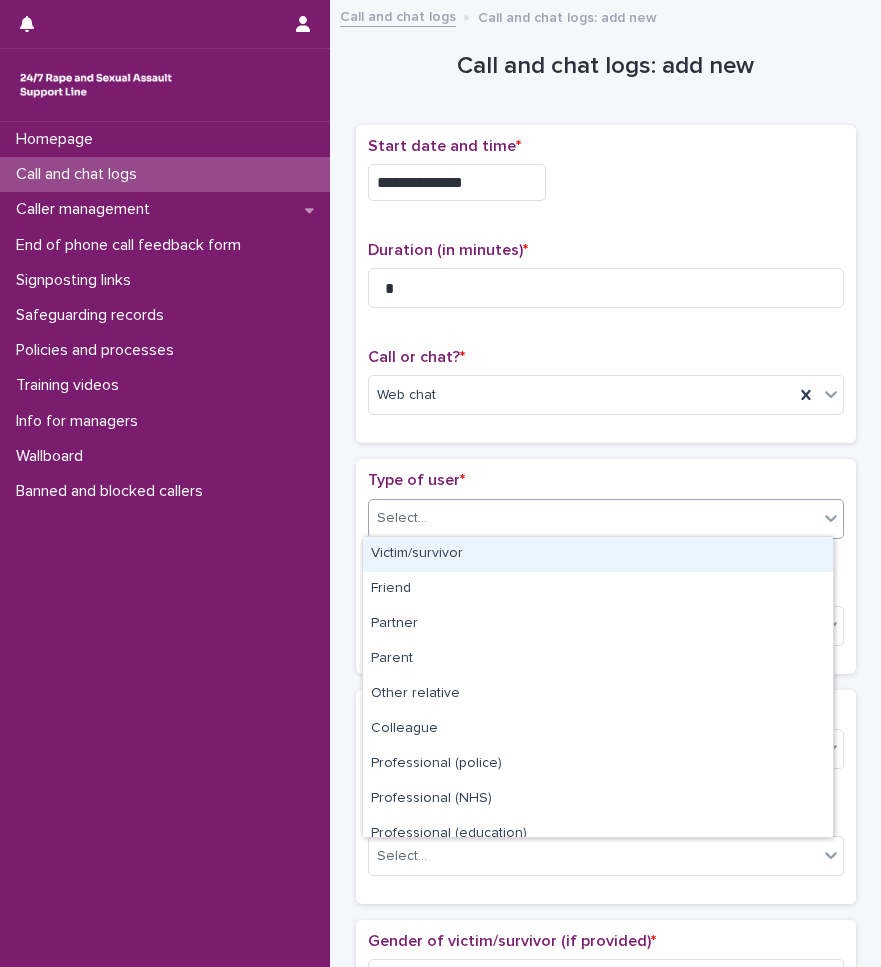 click on "Victim/survivor" at bounding box center (598, 554) 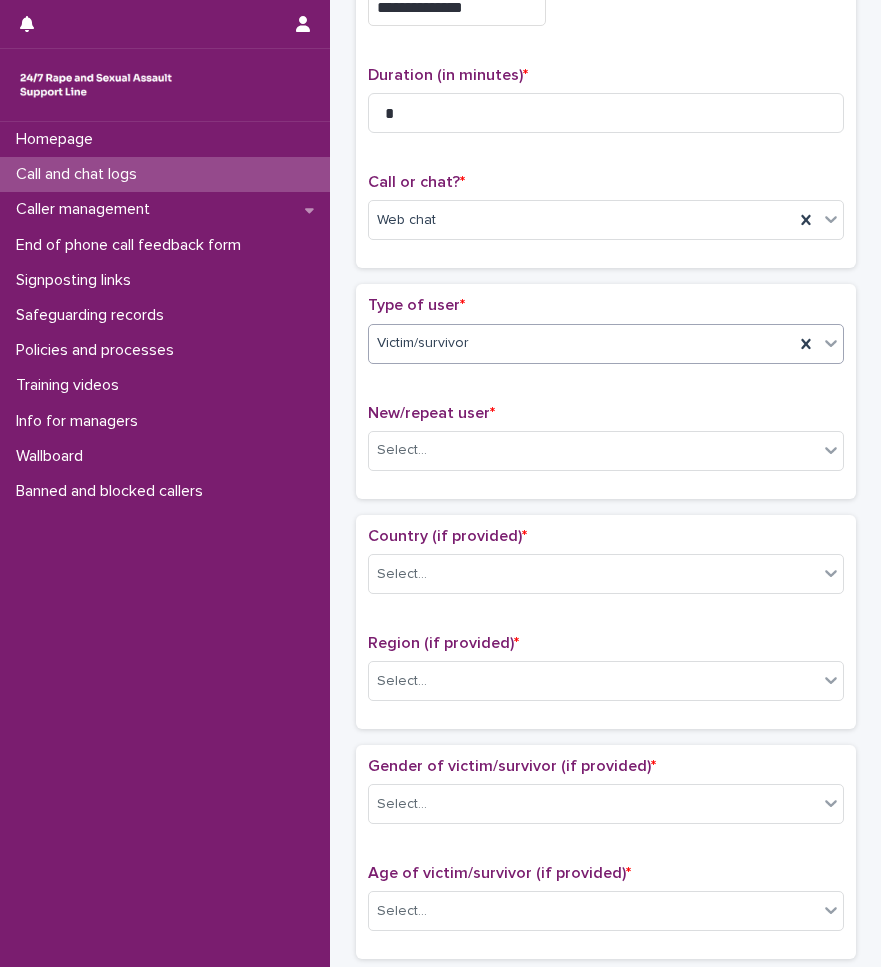 scroll, scrollTop: 300, scrollLeft: 0, axis: vertical 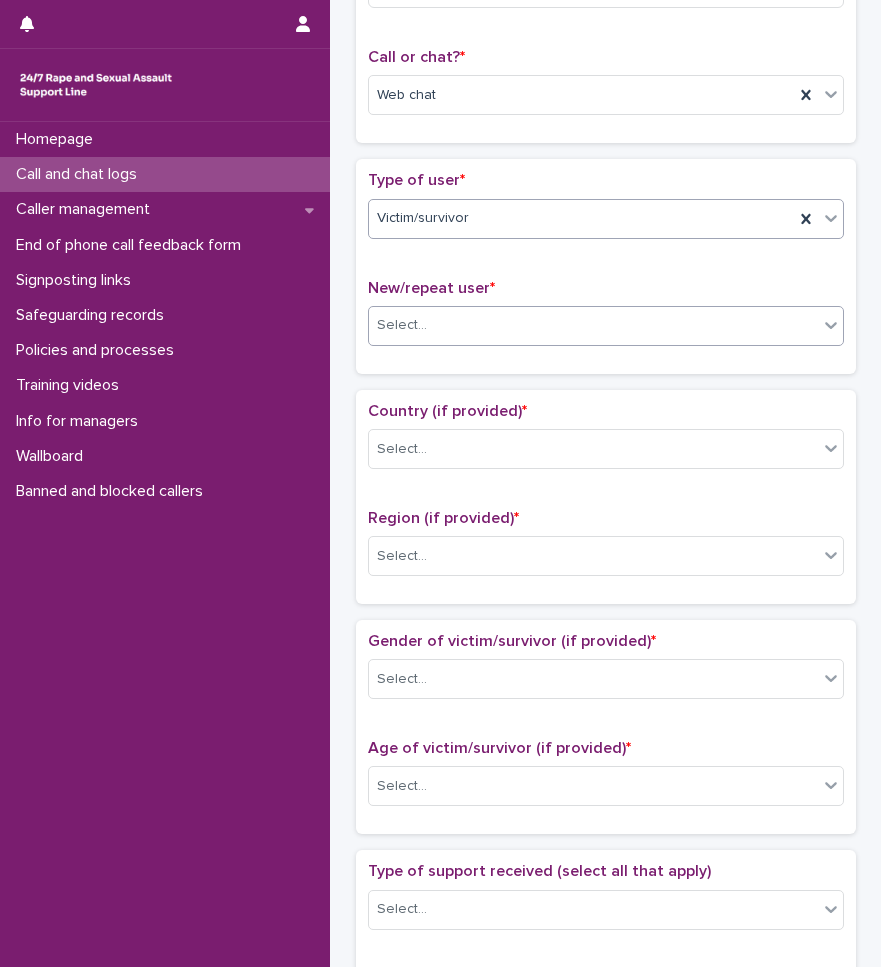 click on "Select..." at bounding box center [593, 325] 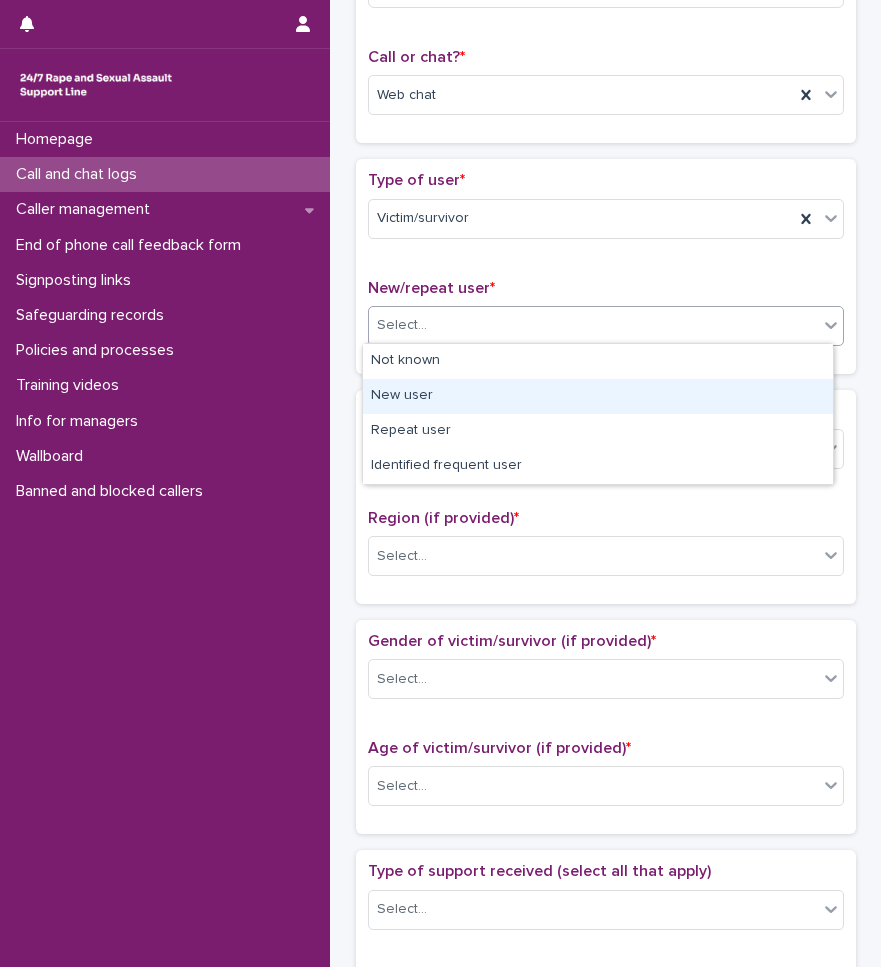 click on "New user" at bounding box center [598, 396] 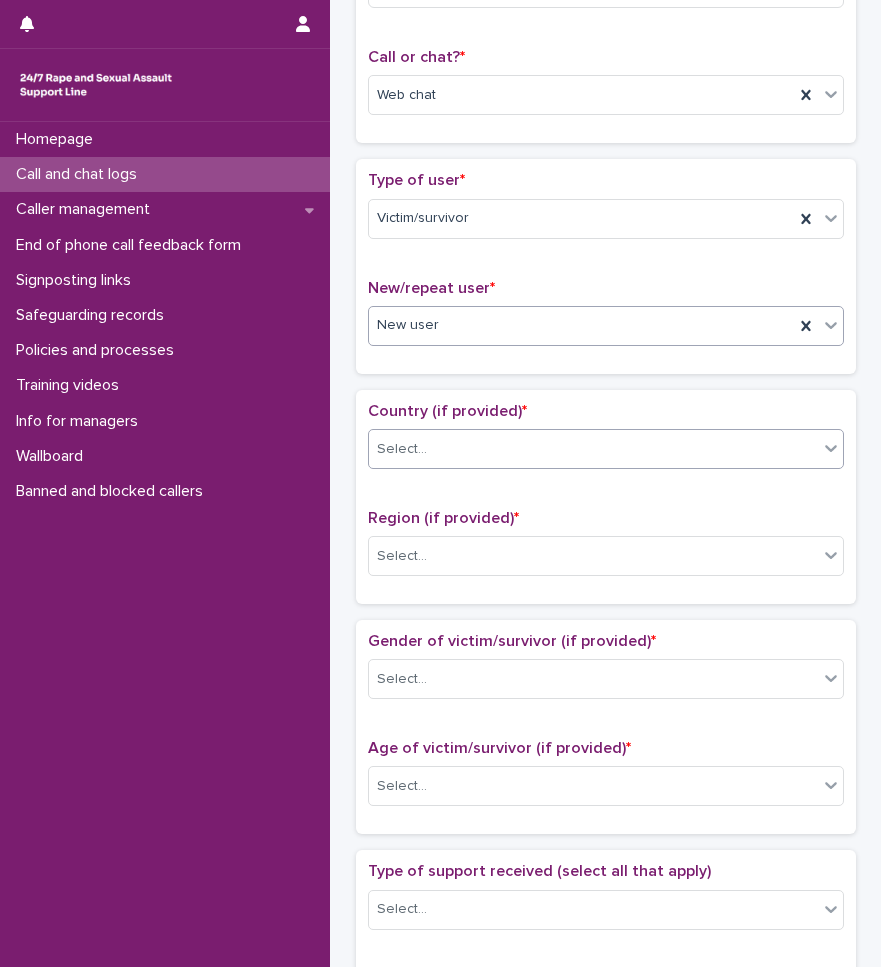 click on "Select..." at bounding box center (593, 449) 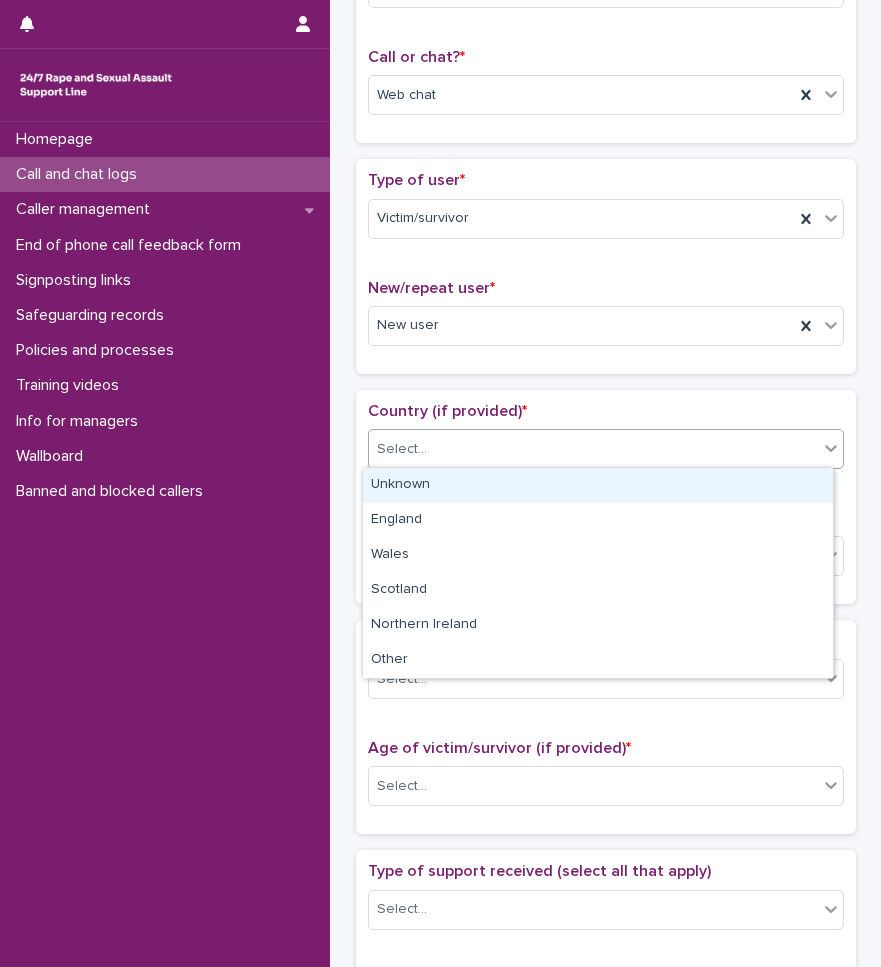 click on "Unknown" at bounding box center (598, 485) 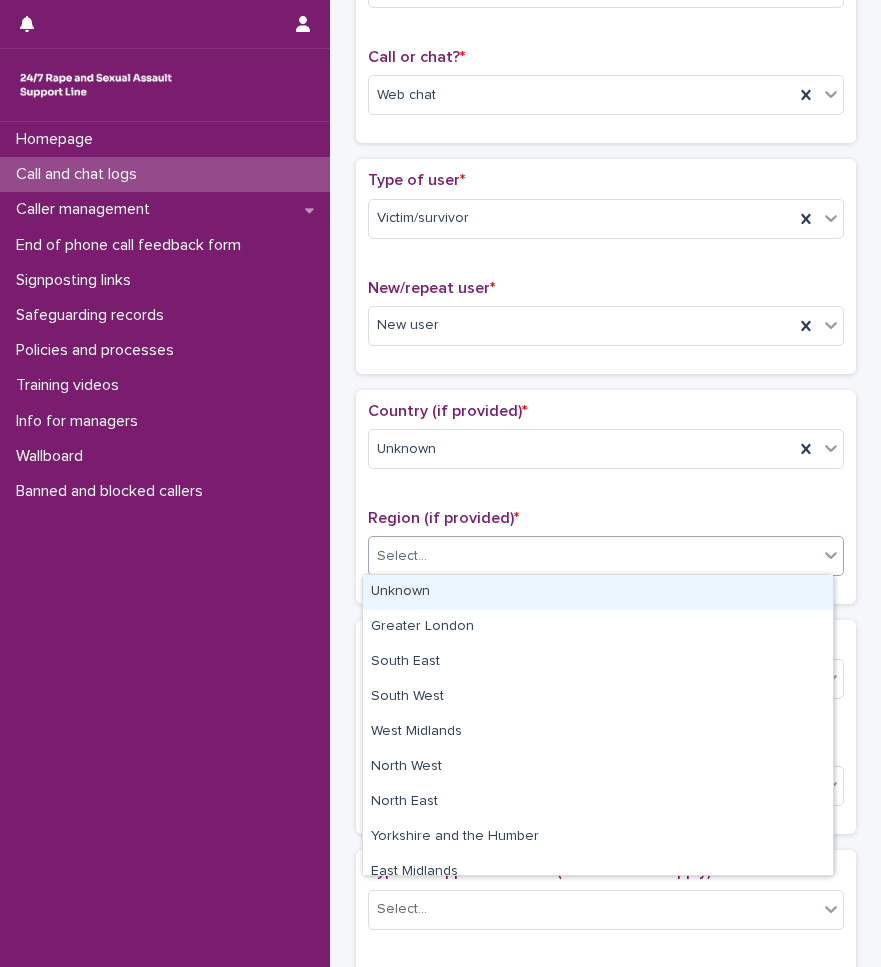 click on "Select..." at bounding box center [593, 556] 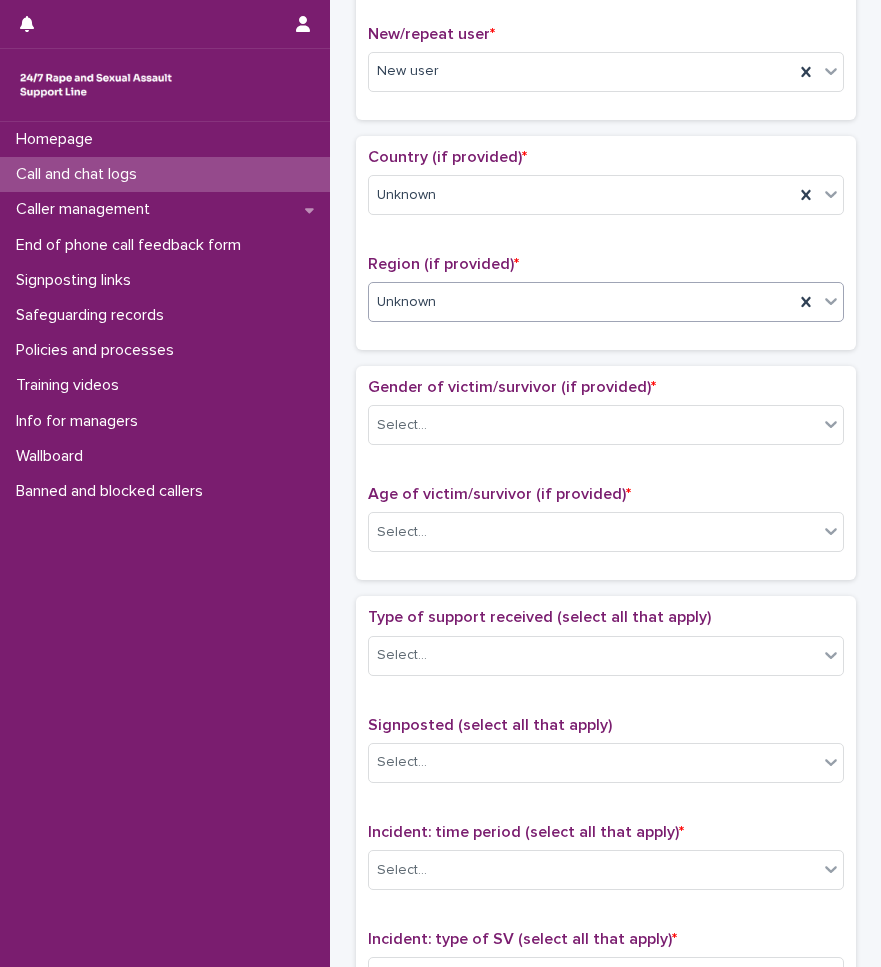 scroll, scrollTop: 600, scrollLeft: 0, axis: vertical 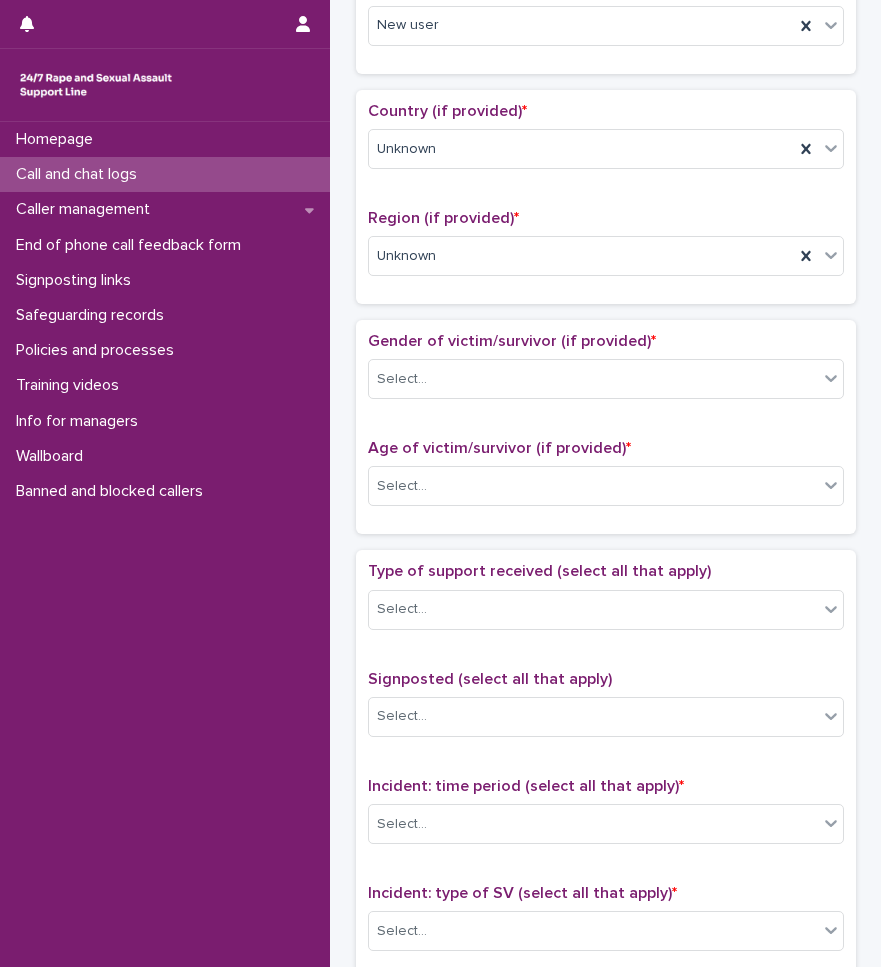 click on "Homepage Call and chat logs Caller management End of phone call feedback form Signposting links Safeguarding records Policies and processes Training videos Info for managers Wallboard Banned and blocked callers" at bounding box center (165, 544) 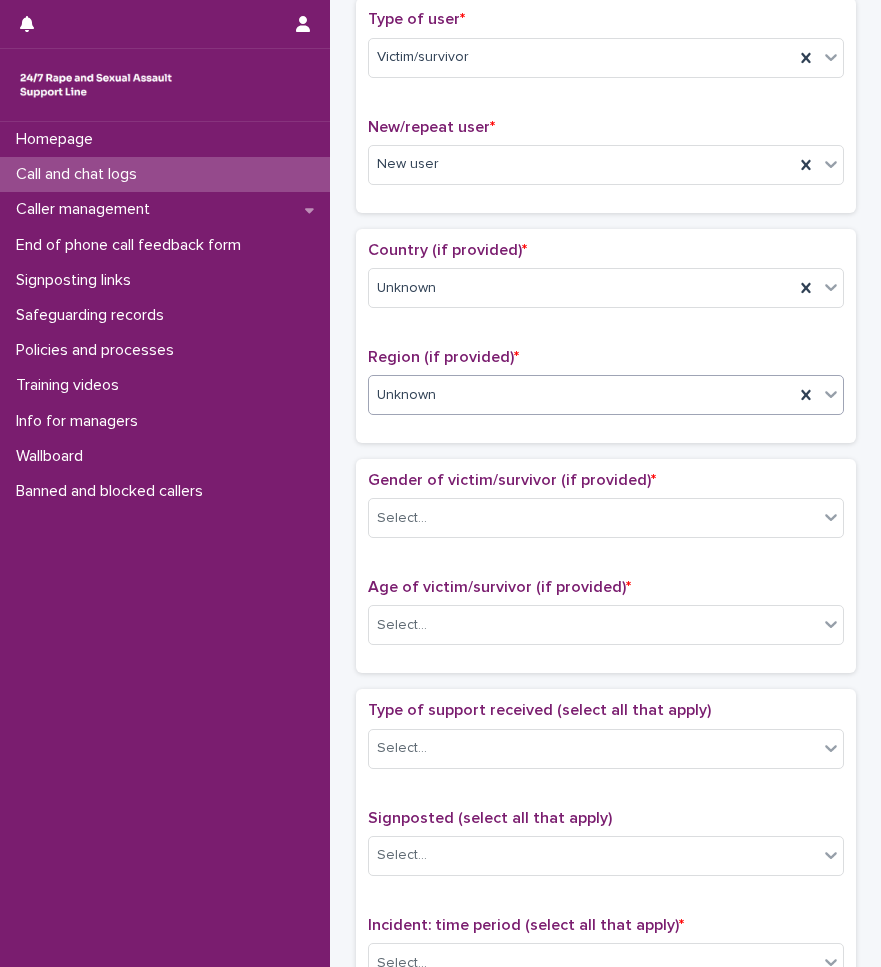 scroll, scrollTop: 400, scrollLeft: 0, axis: vertical 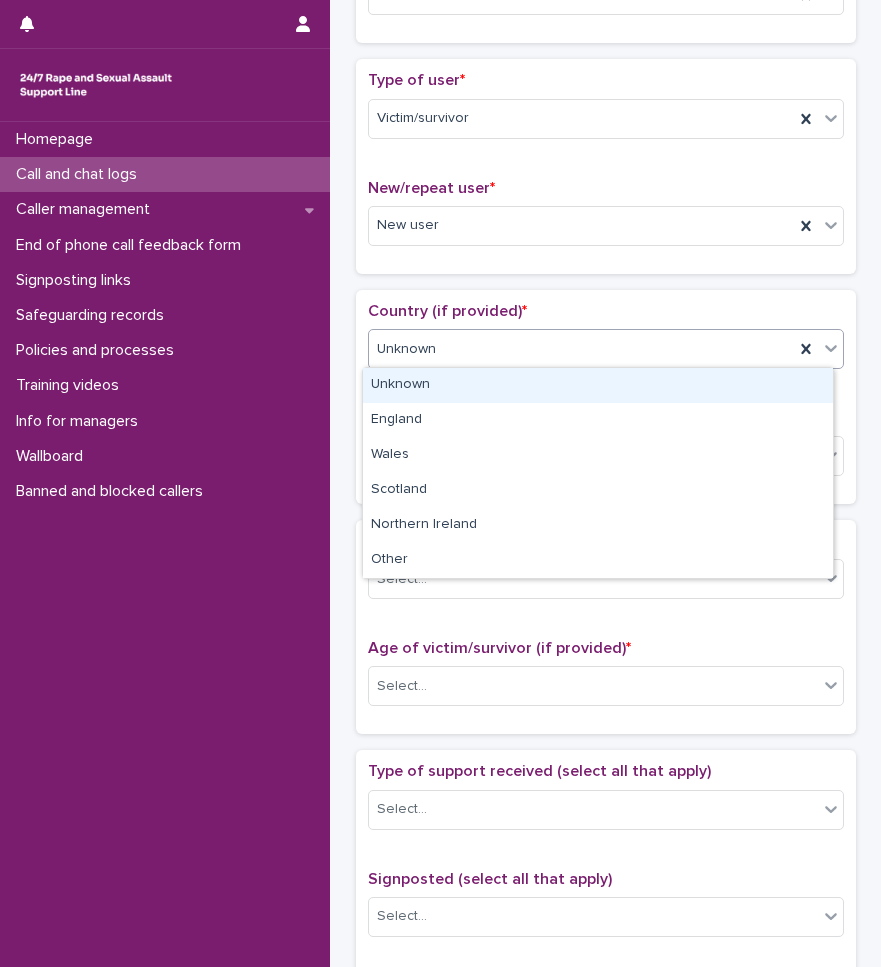 click on "Unknown" at bounding box center [581, 349] 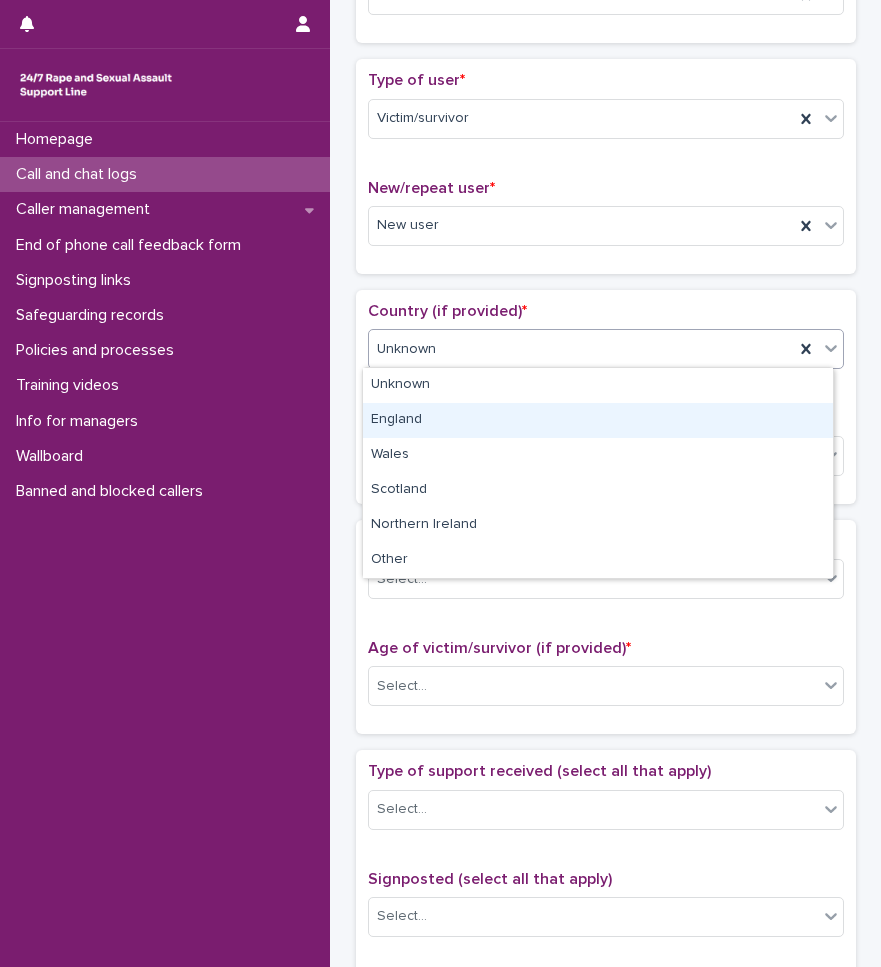 click on "England" at bounding box center (598, 420) 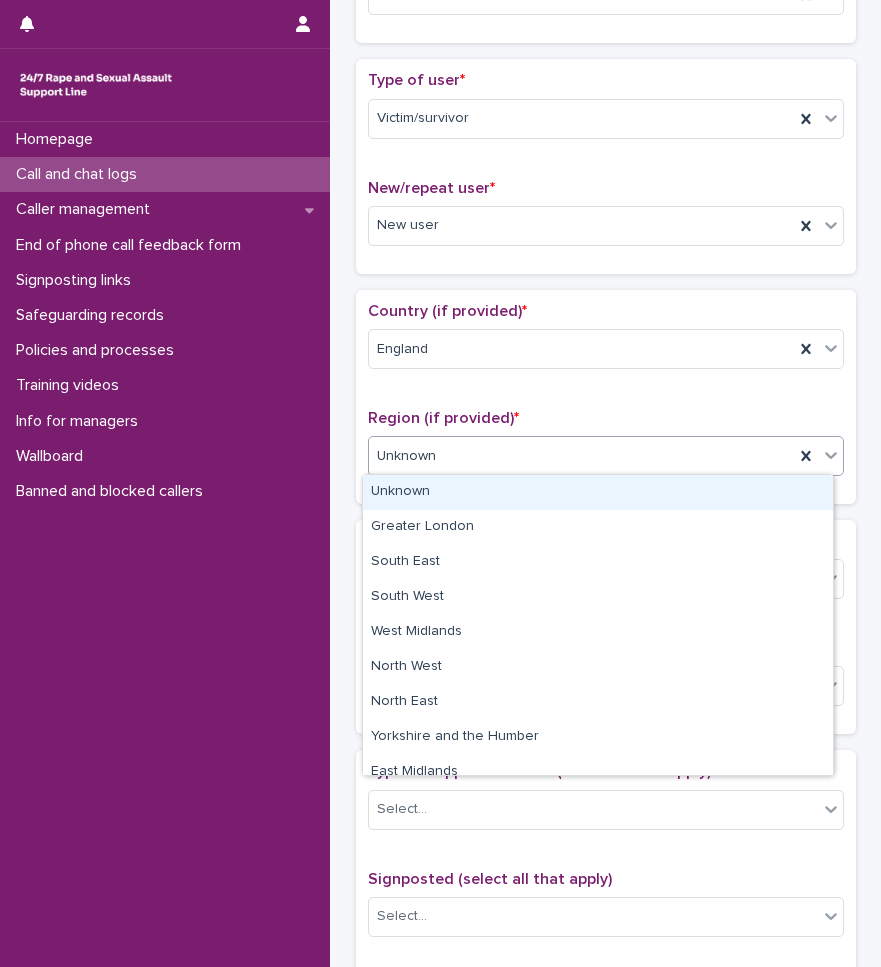 click on "Unknown" at bounding box center (581, 456) 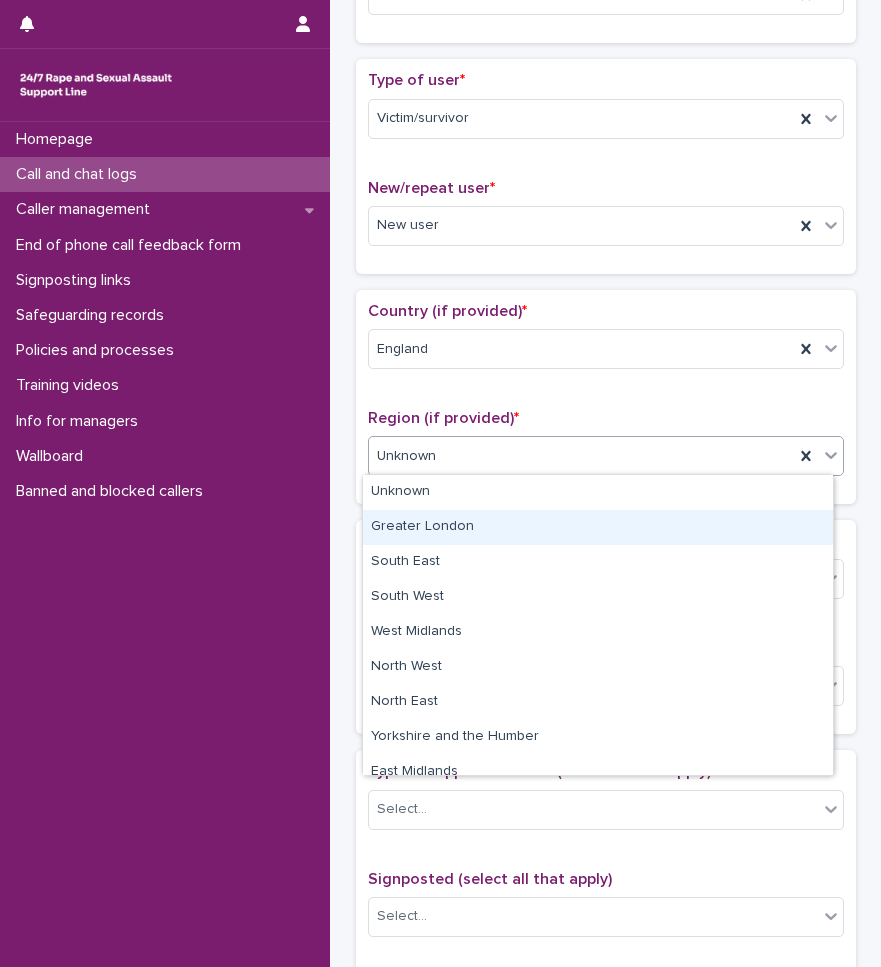 click on "Greater London" at bounding box center (598, 527) 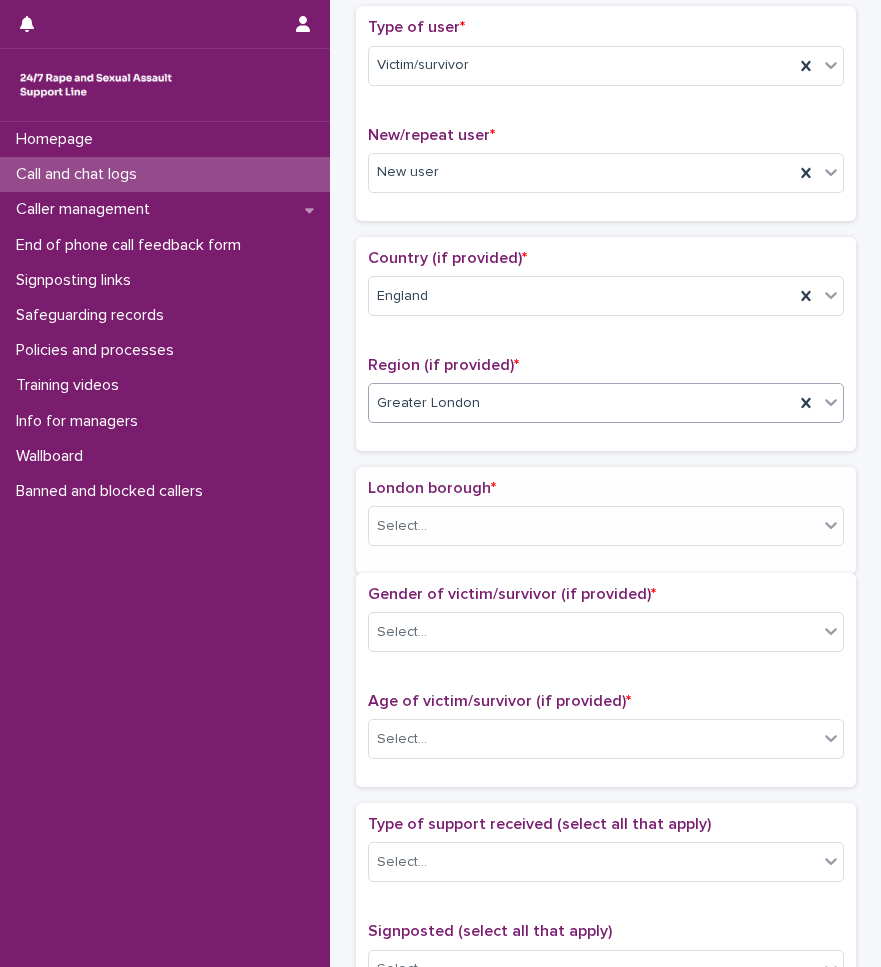 scroll, scrollTop: 461, scrollLeft: 0, axis: vertical 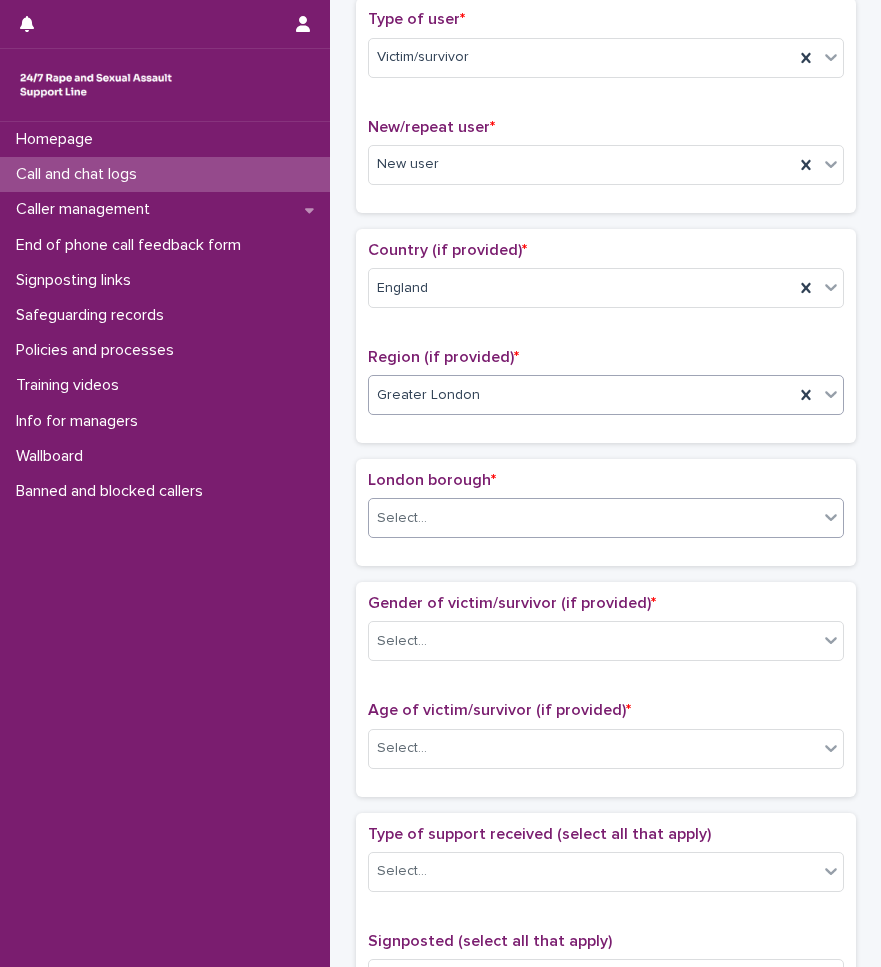 click on "Select..." at bounding box center [593, 518] 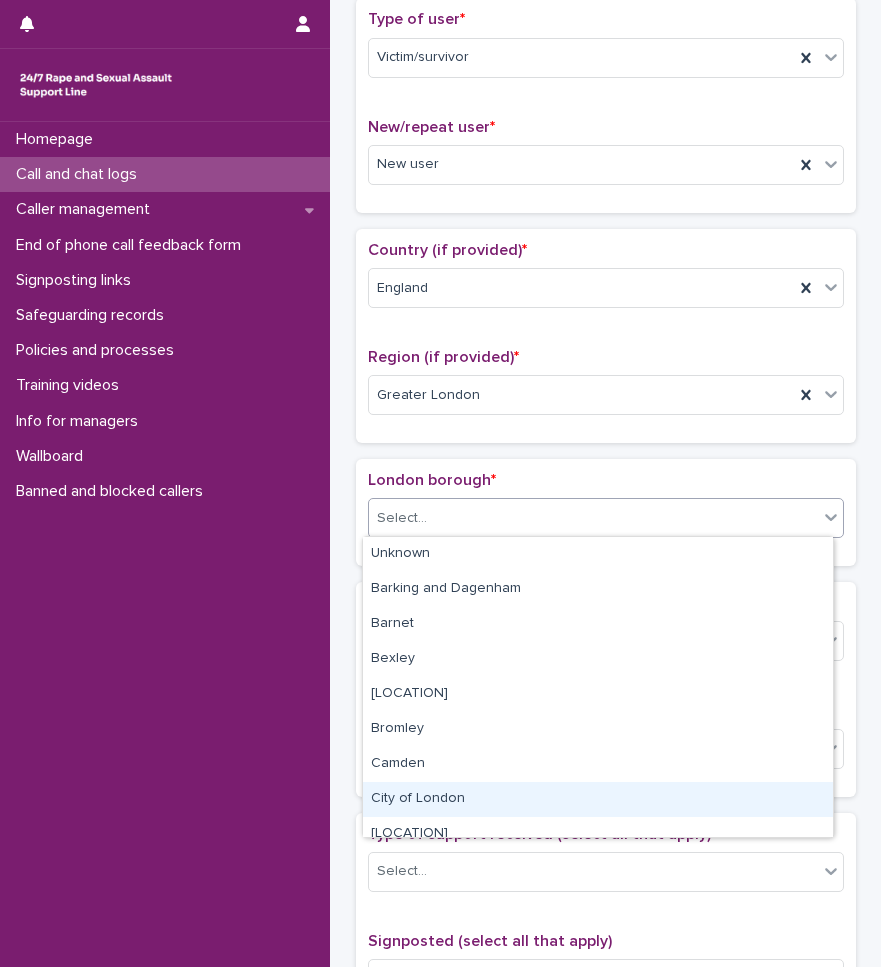 click on "City of London" at bounding box center (598, 799) 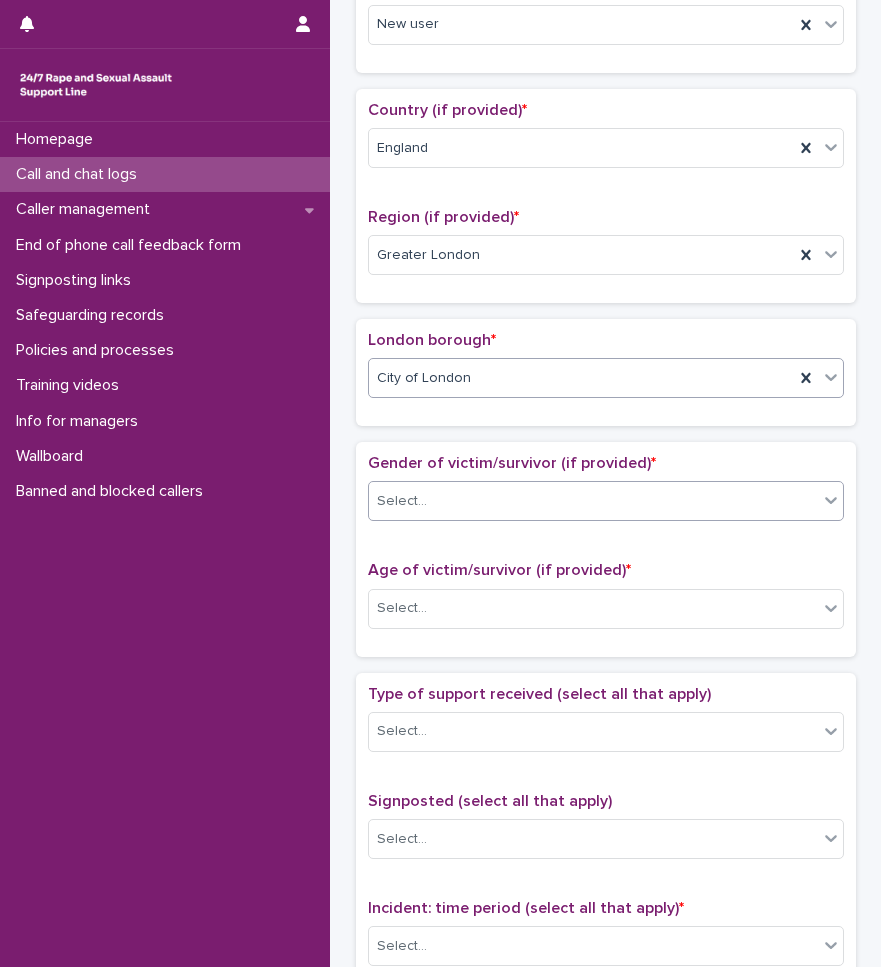 scroll, scrollTop: 661, scrollLeft: 0, axis: vertical 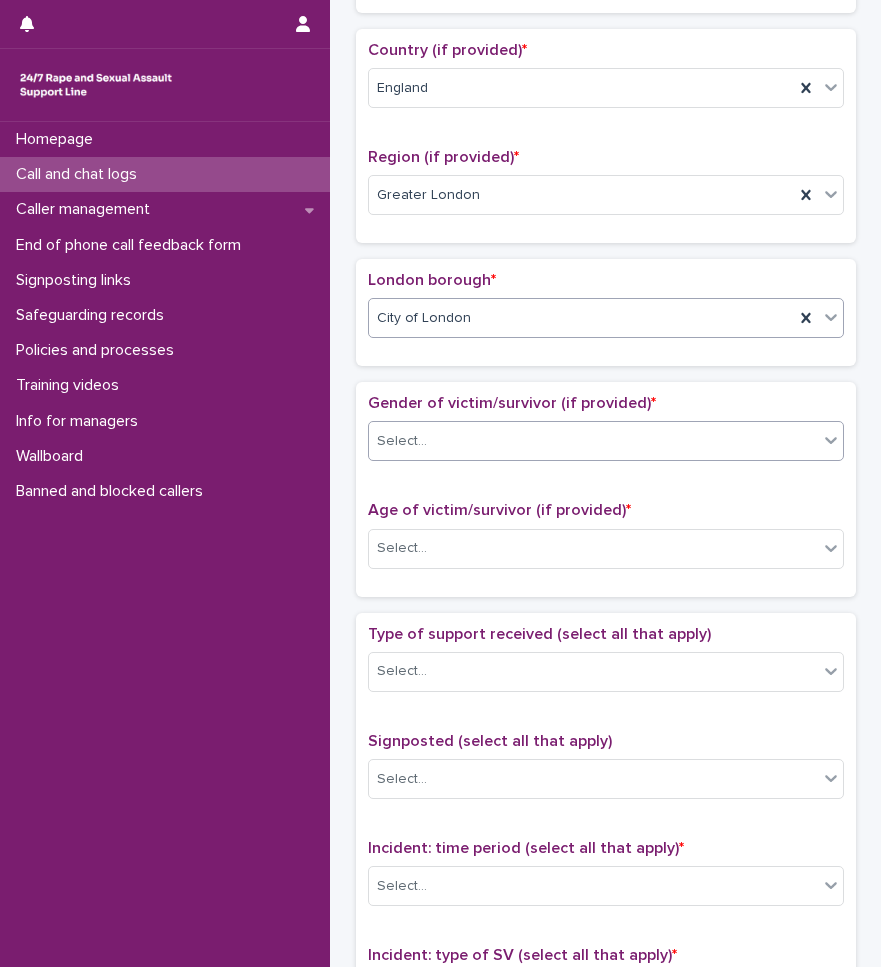 click on "Select..." at bounding box center [593, 441] 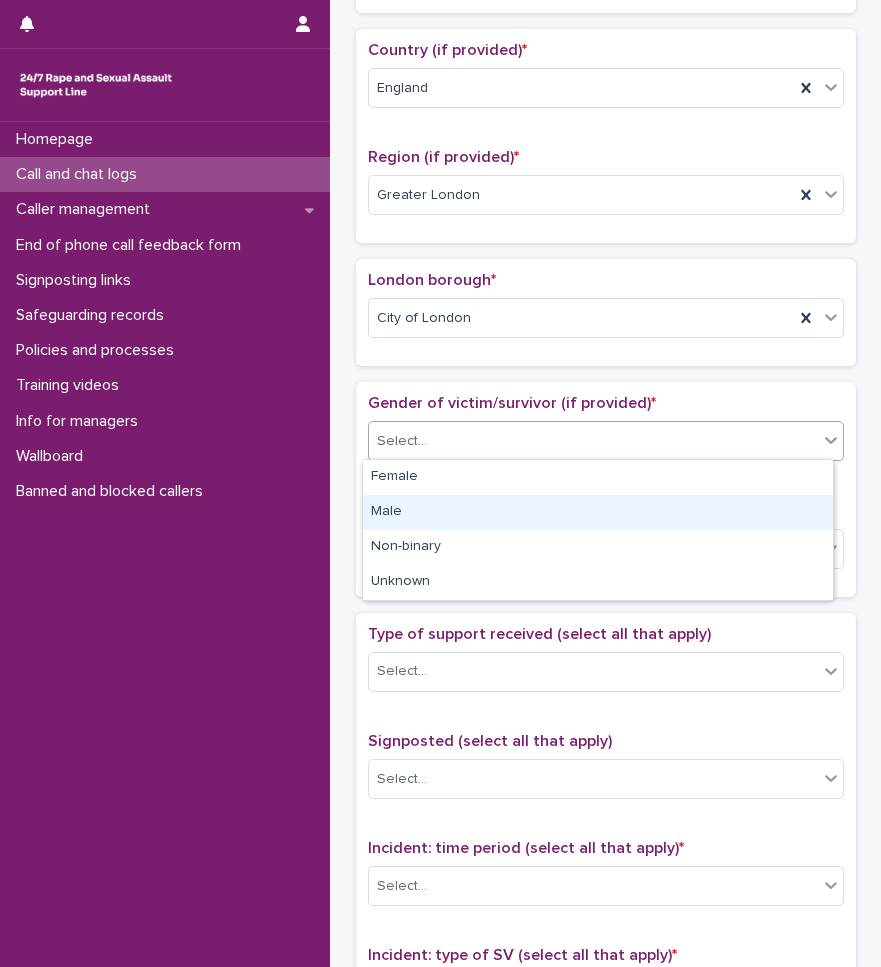 click on "Male" at bounding box center [598, 512] 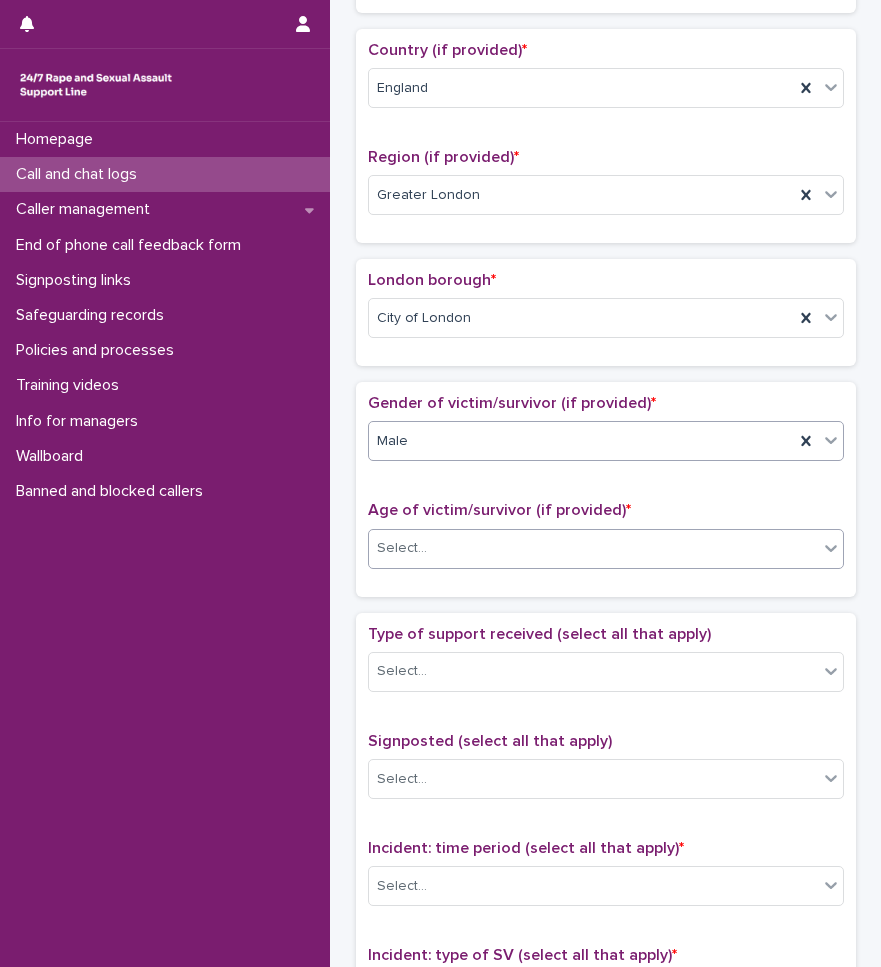 click on "Select..." at bounding box center [593, 548] 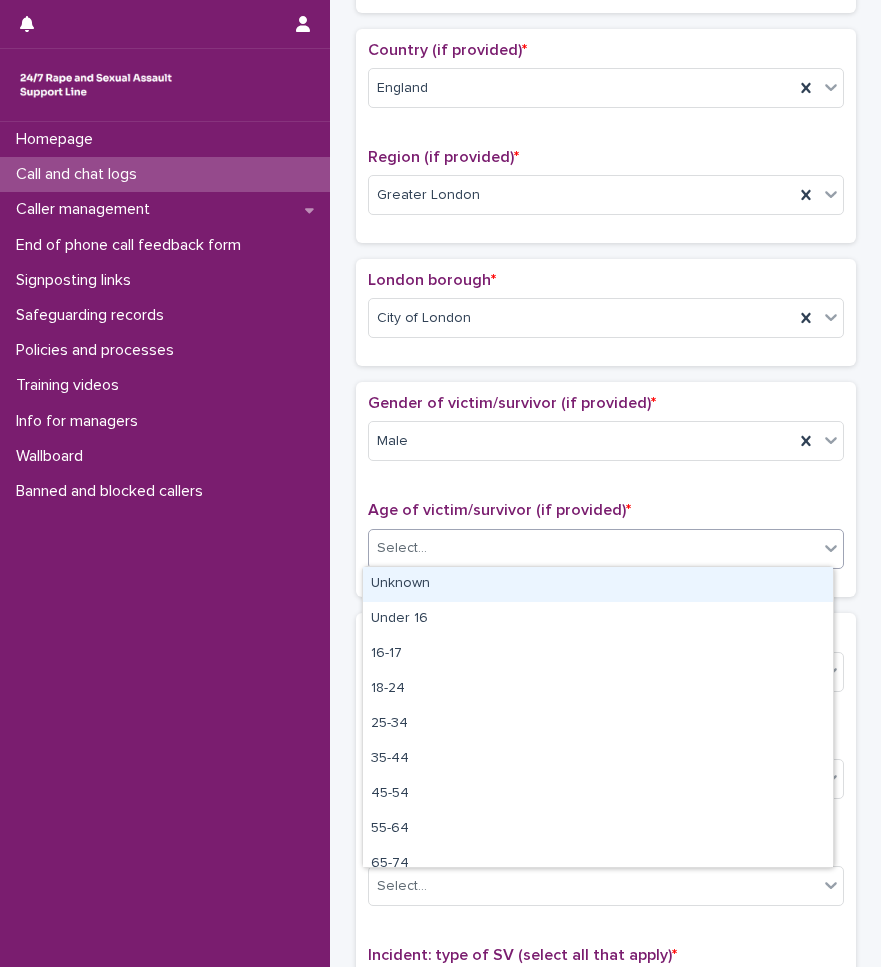 click on "Unknown" at bounding box center (598, 584) 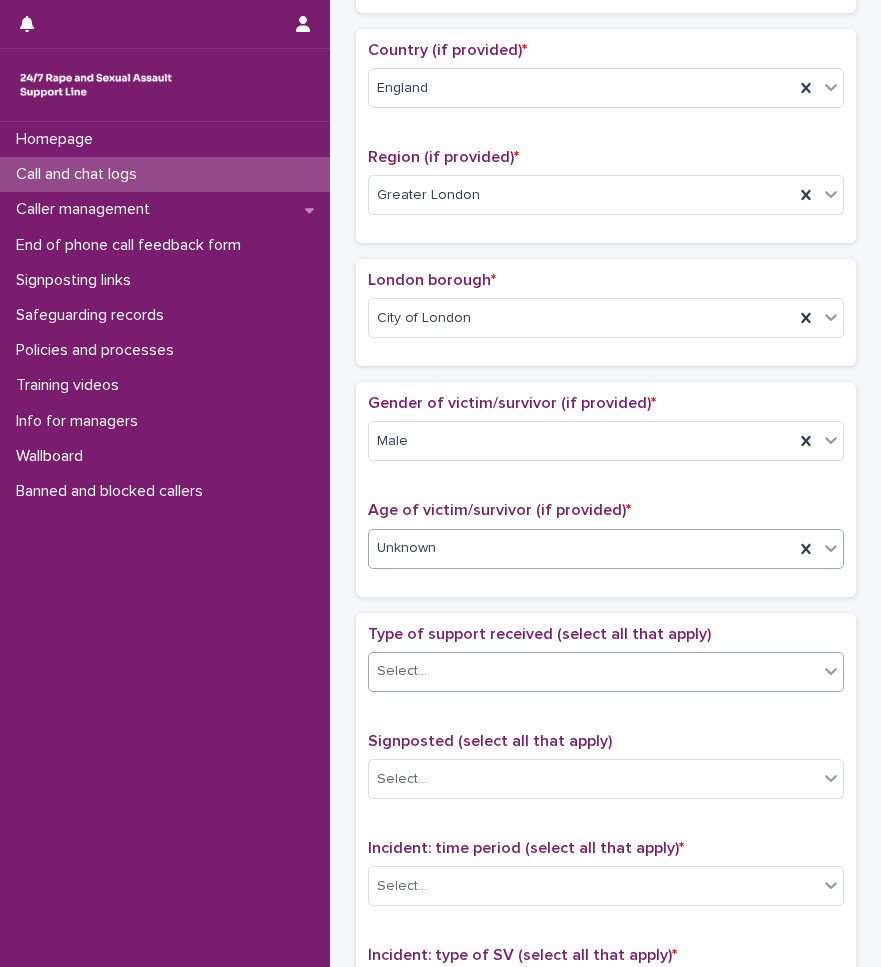 click on "Select..." at bounding box center (593, 671) 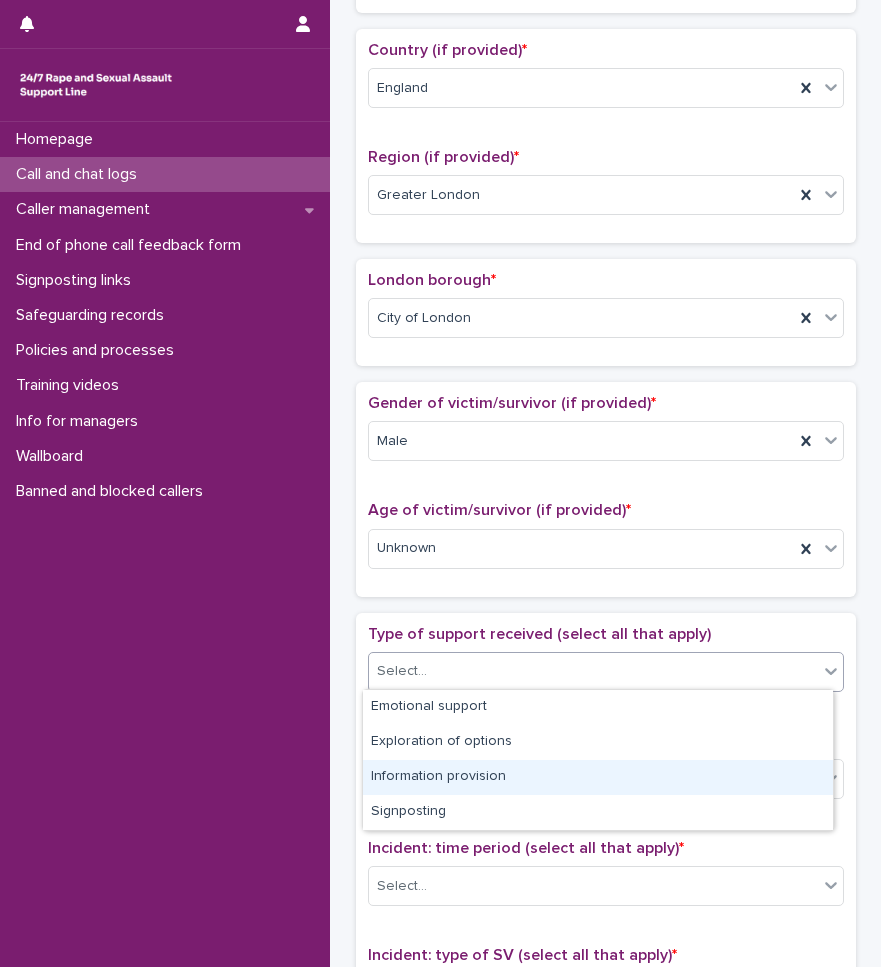 click on "Information provision" at bounding box center [598, 777] 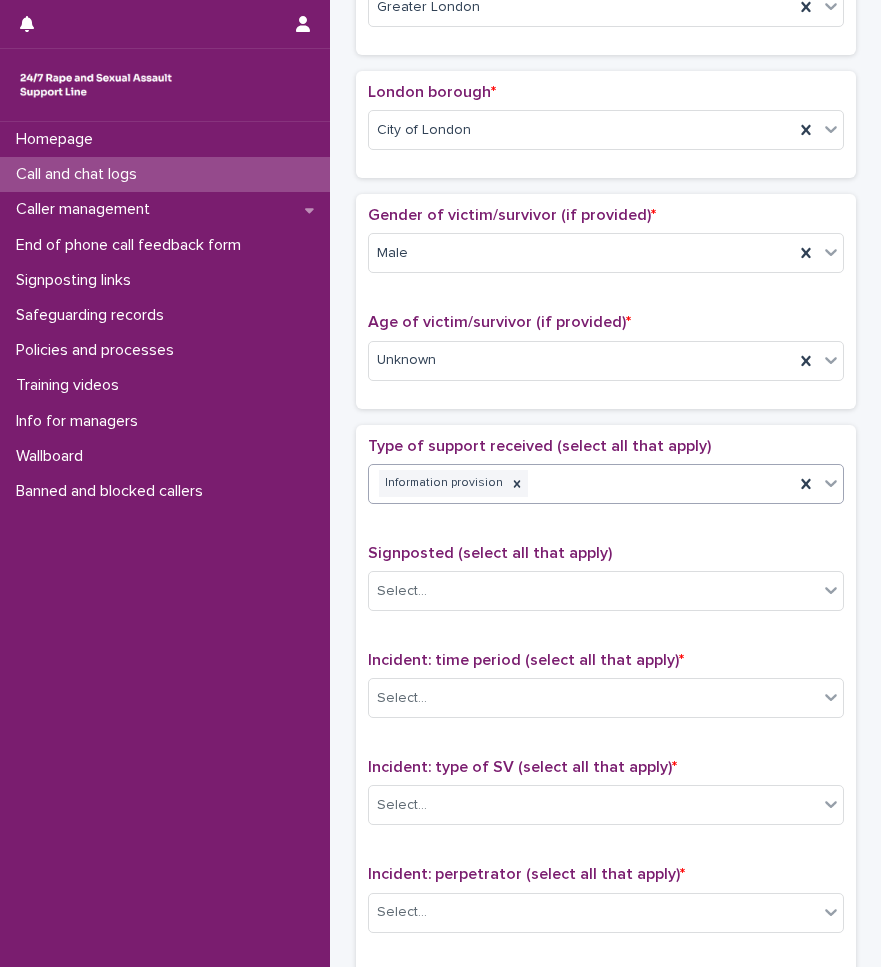 scroll, scrollTop: 861, scrollLeft: 0, axis: vertical 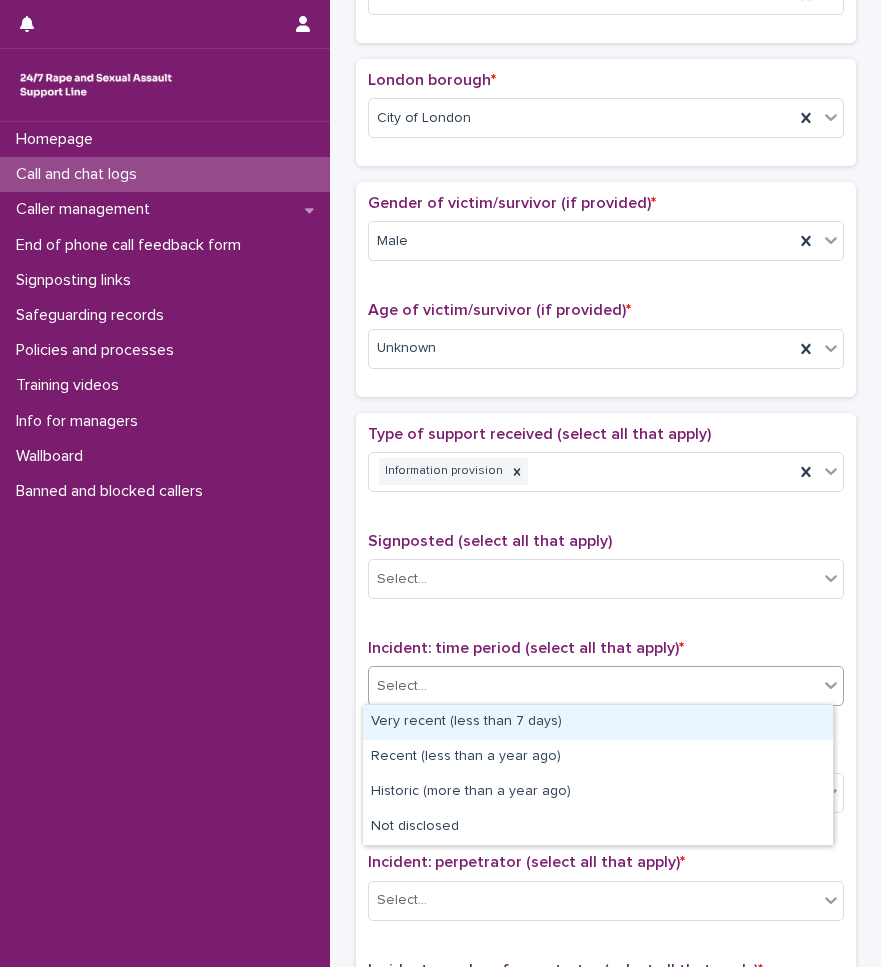click on "Select..." at bounding box center [593, 686] 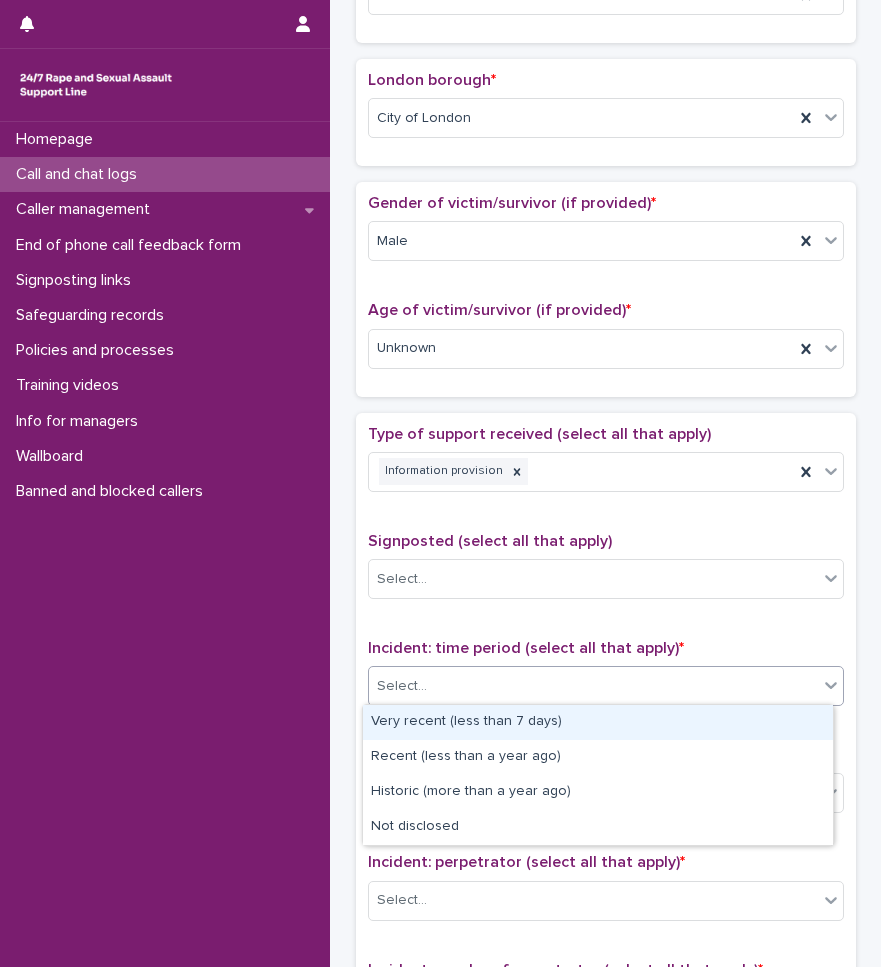 click on "Type of support received (select all that apply) Information provision" at bounding box center [606, 466] 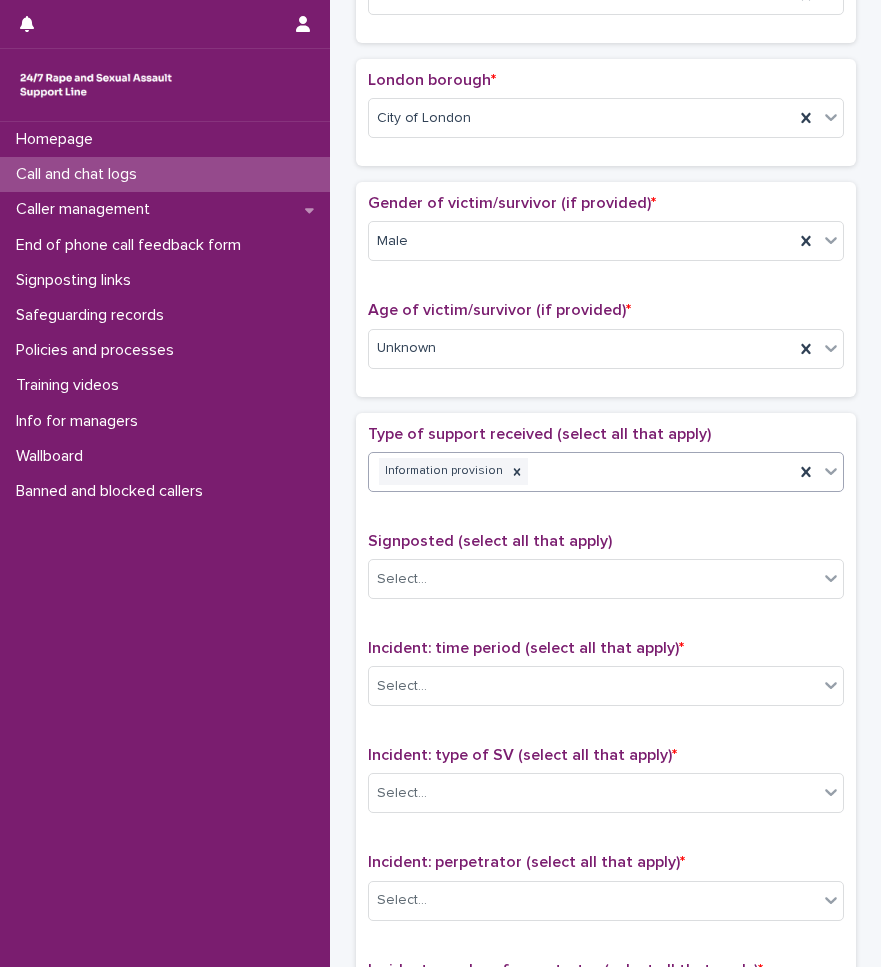 click on "Information provision" at bounding box center [581, 471] 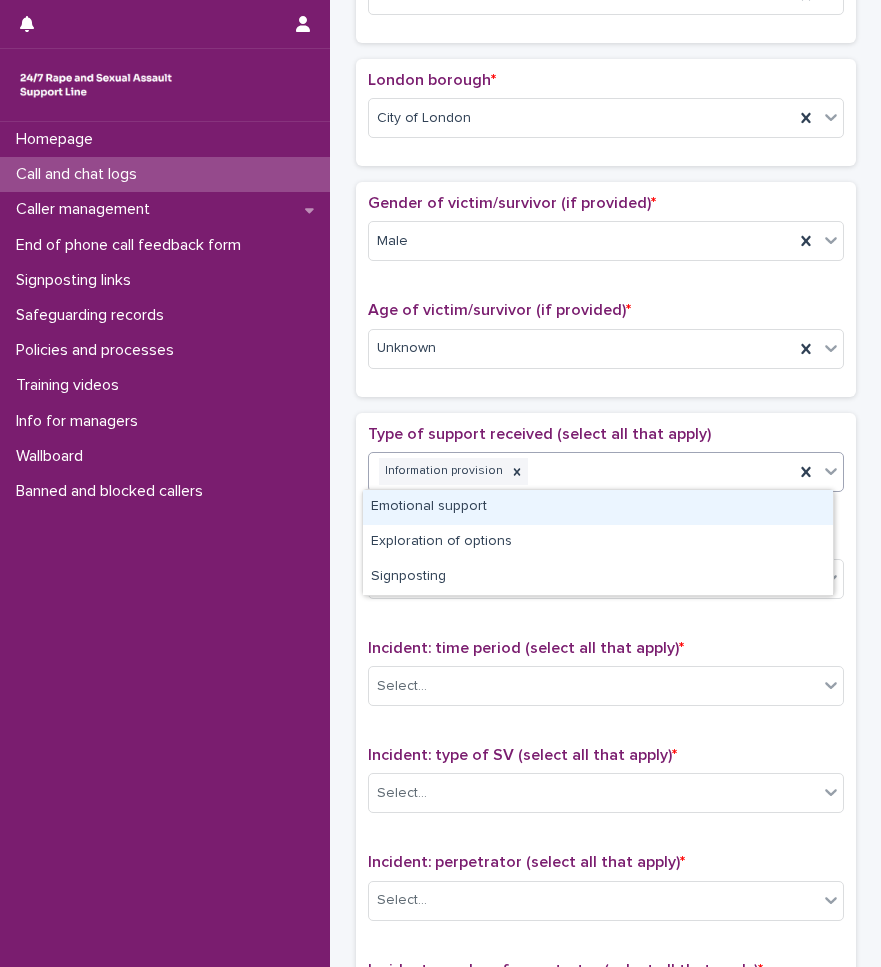 click on "Emotional support" at bounding box center [598, 507] 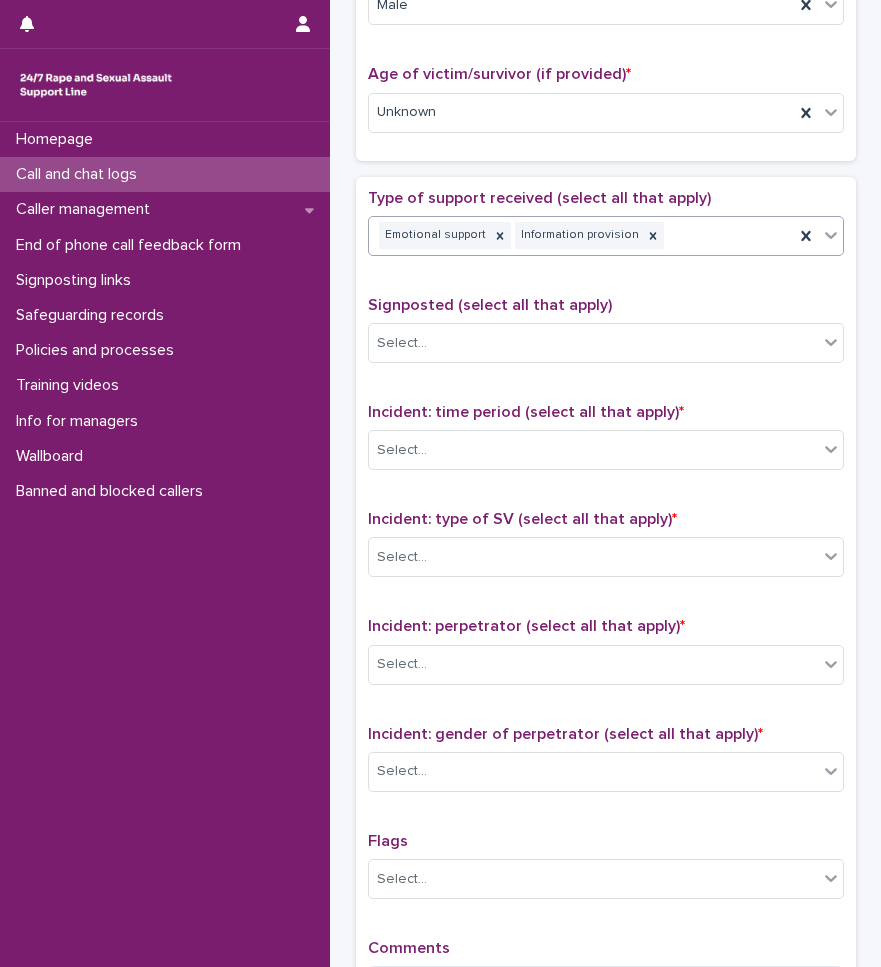 scroll, scrollTop: 1161, scrollLeft: 0, axis: vertical 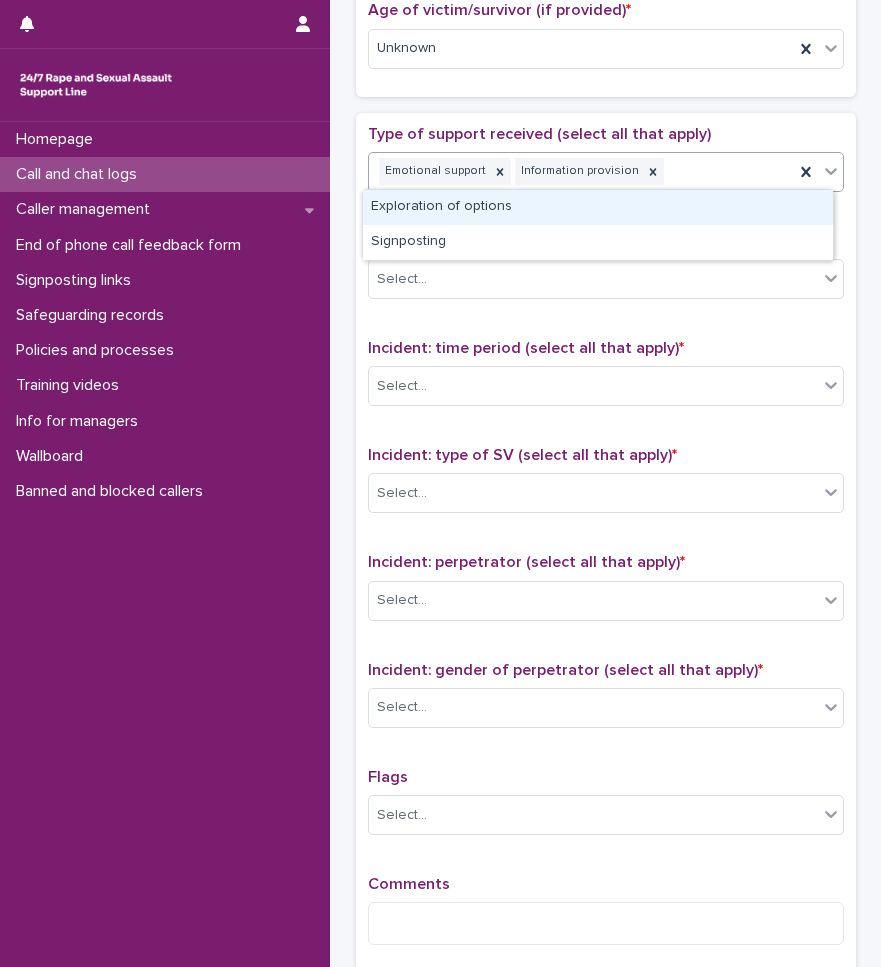 click on "Emotional support Information provision" at bounding box center [581, 171] 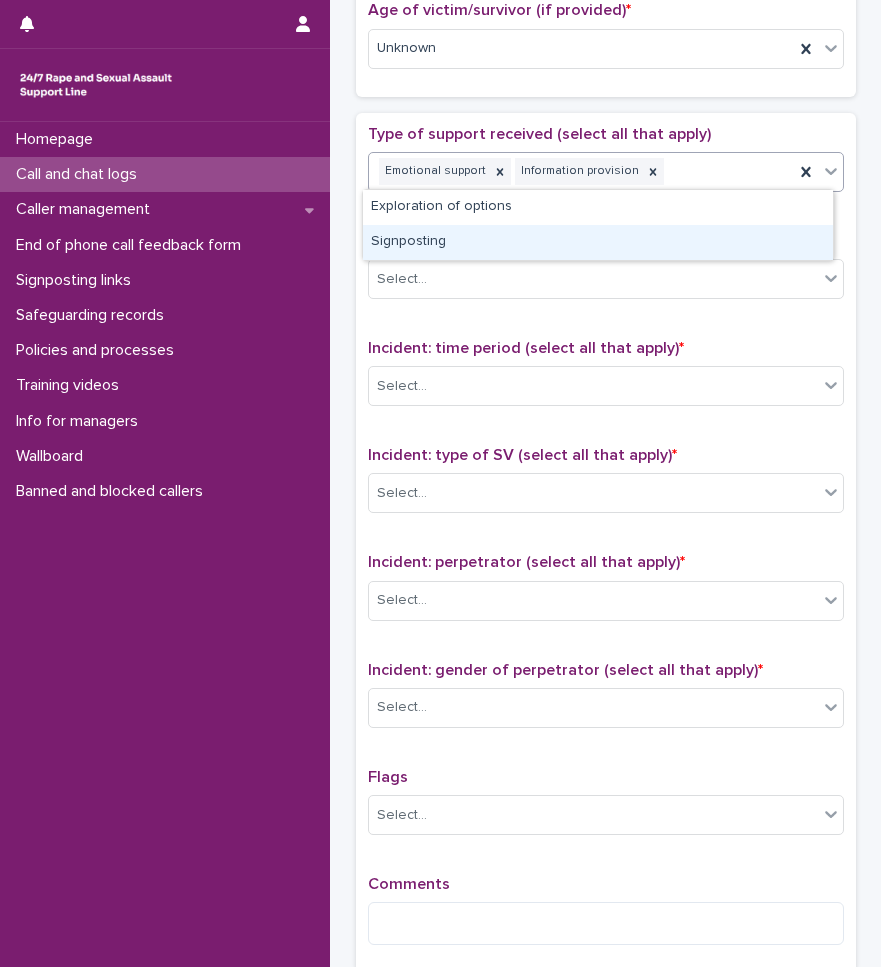 click on "Signposting" at bounding box center (598, 242) 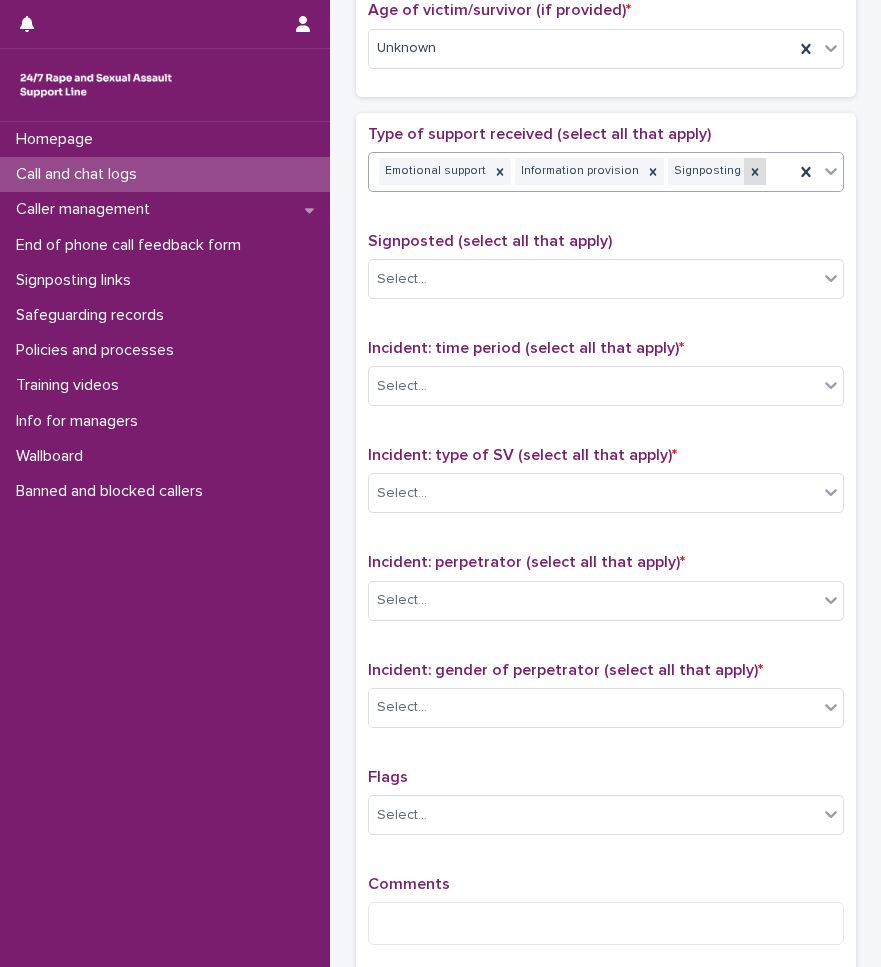 click 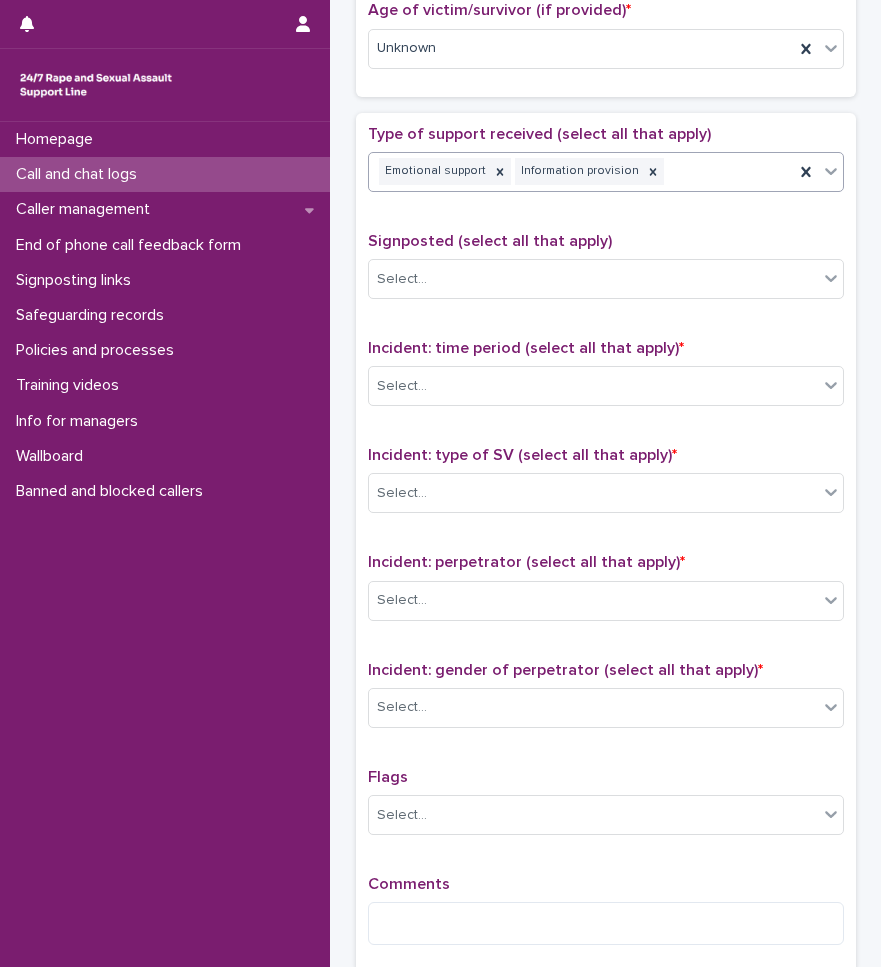 click on "Emotional support Information provision" at bounding box center [581, 171] 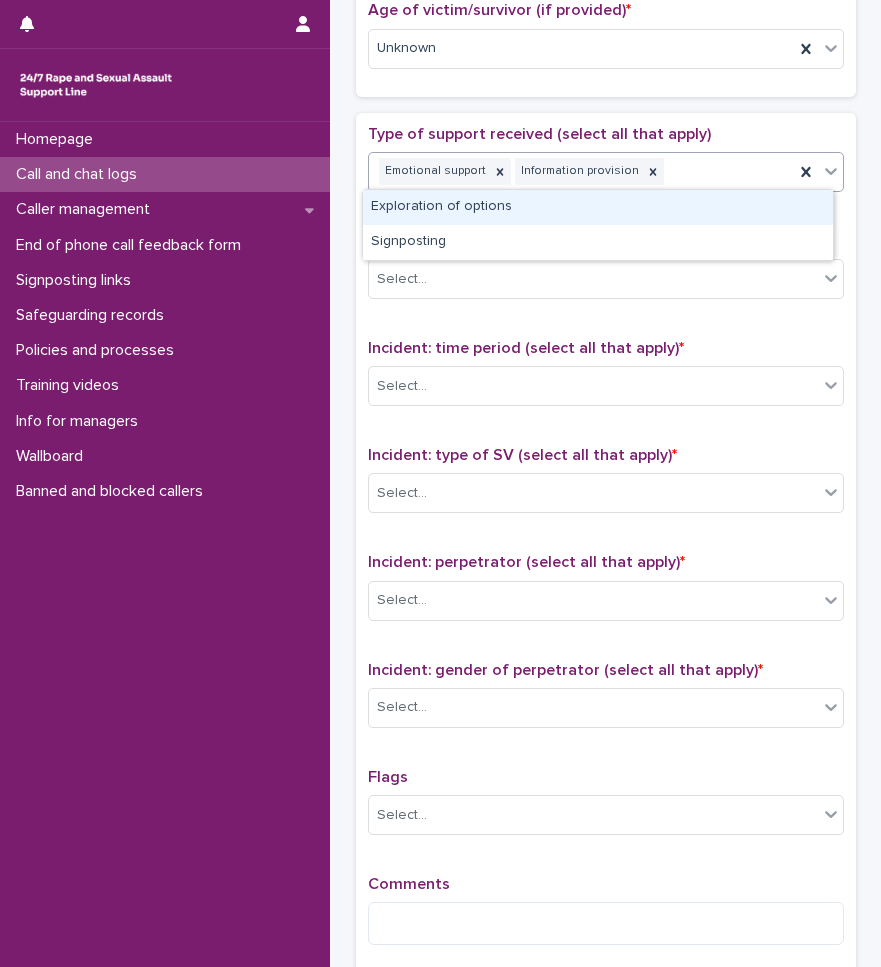 click on "Exploration of options" at bounding box center (598, 207) 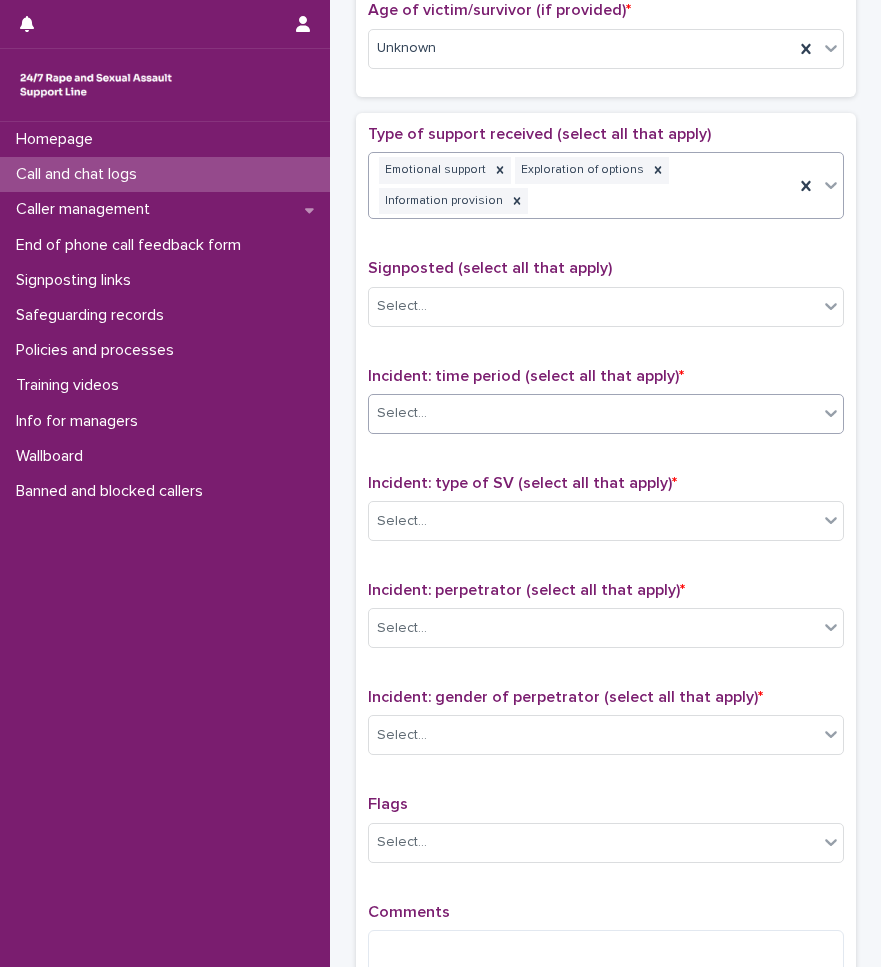 click on "Select..." at bounding box center [402, 413] 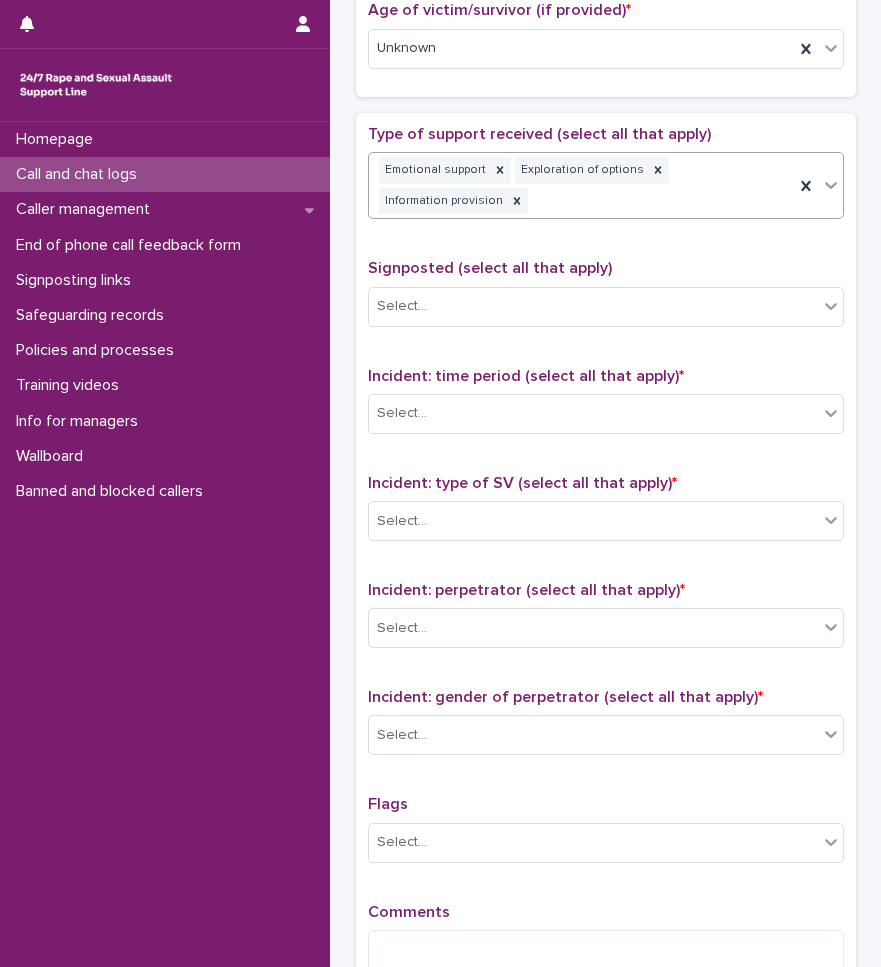 click on "Homepage Call and chat logs Caller management End of phone call feedback form Signposting links Safeguarding records Policies and processes Training videos Info for managers Wallboard Banned and blocked callers" at bounding box center [165, 544] 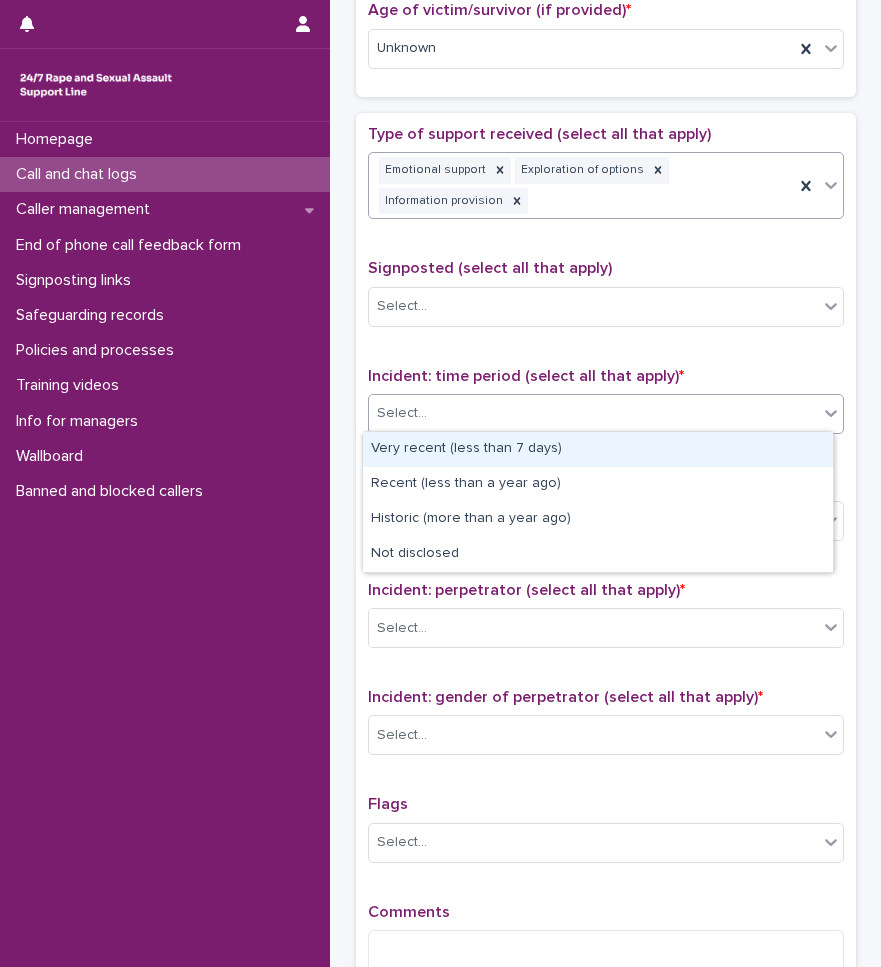 click on "Select..." at bounding box center [593, 413] 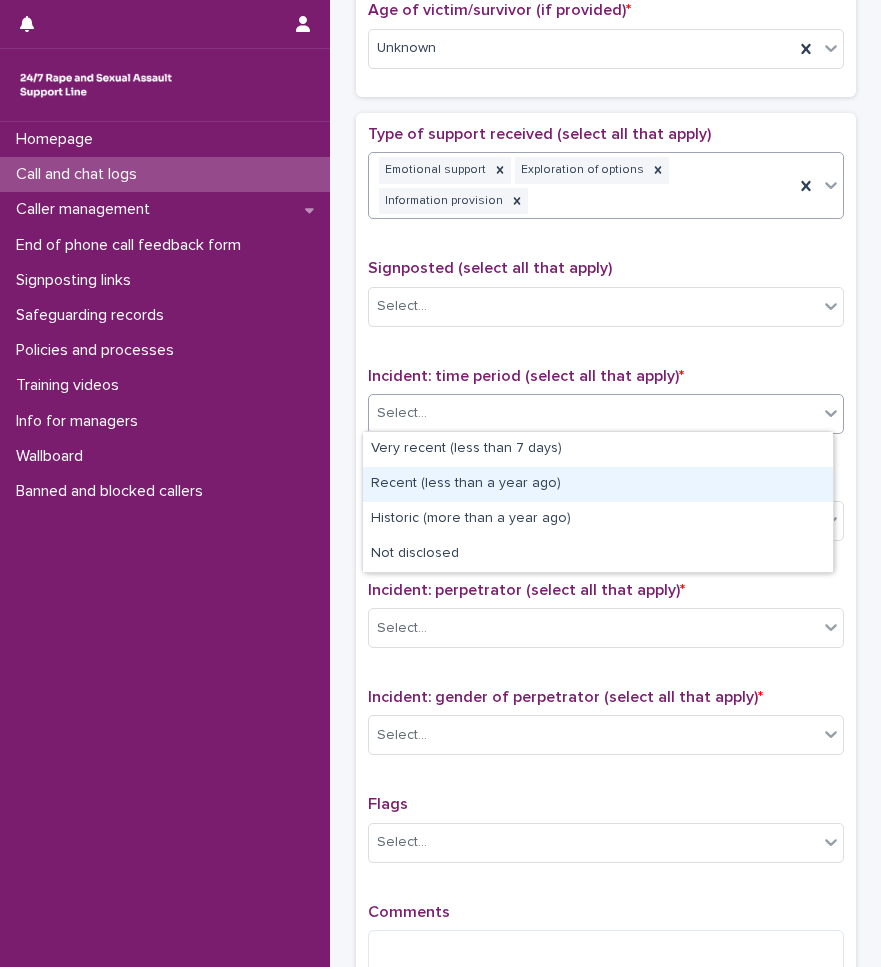 click on "Recent (less than a year ago)" at bounding box center (598, 484) 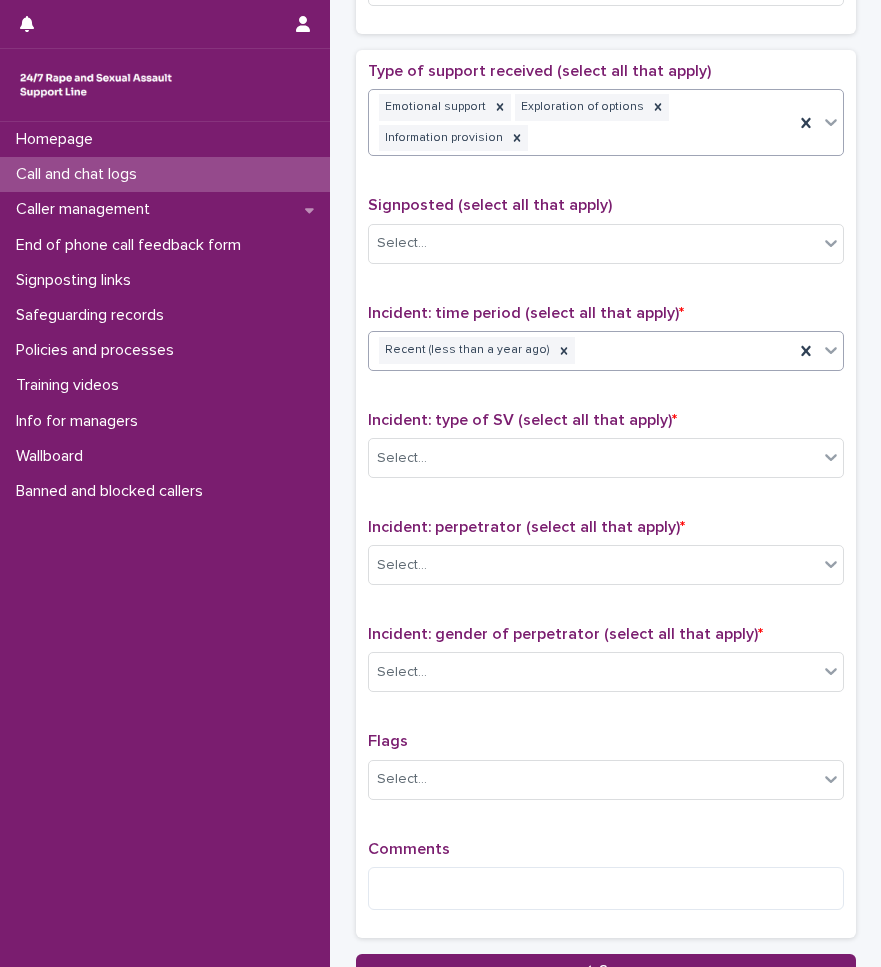 scroll, scrollTop: 1361, scrollLeft: 0, axis: vertical 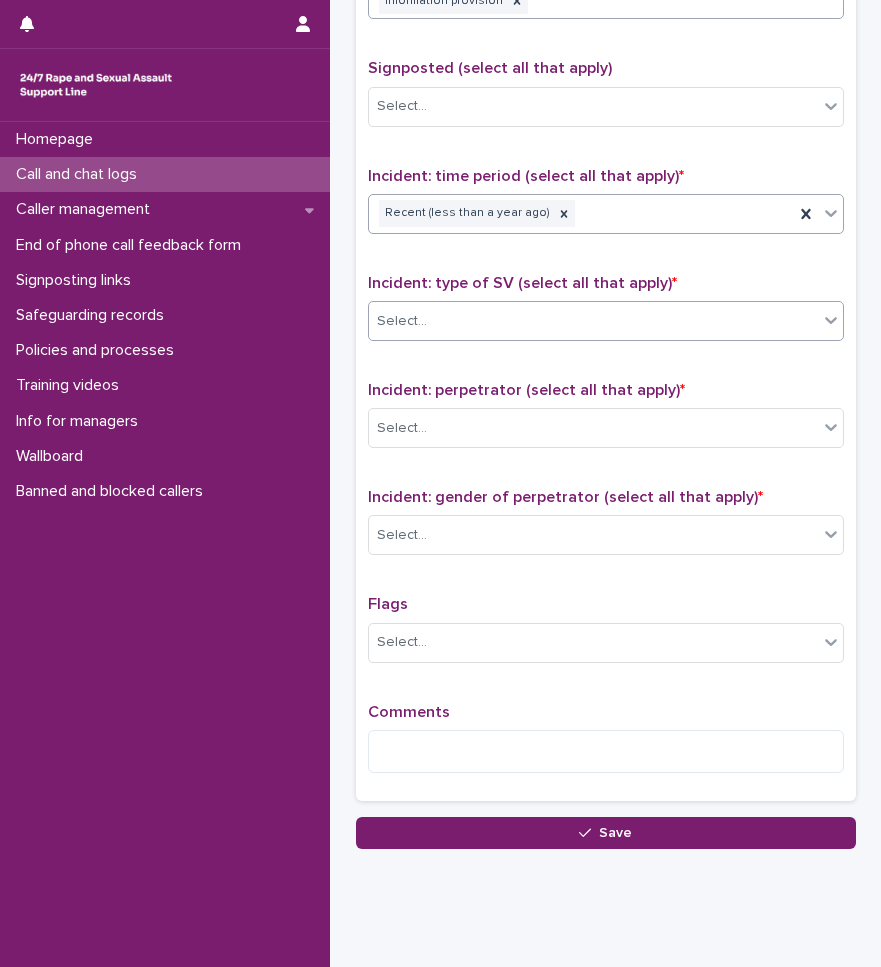 click on "Select..." at bounding box center (593, 321) 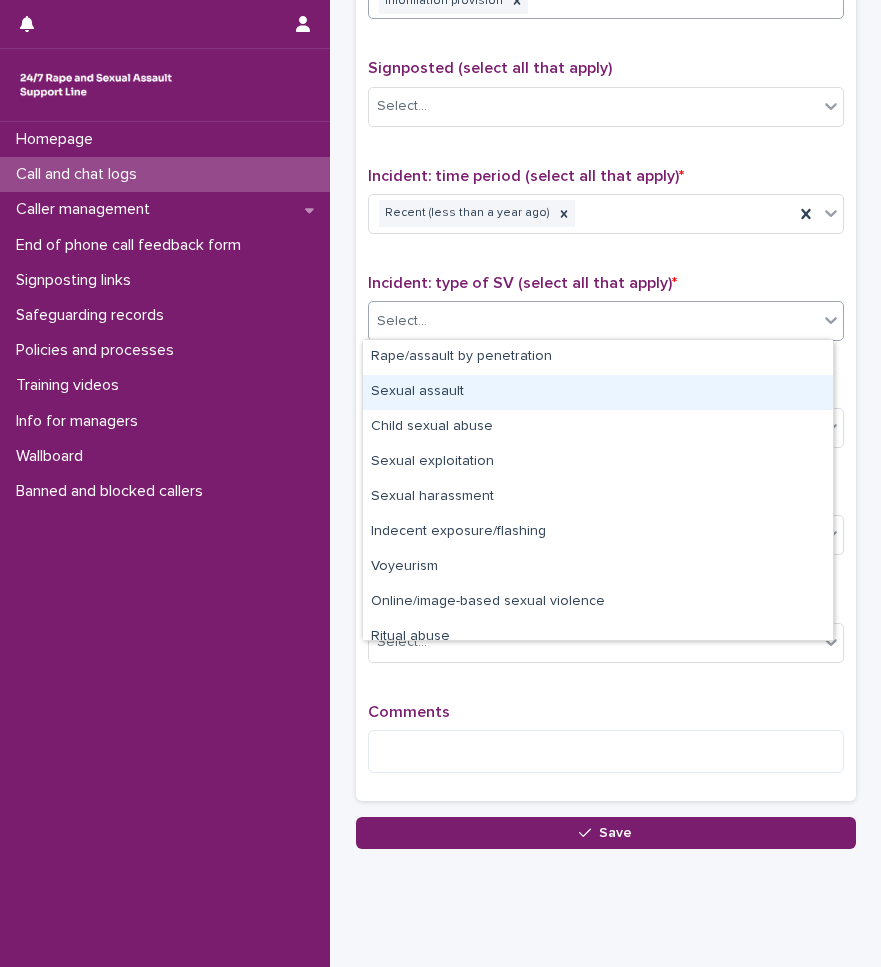 click on "Sexual assault" at bounding box center (598, 392) 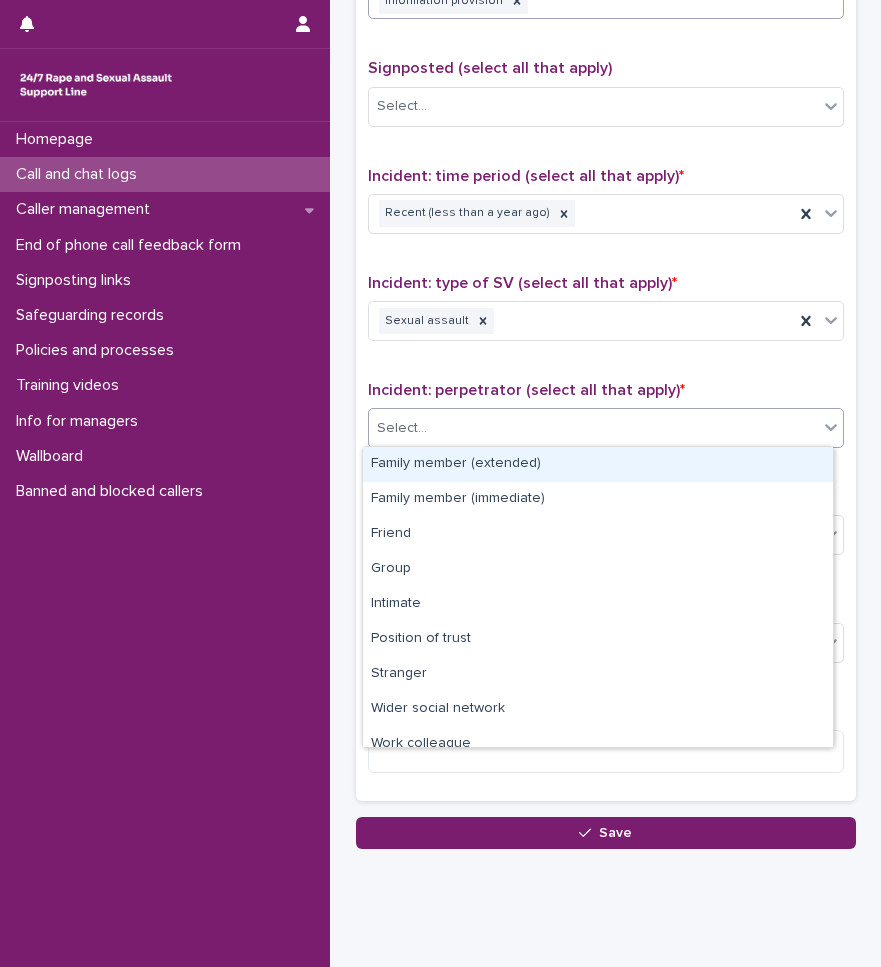 click on "Select..." at bounding box center (593, 428) 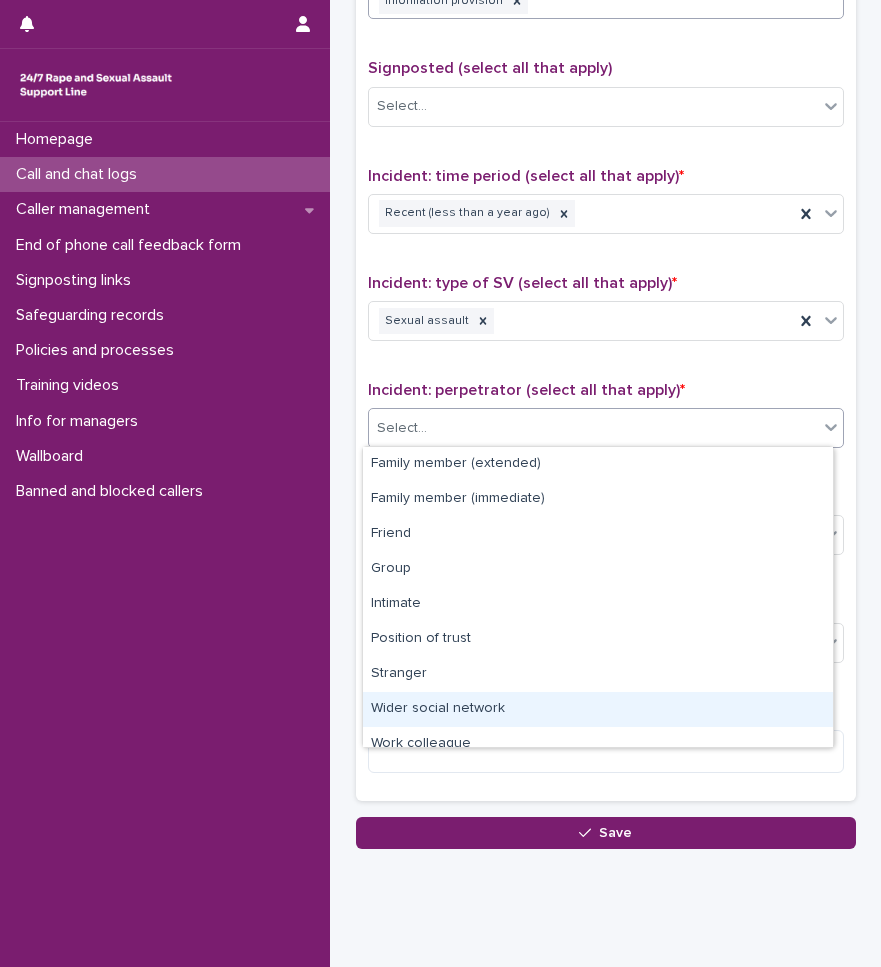 scroll, scrollTop: 85, scrollLeft: 0, axis: vertical 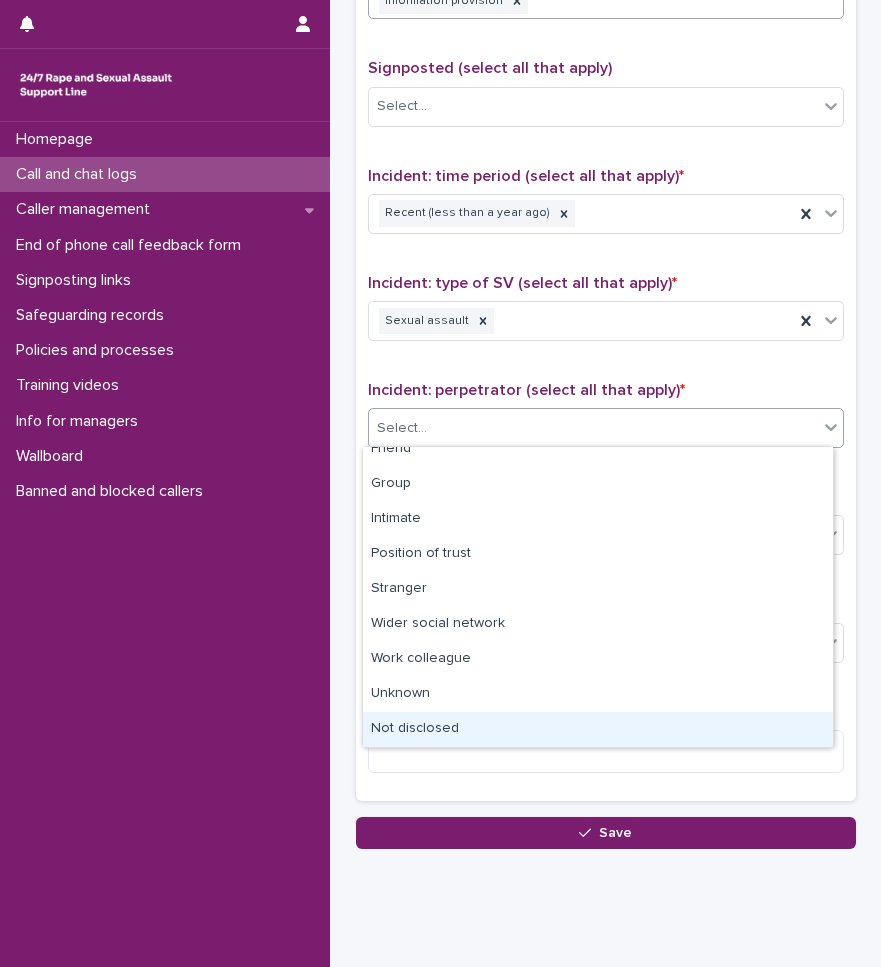 click on "Not disclosed" at bounding box center [598, 729] 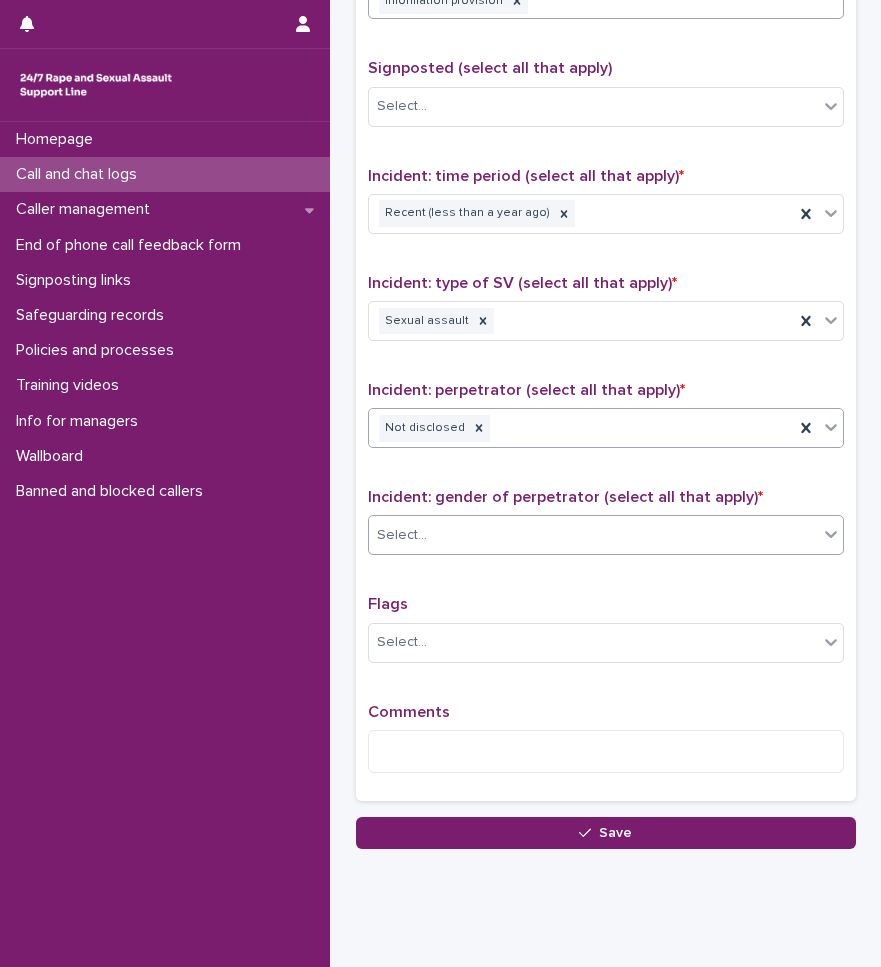 click on "Select..." at bounding box center (593, 535) 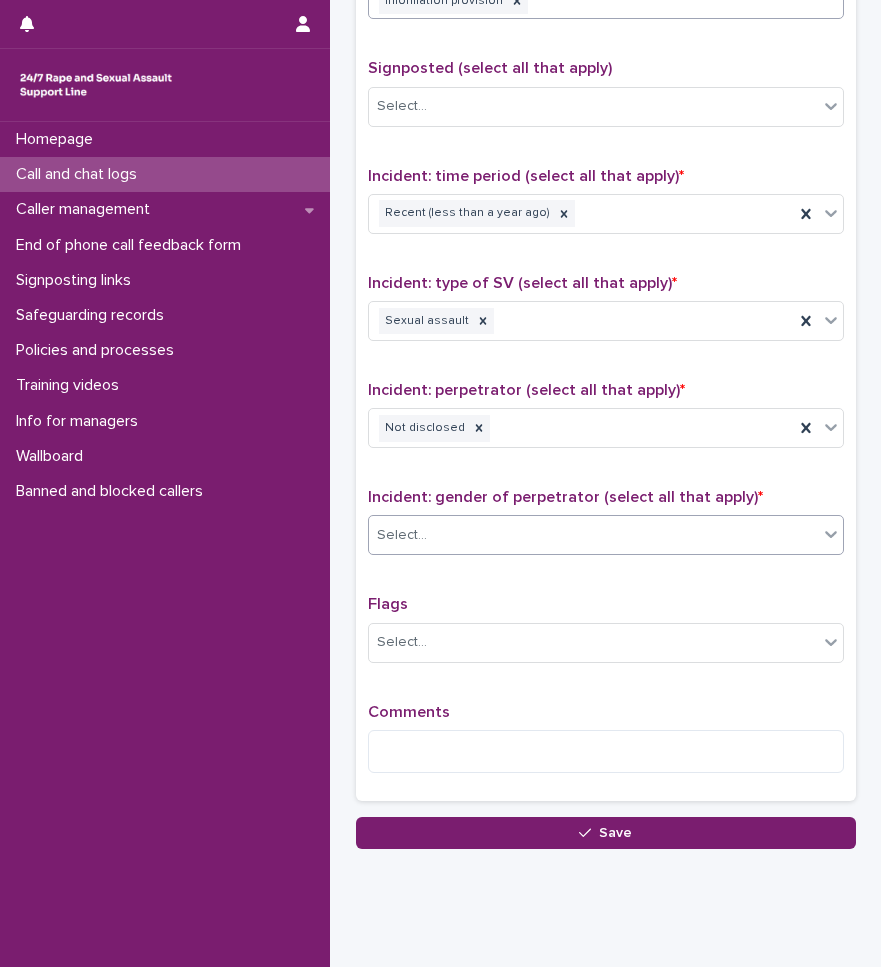 click on "Select..." at bounding box center [593, 535] 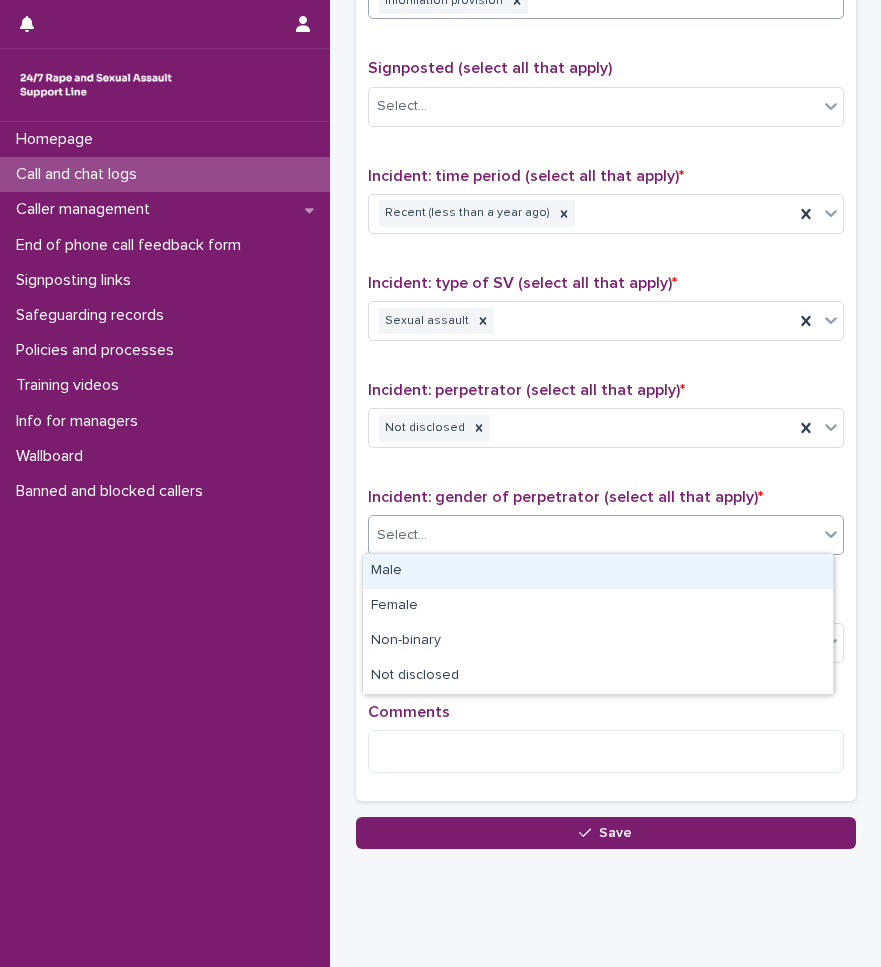 click on "Select..." at bounding box center [593, 535] 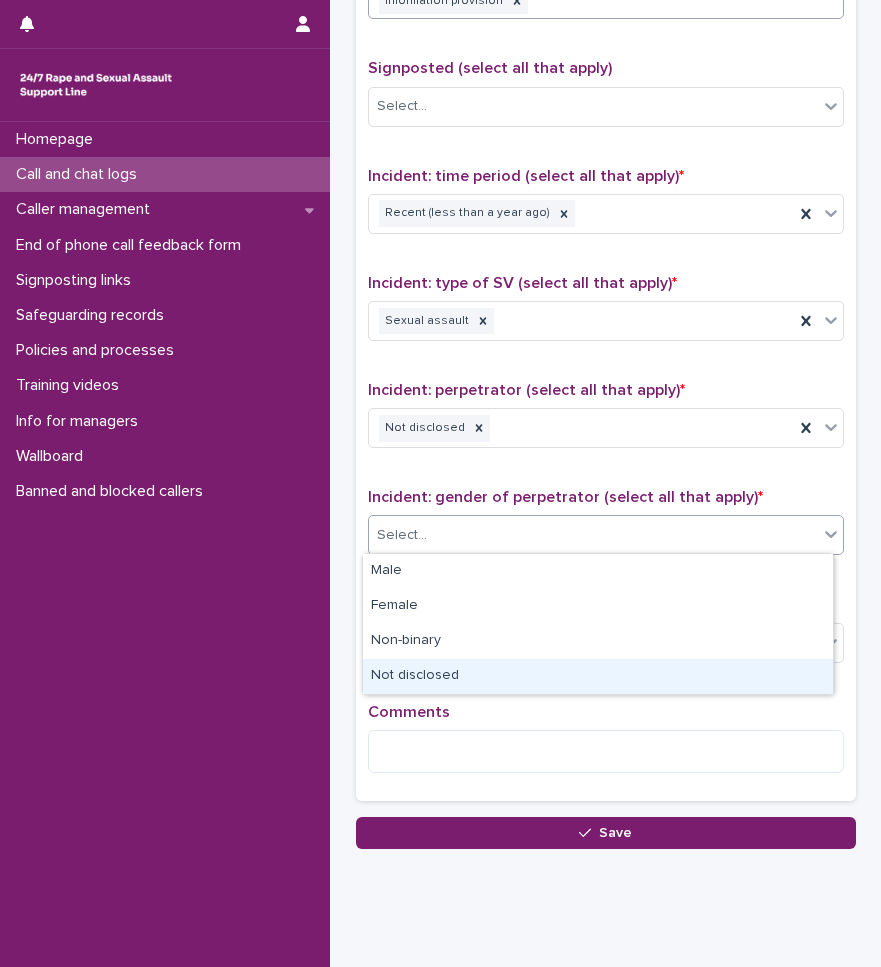 click on "Not disclosed" at bounding box center (598, 676) 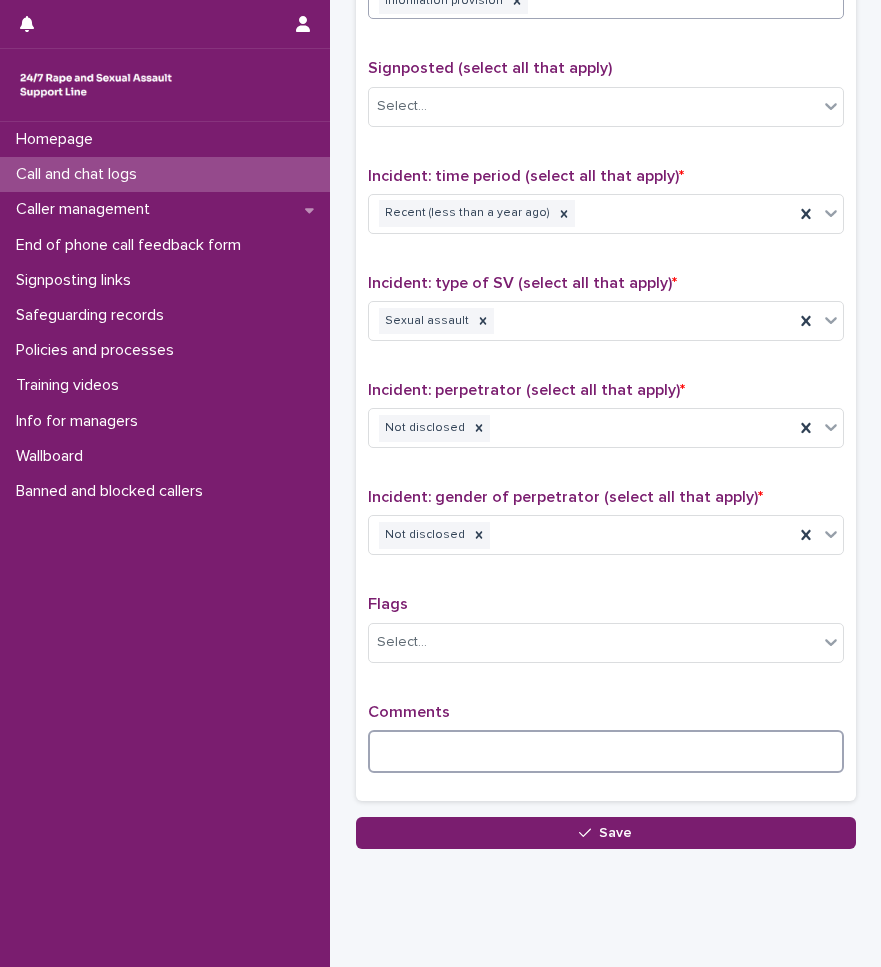 click at bounding box center (606, 751) 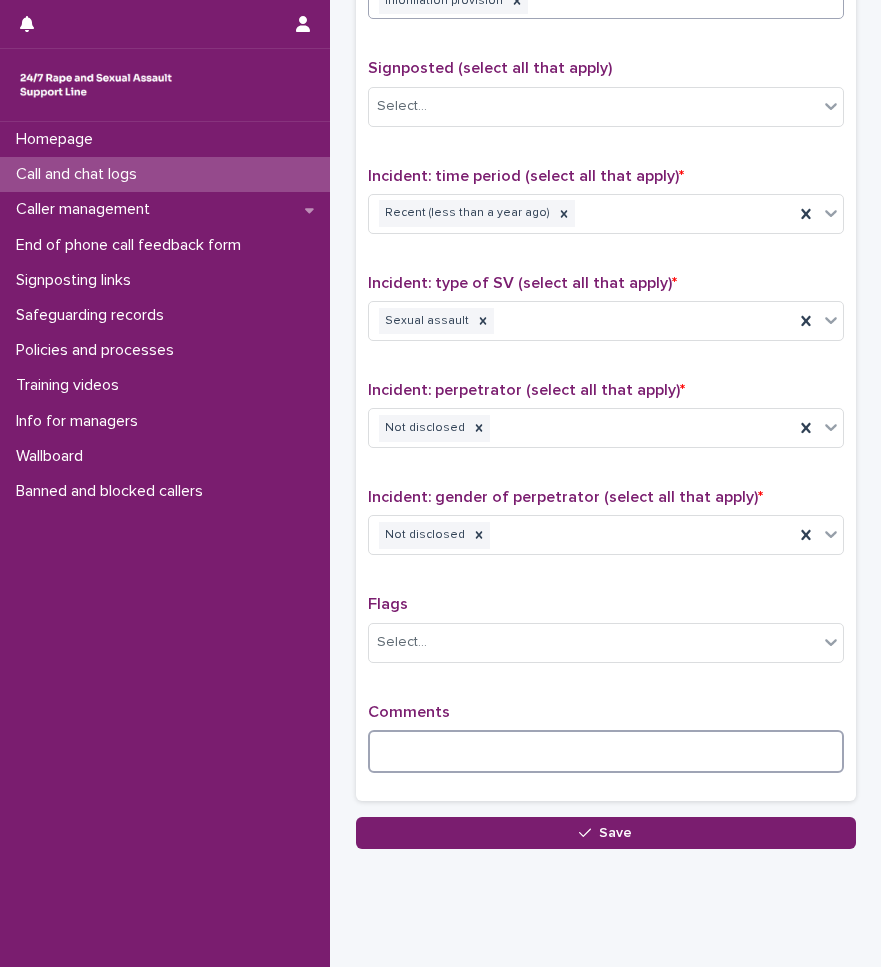 click at bounding box center (606, 751) 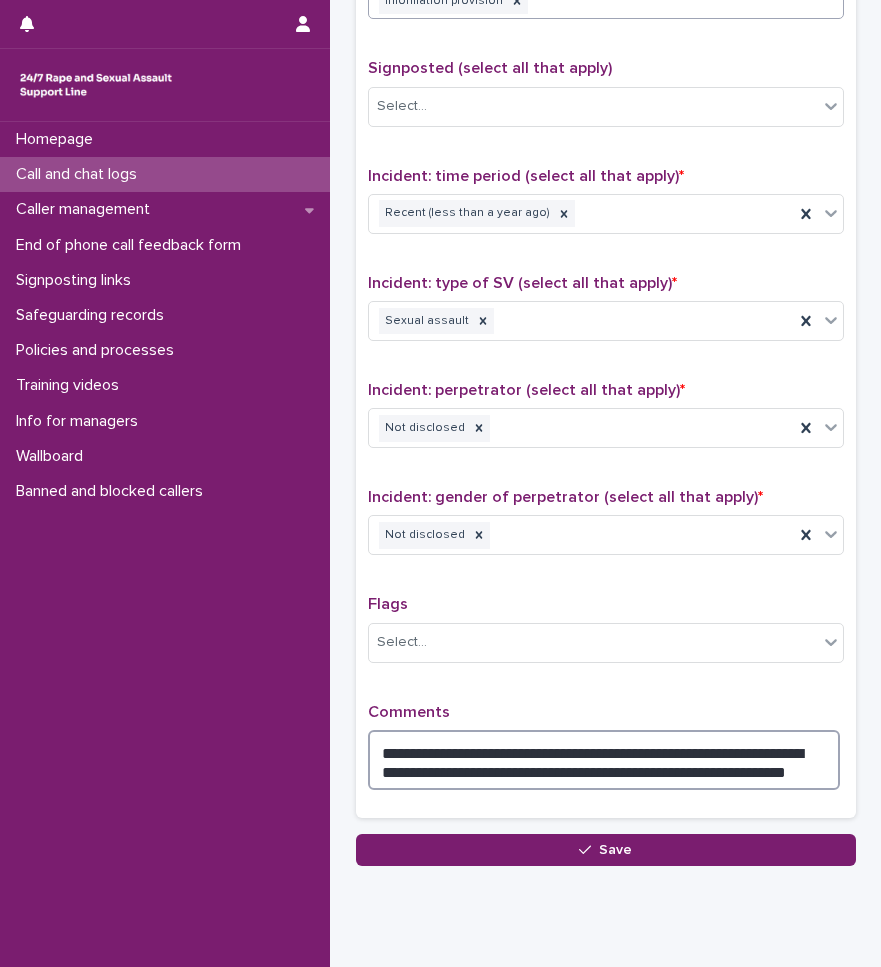 click on "**********" at bounding box center [604, 760] 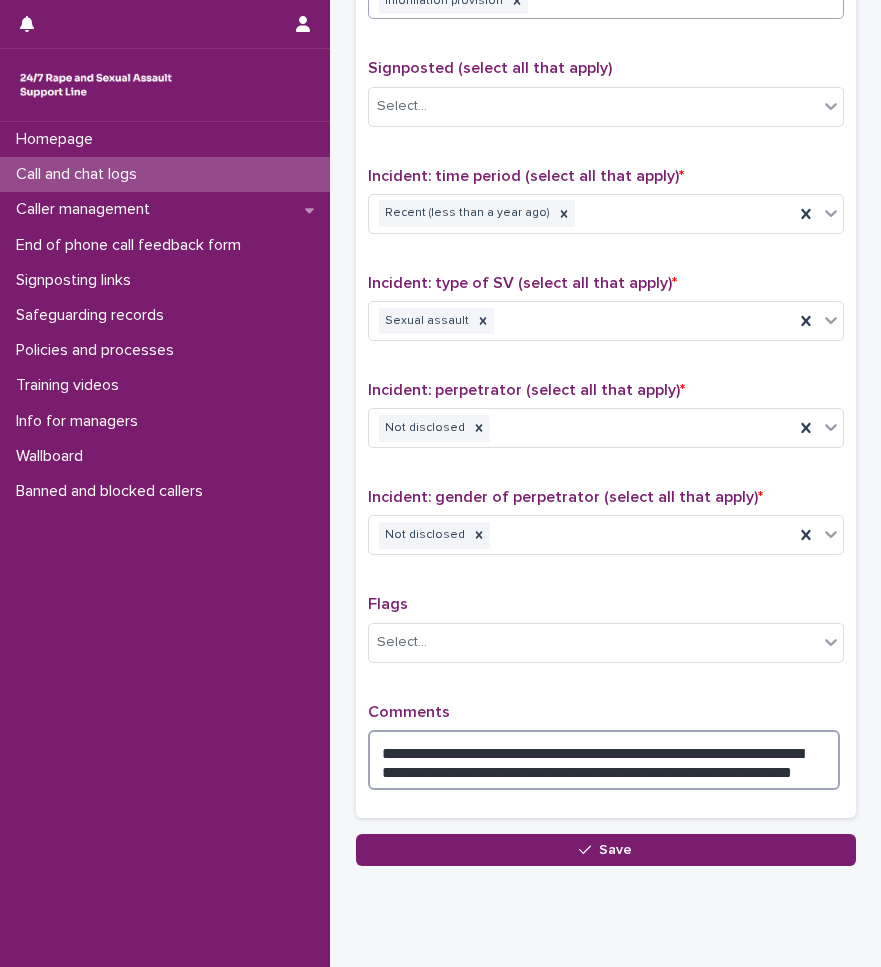 drag, startPoint x: 805, startPoint y: 773, endPoint x: 843, endPoint y: 769, distance: 38.209946 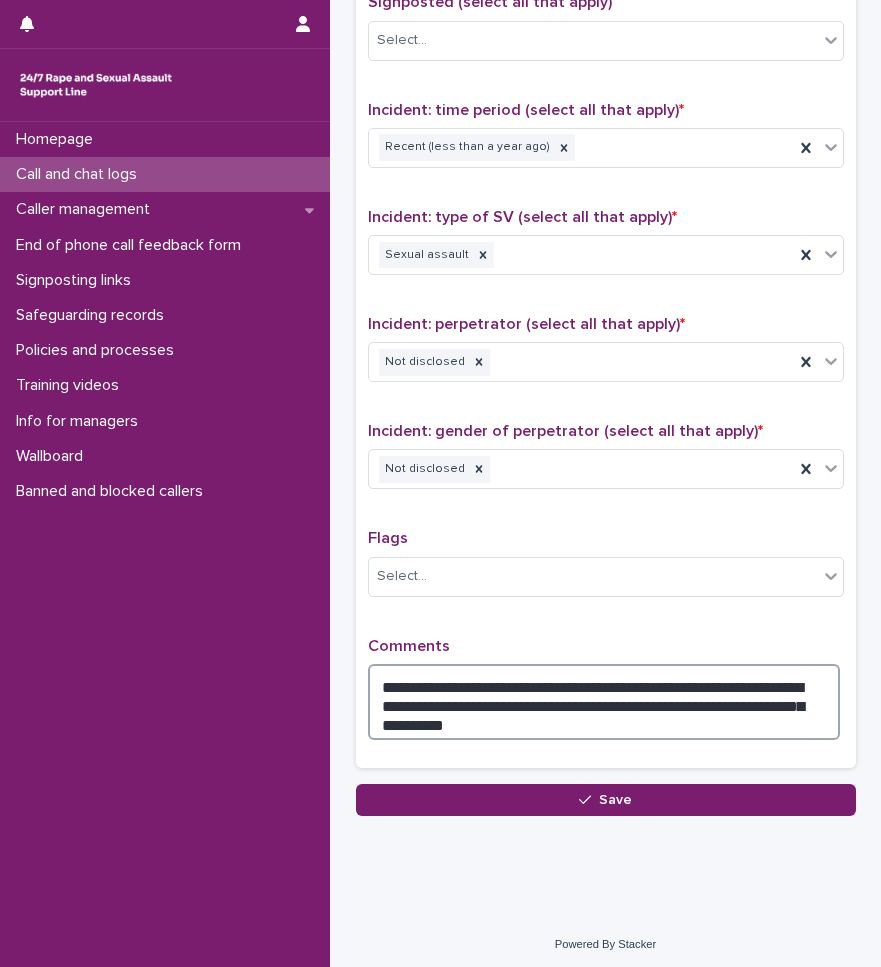 scroll, scrollTop: 1430, scrollLeft: 0, axis: vertical 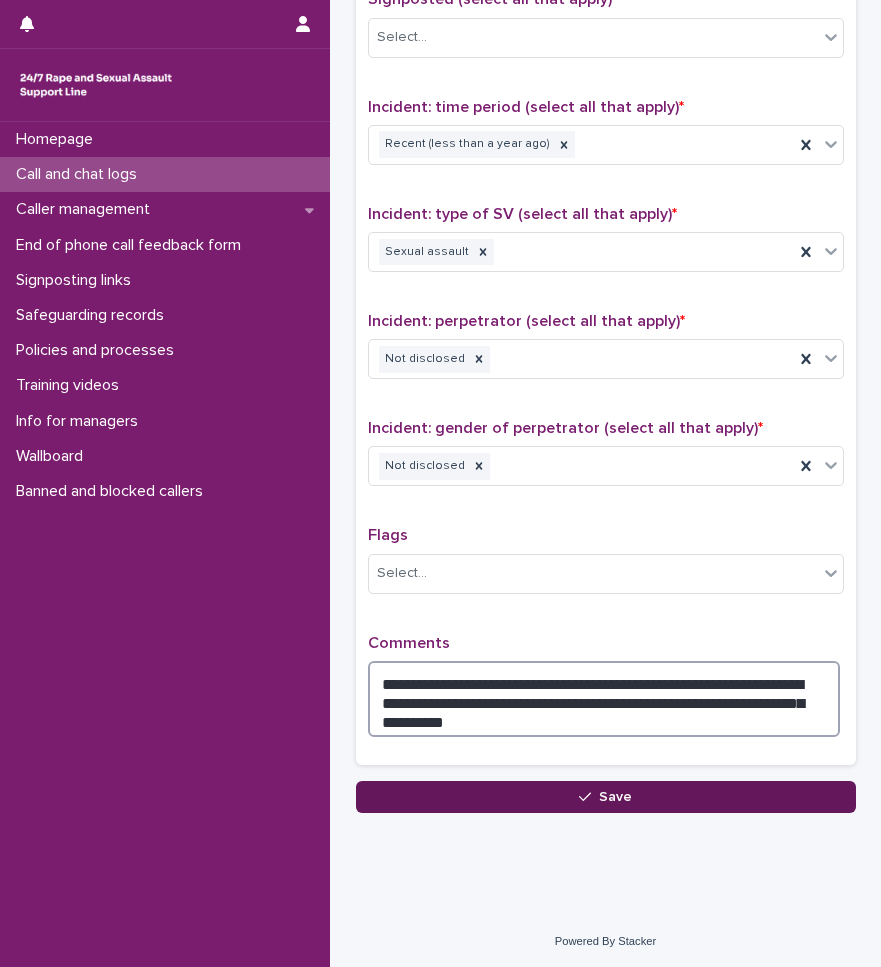 type on "**********" 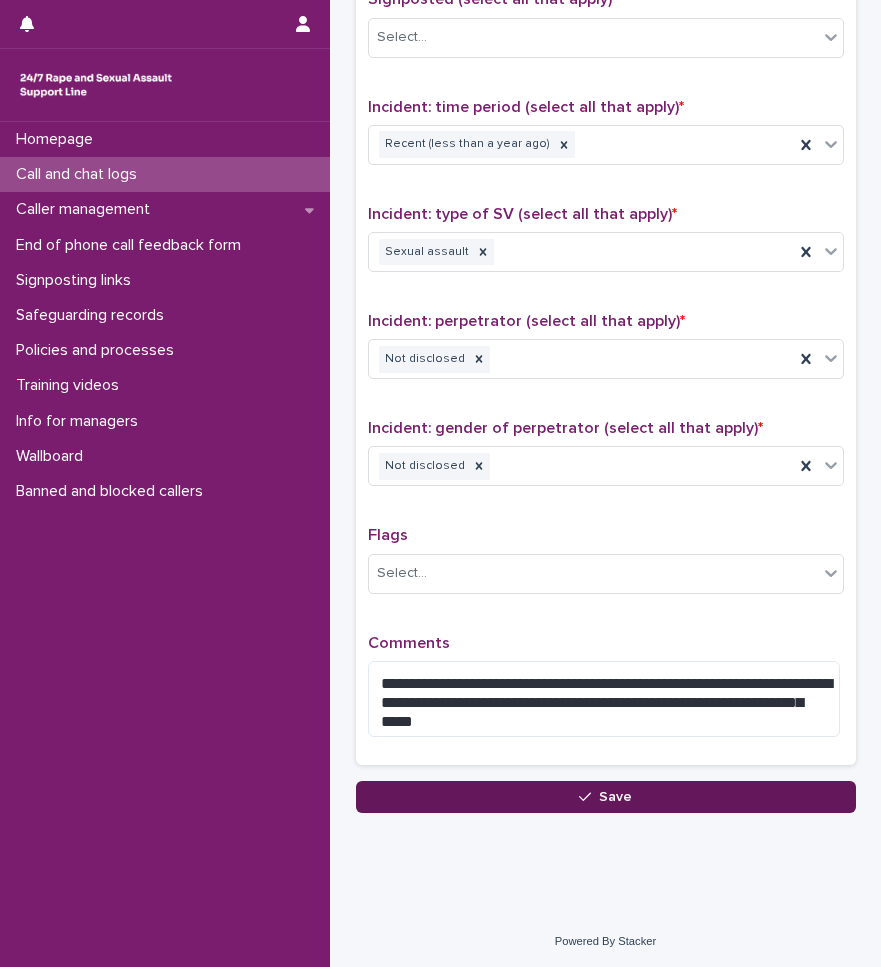 click on "Save" at bounding box center (606, 797) 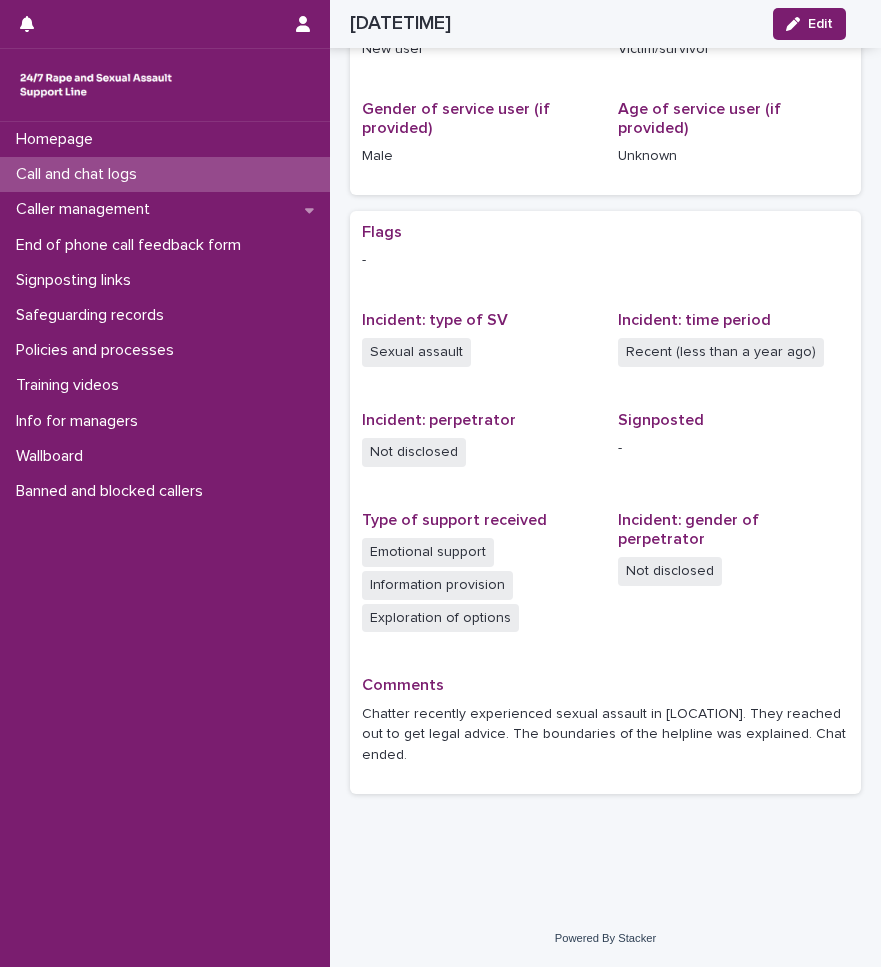 scroll, scrollTop: 379, scrollLeft: 0, axis: vertical 